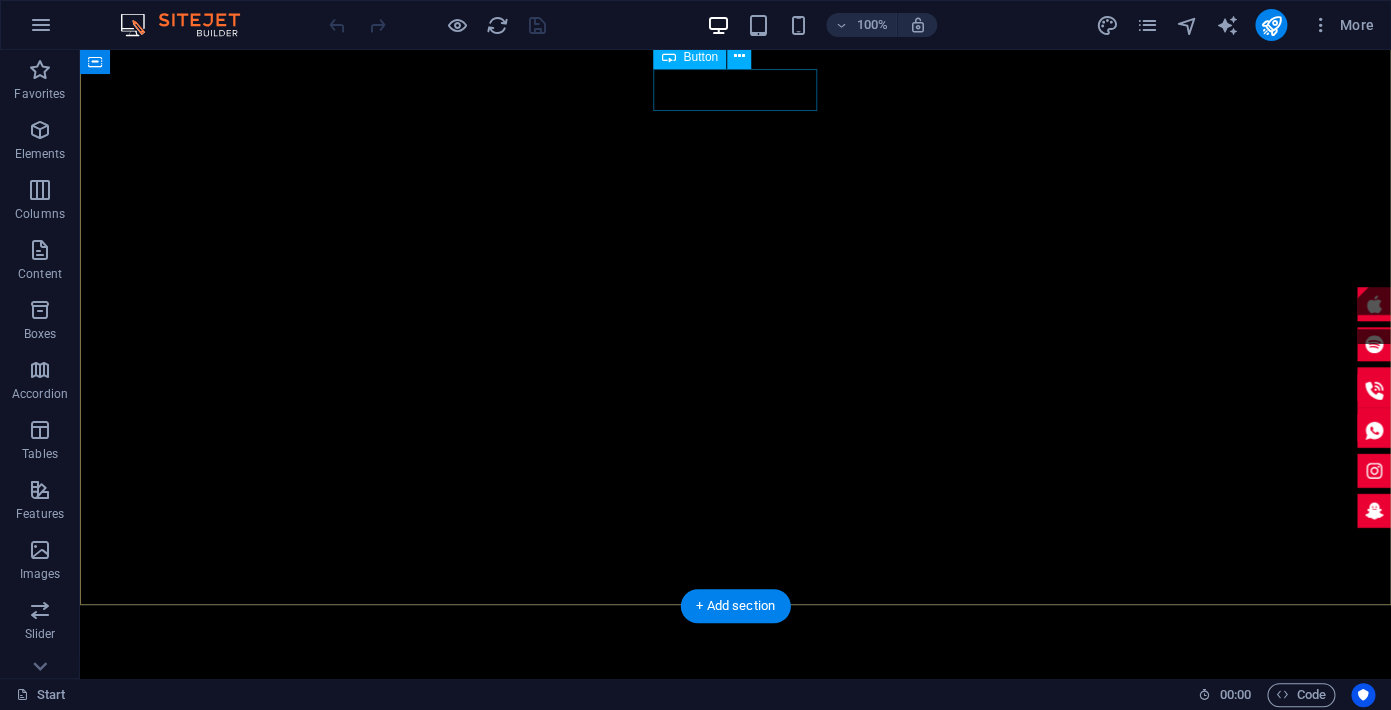 scroll, scrollTop: 103, scrollLeft: 0, axis: vertical 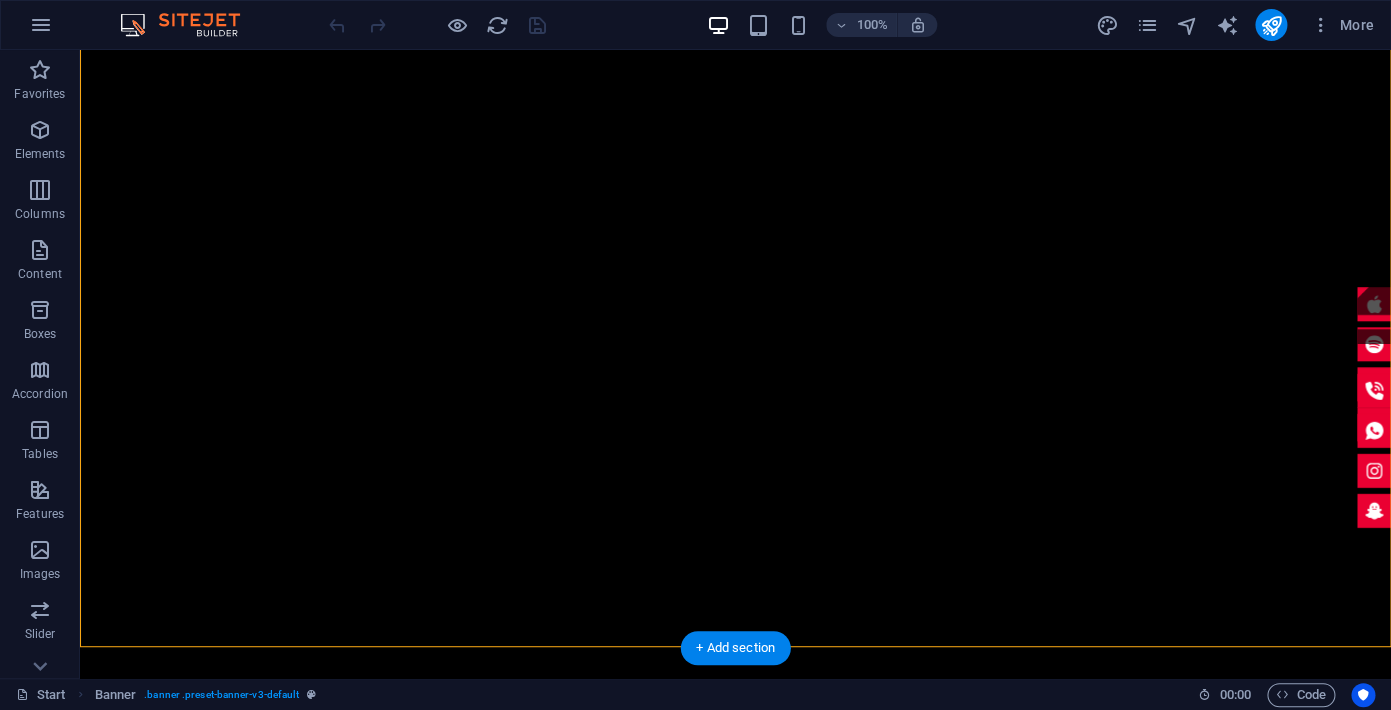 drag, startPoint x: 766, startPoint y: 127, endPoint x: 709, endPoint y: 557, distance: 433.76144 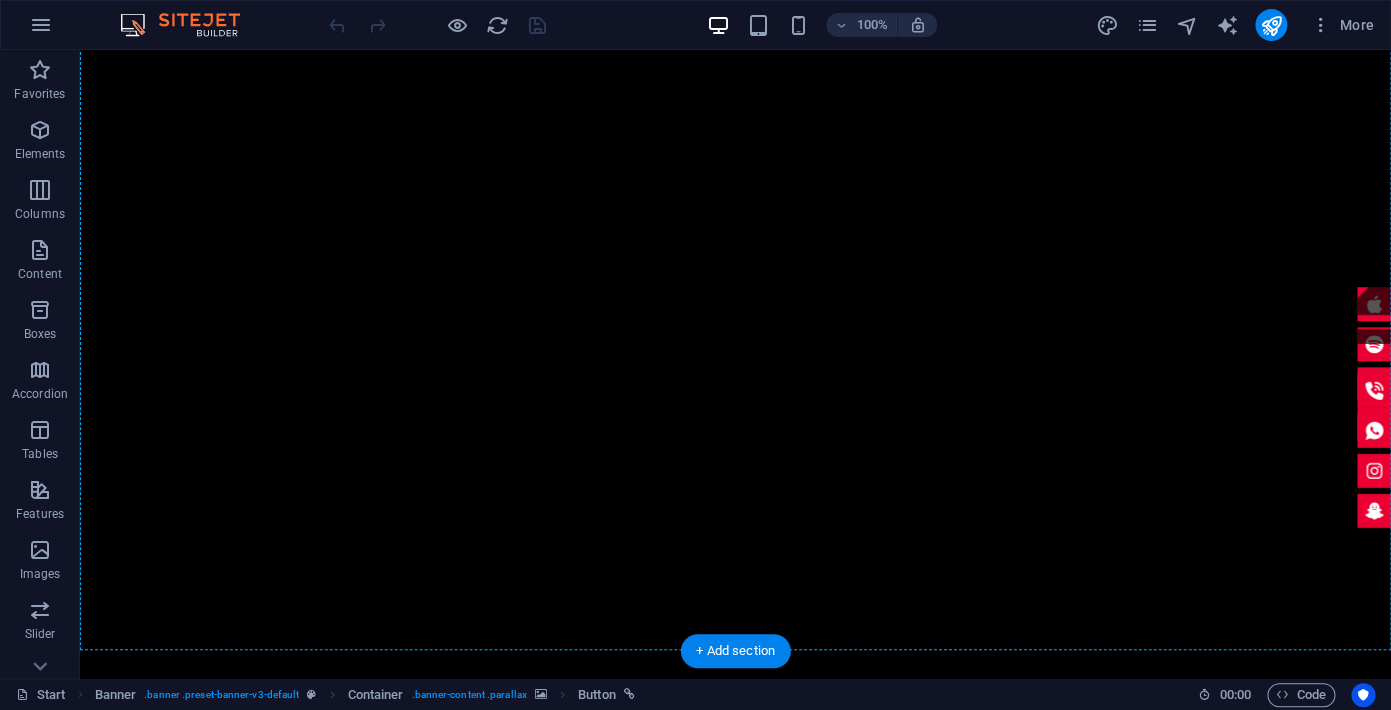 scroll, scrollTop: 74, scrollLeft: 0, axis: vertical 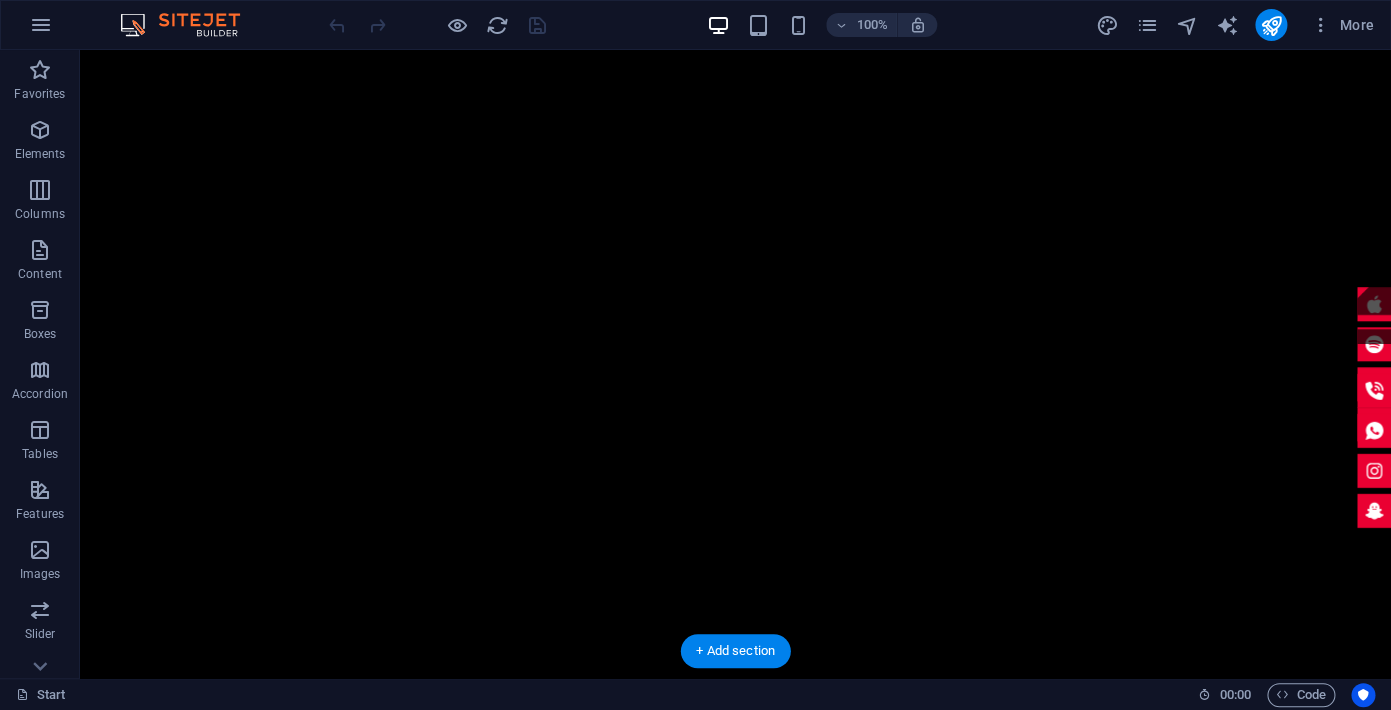 drag, startPoint x: 756, startPoint y: 149, endPoint x: 728, endPoint y: 536, distance: 388.0116 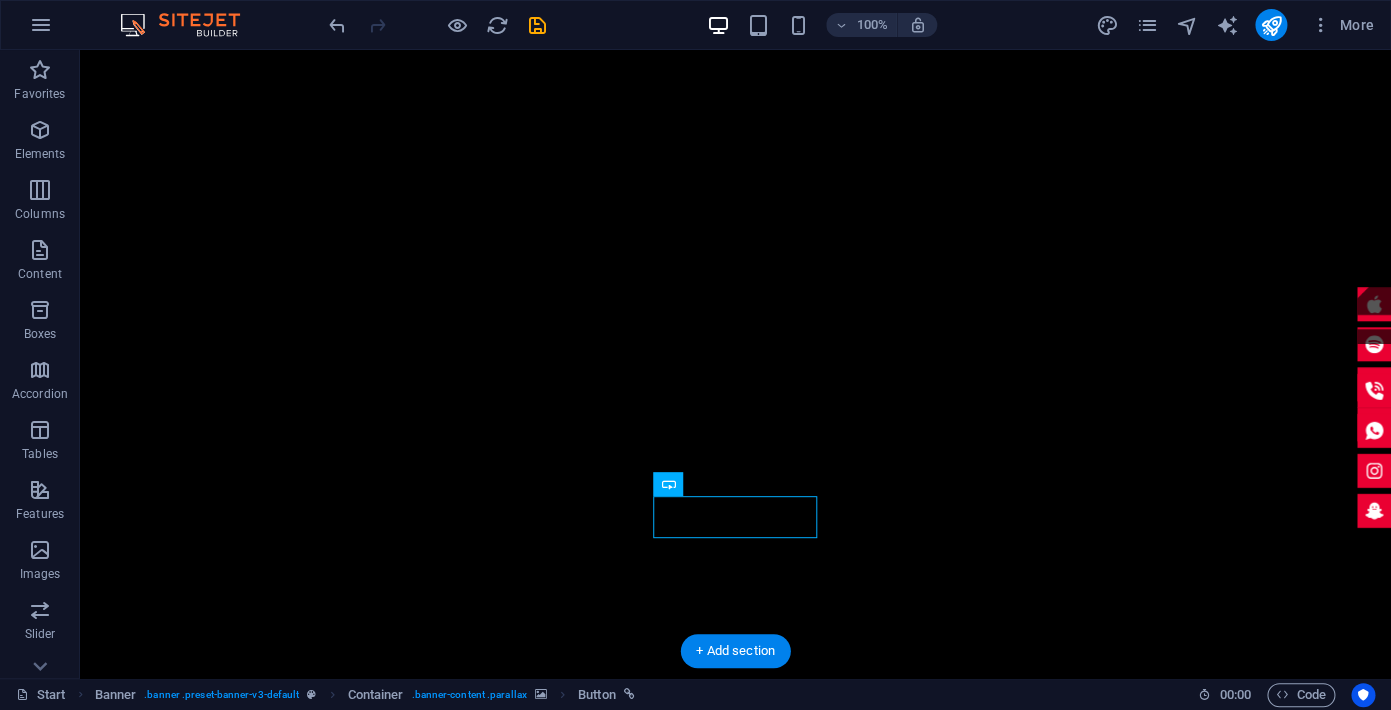 click at bounding box center (735, 341) 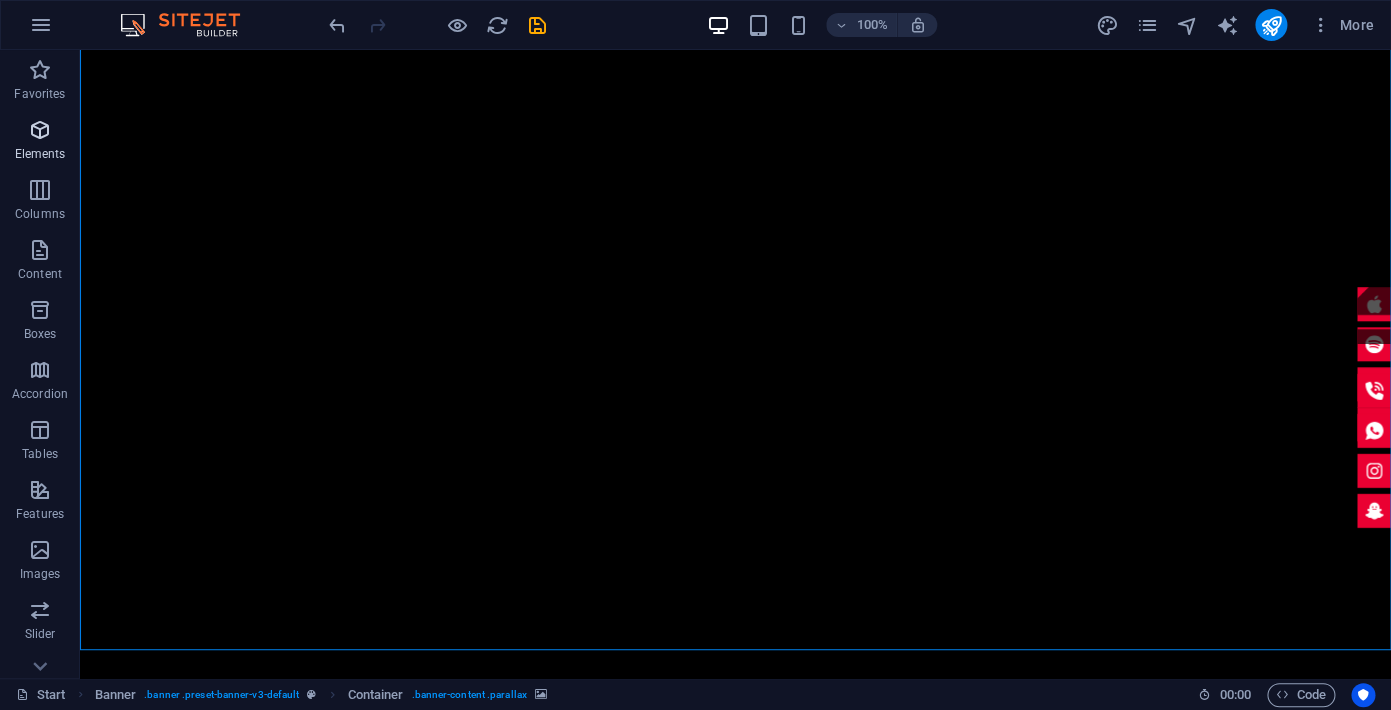 click on "Elements" at bounding box center (40, 142) 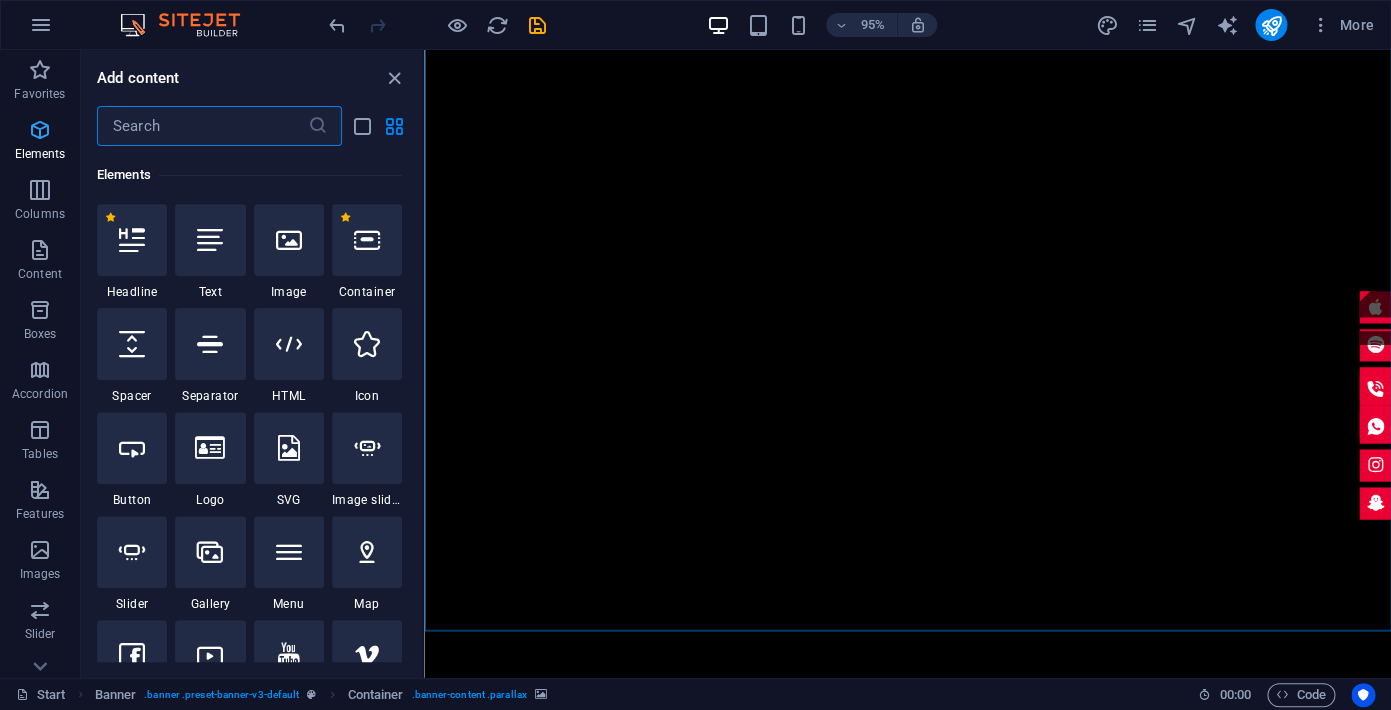 scroll, scrollTop: 213, scrollLeft: 0, axis: vertical 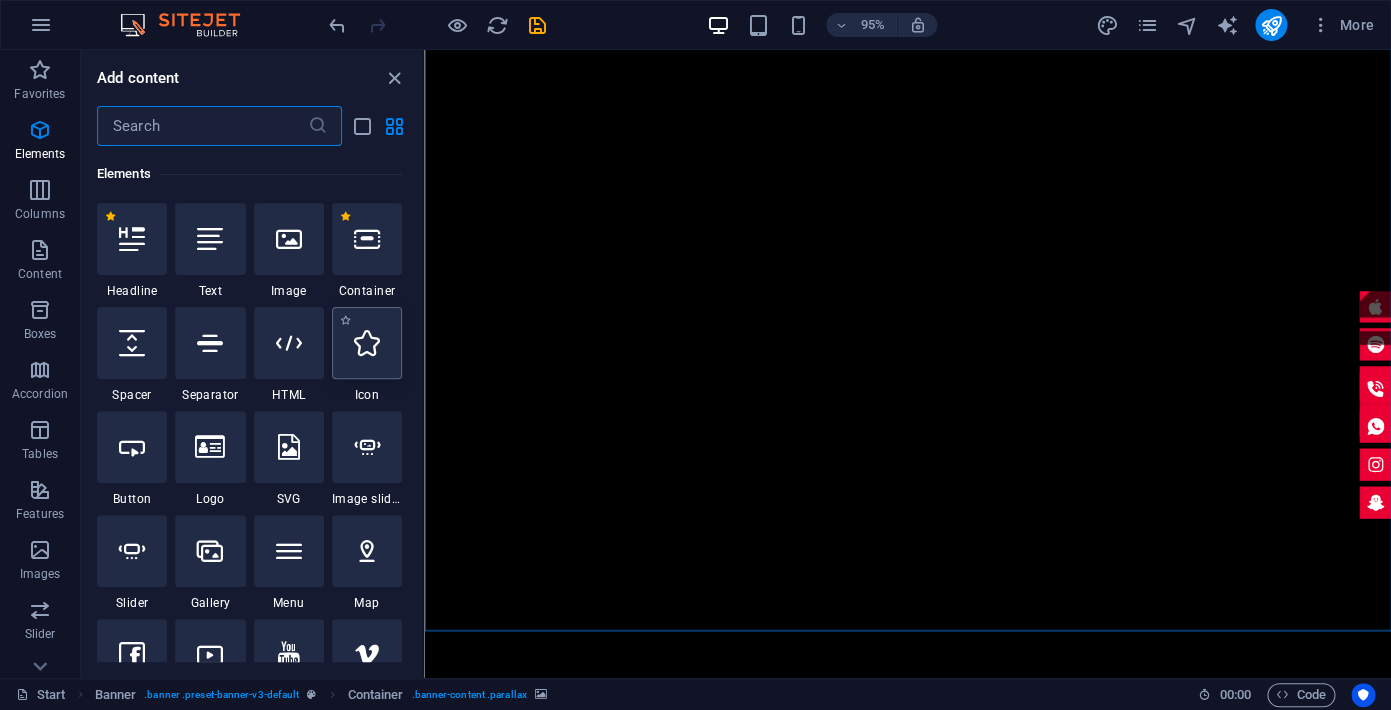 click at bounding box center [367, 343] 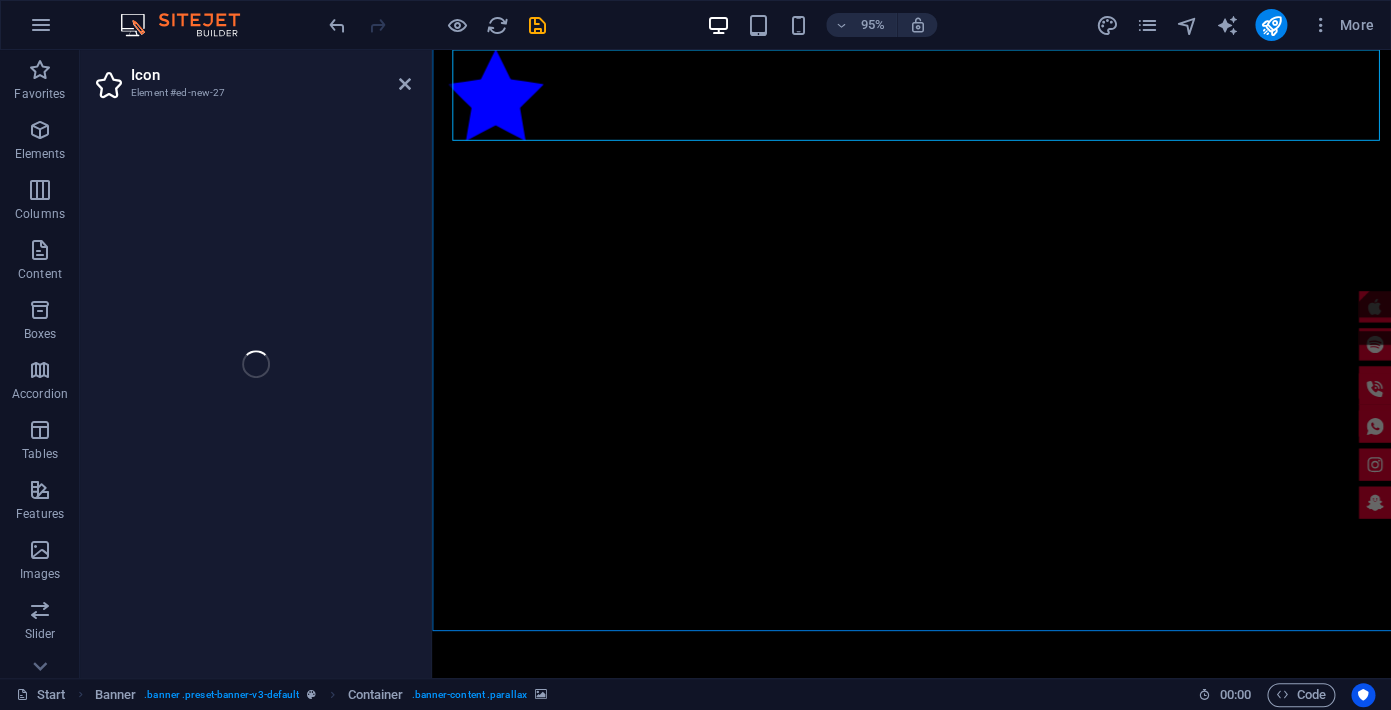 select on "xMidYMid" 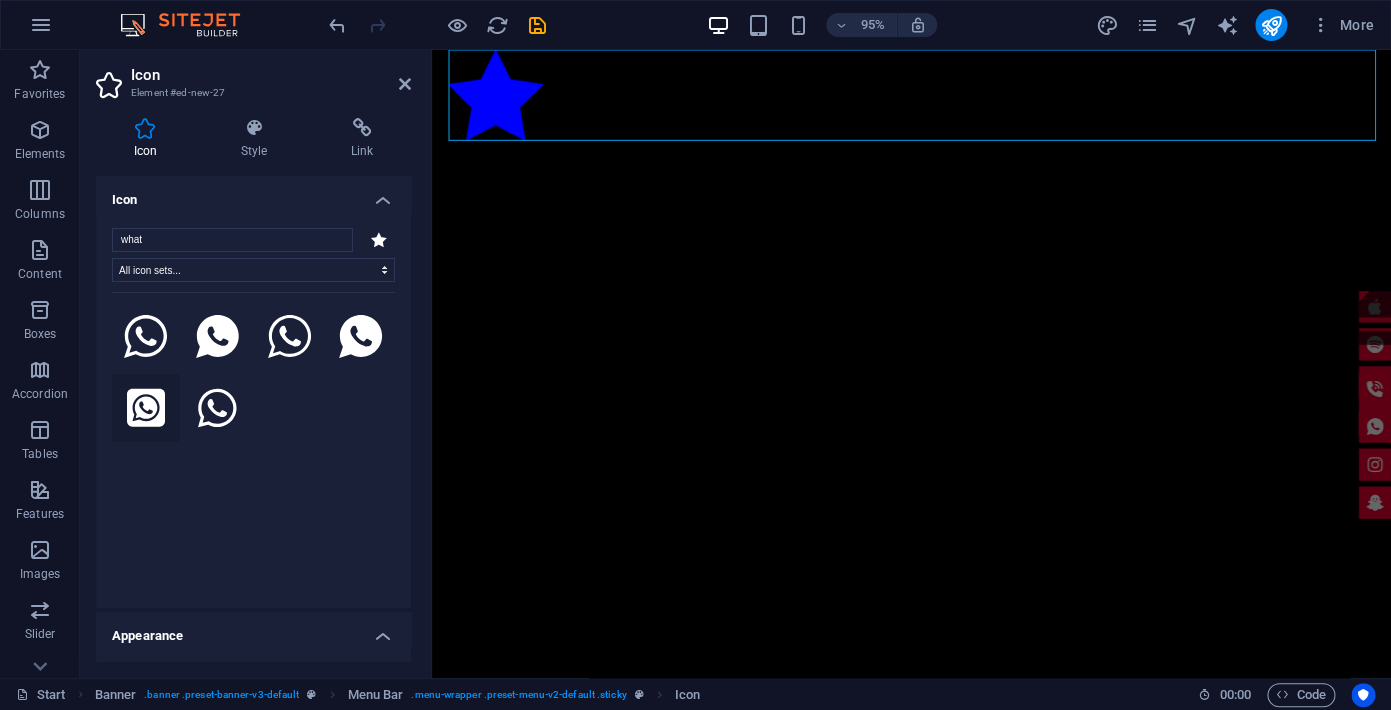 type on "what" 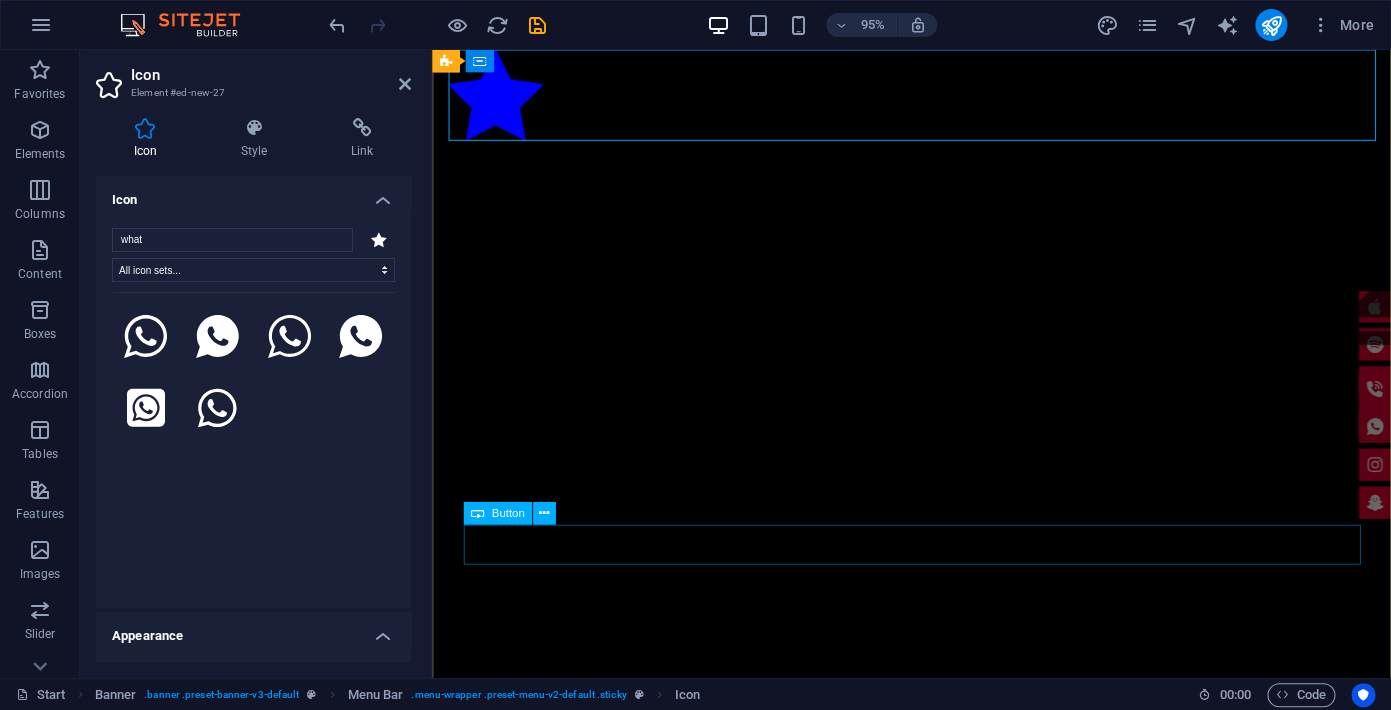 drag, startPoint x: 577, startPoint y: 454, endPoint x: 846, endPoint y: 577, distance: 295.78708 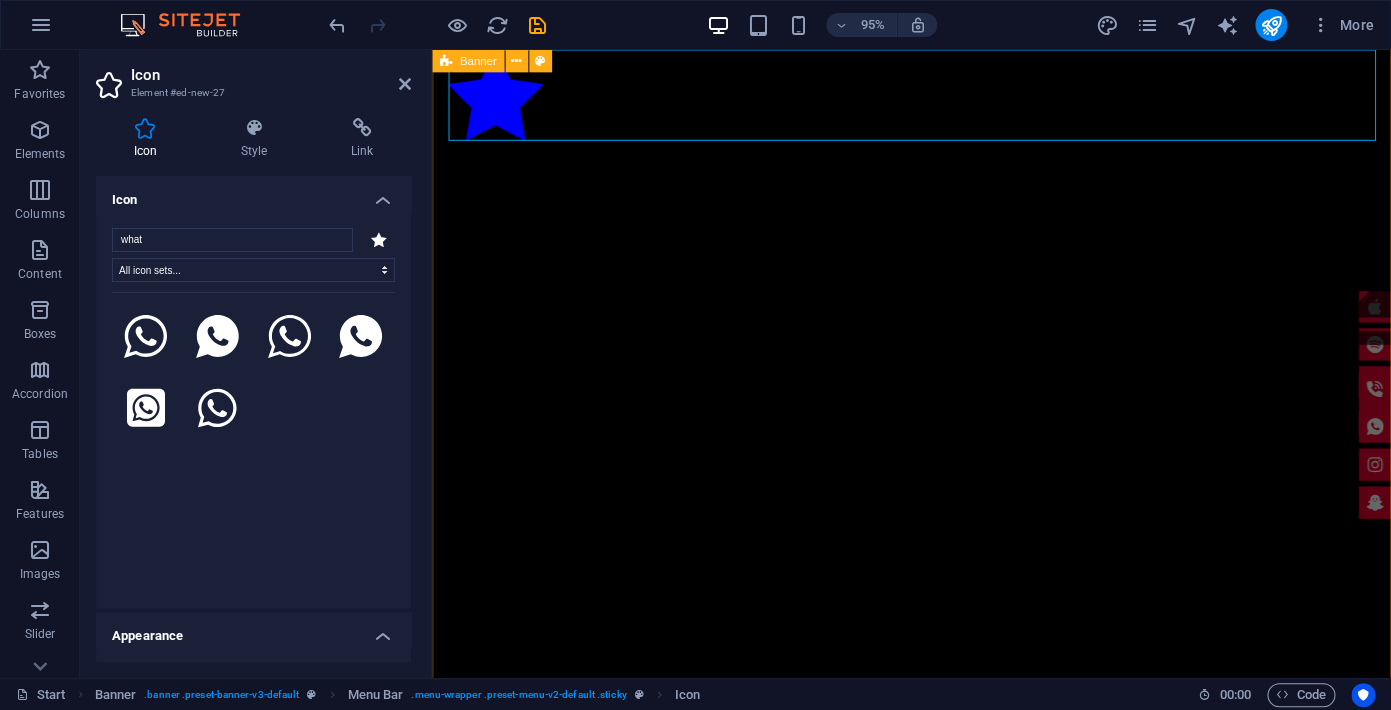 scroll, scrollTop: 30, scrollLeft: 0, axis: vertical 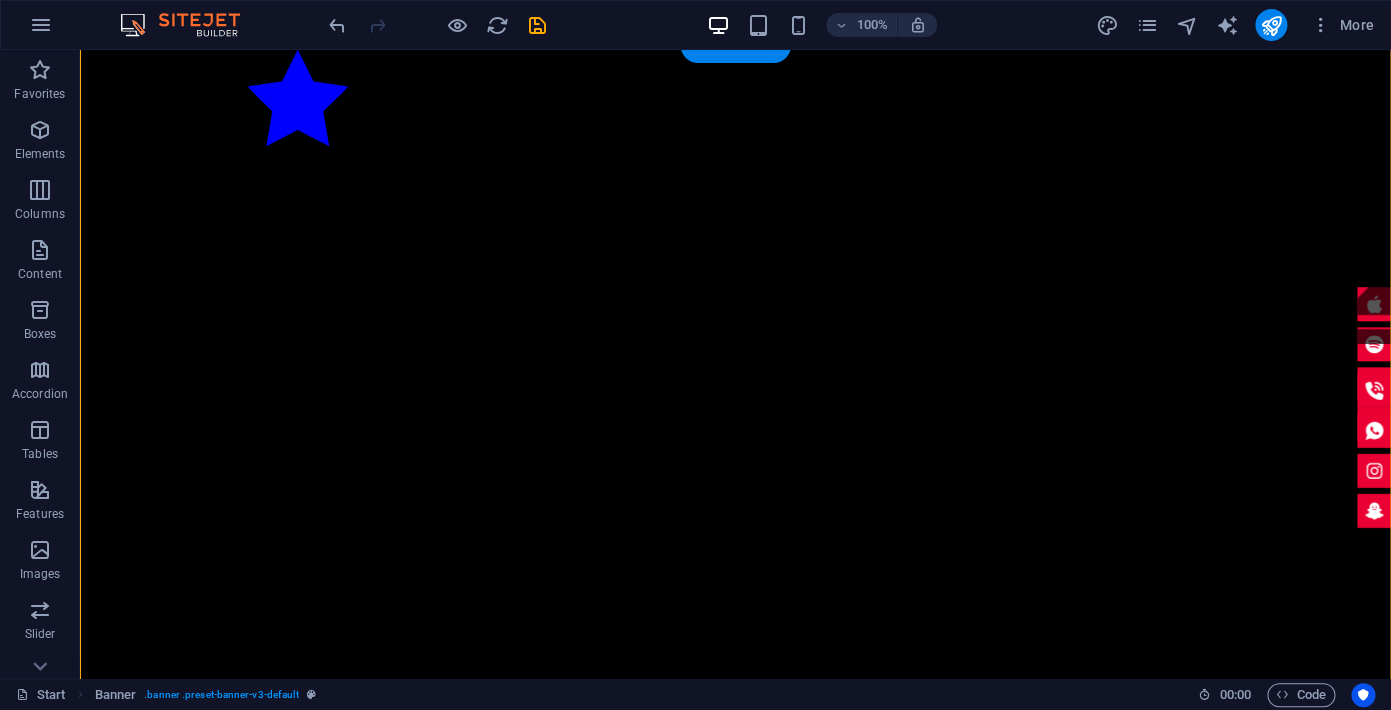 drag, startPoint x: 564, startPoint y: 114, endPoint x: 534, endPoint y: 260, distance: 149.05032 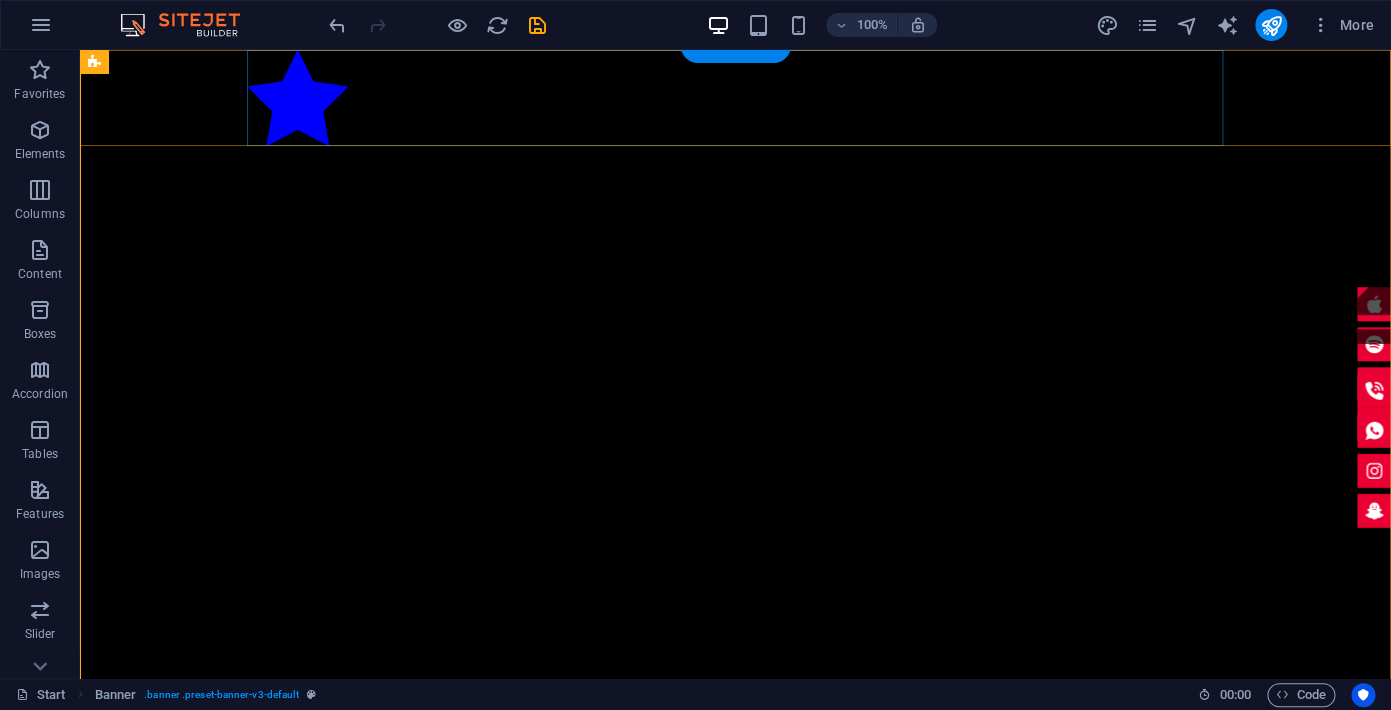 click at bounding box center [736, 101] 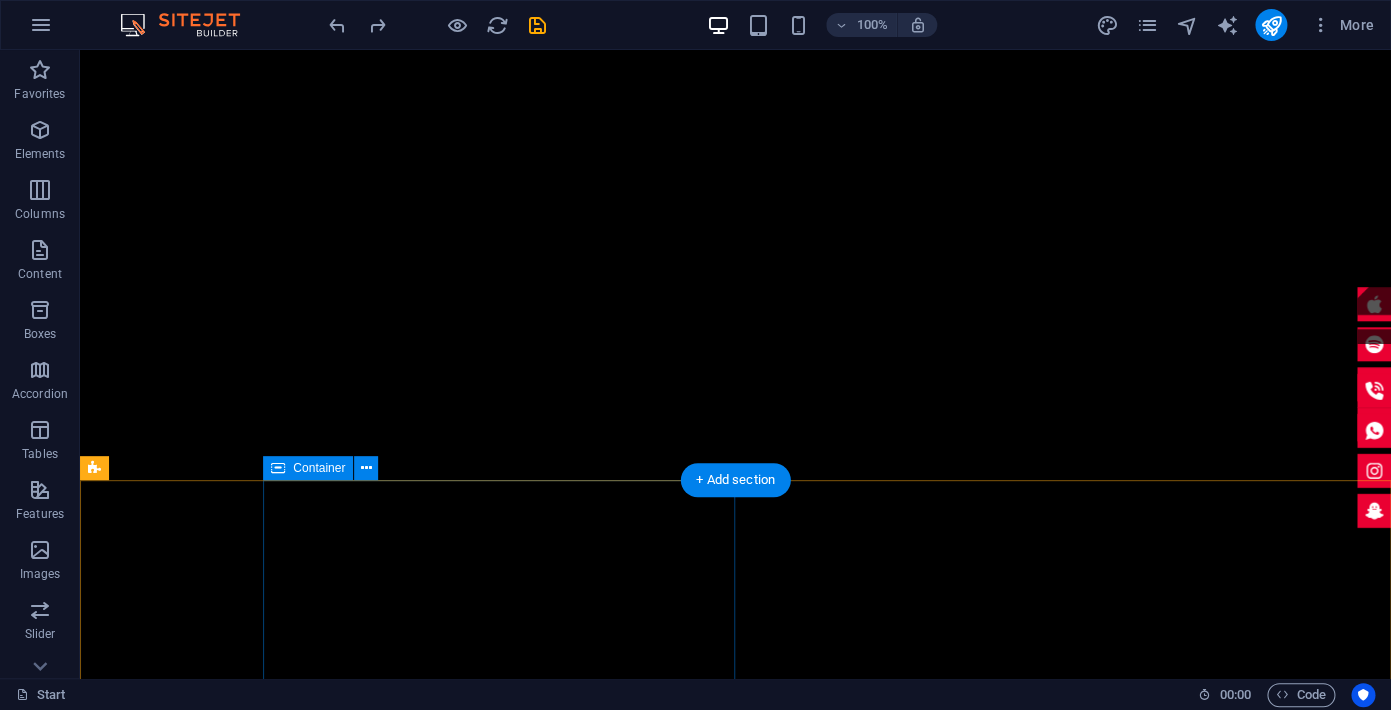 scroll, scrollTop: 243, scrollLeft: 0, axis: vertical 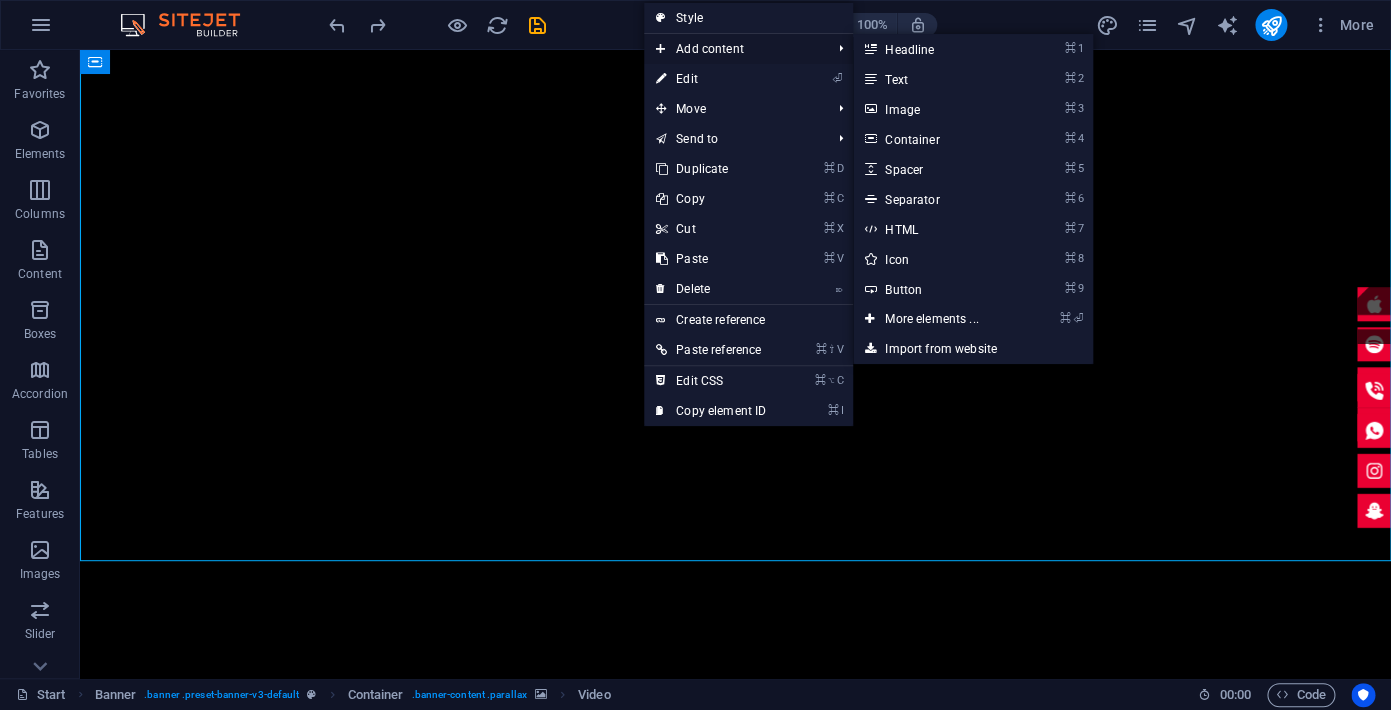 click on "Add content" at bounding box center (733, 49) 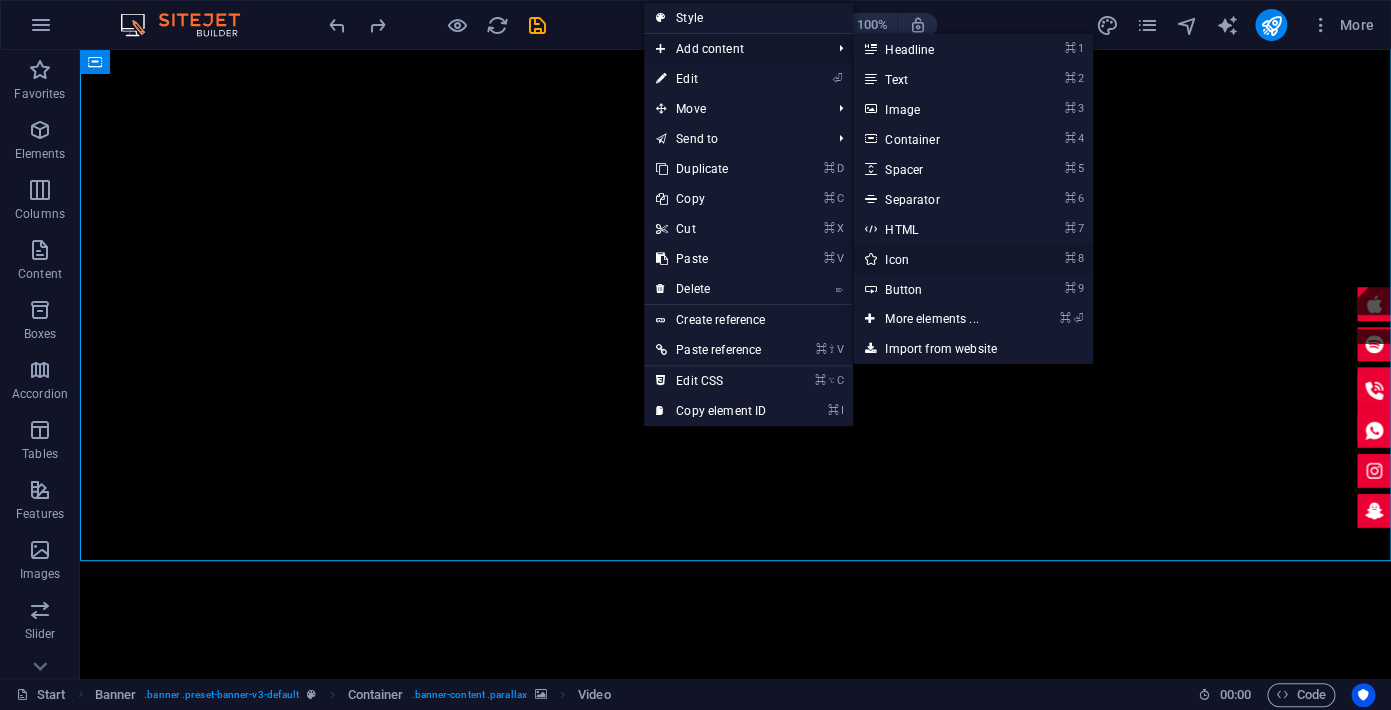 click at bounding box center [870, 259] 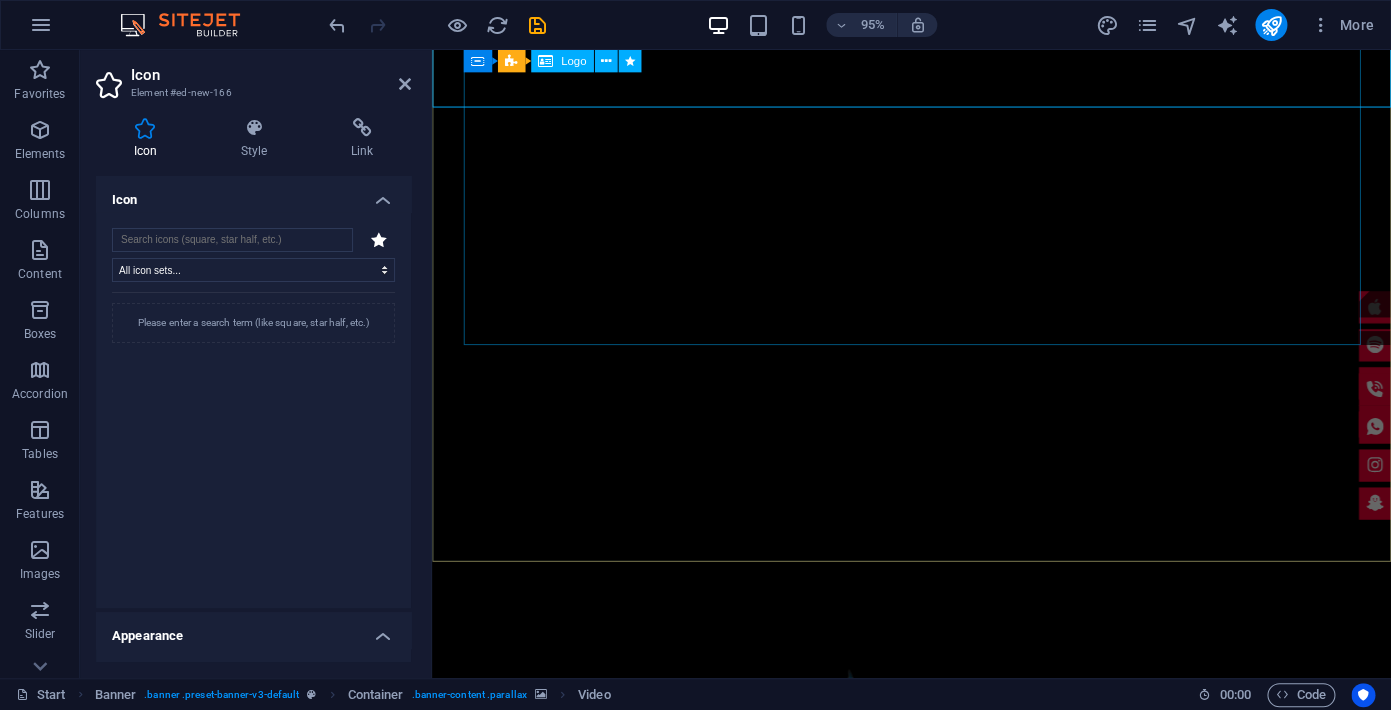 scroll, scrollTop: 0, scrollLeft: 0, axis: both 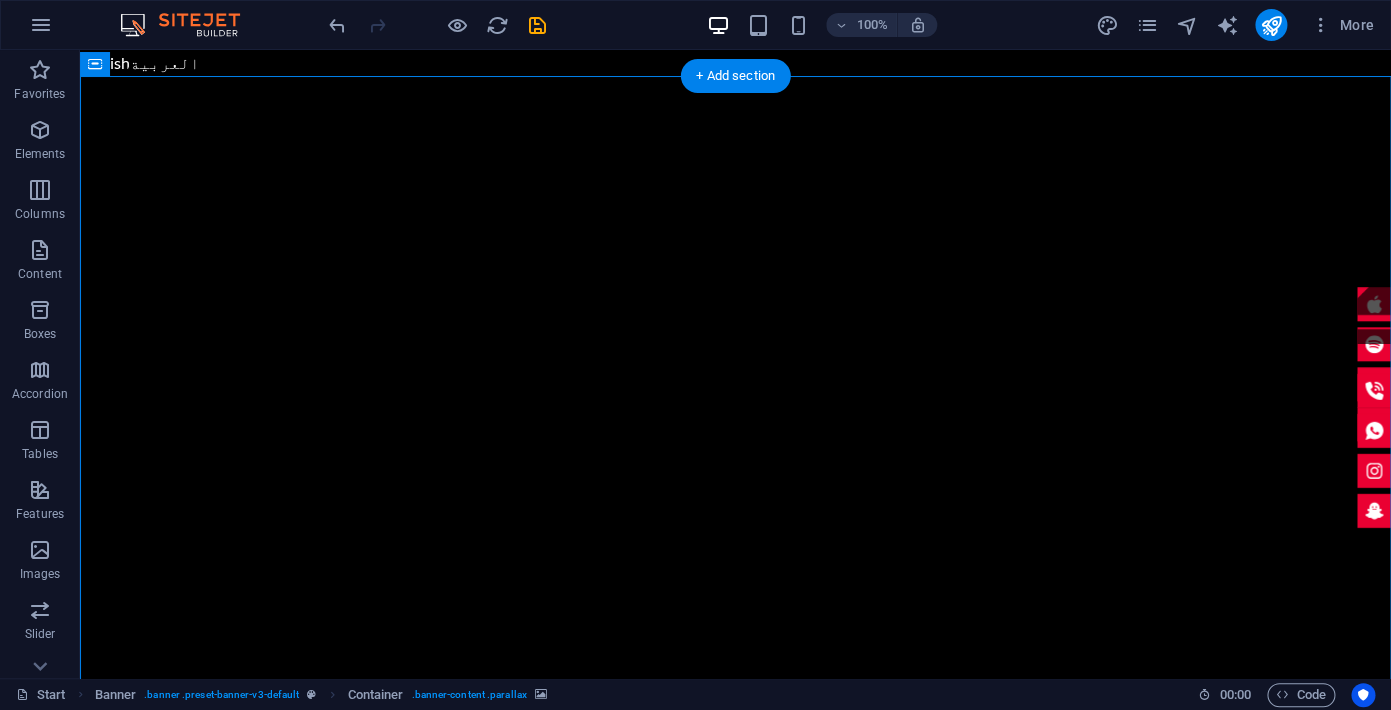 drag, startPoint x: 585, startPoint y: 115, endPoint x: 739, endPoint y: 612, distance: 520.3124 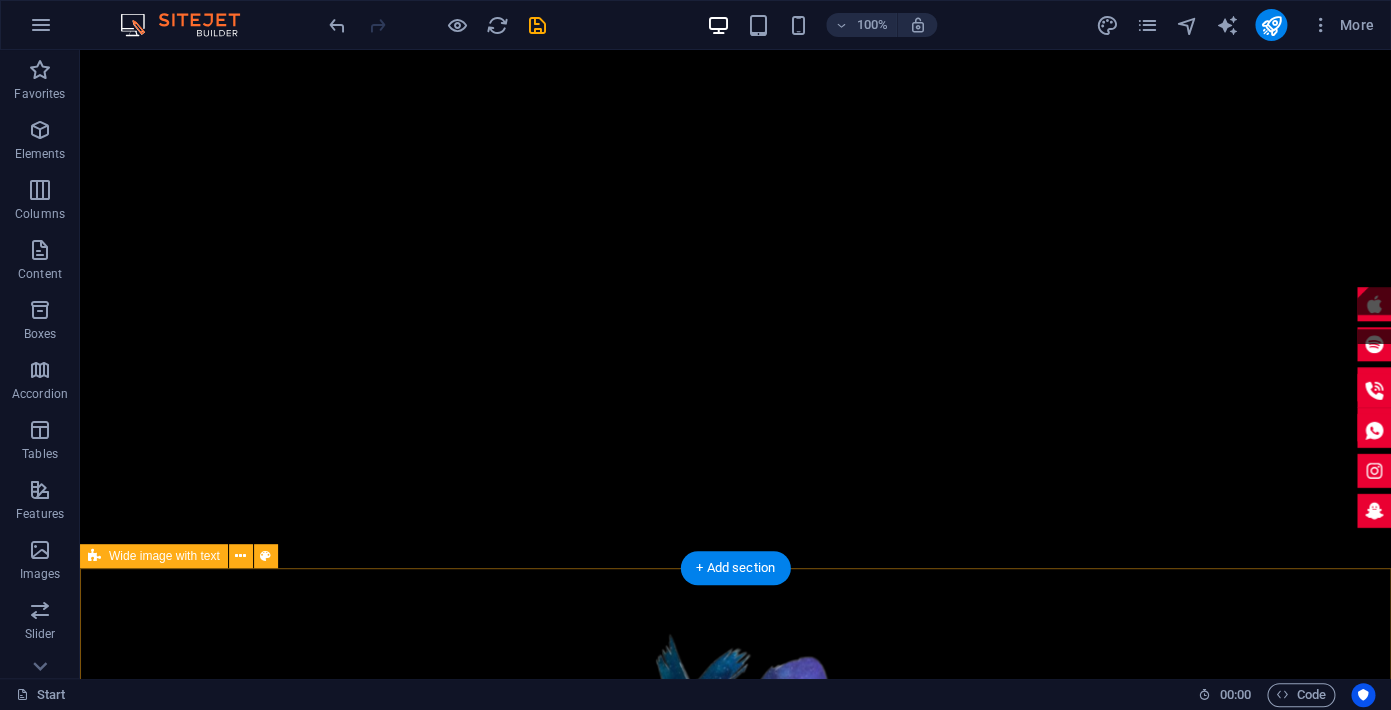scroll, scrollTop: 0, scrollLeft: 0, axis: both 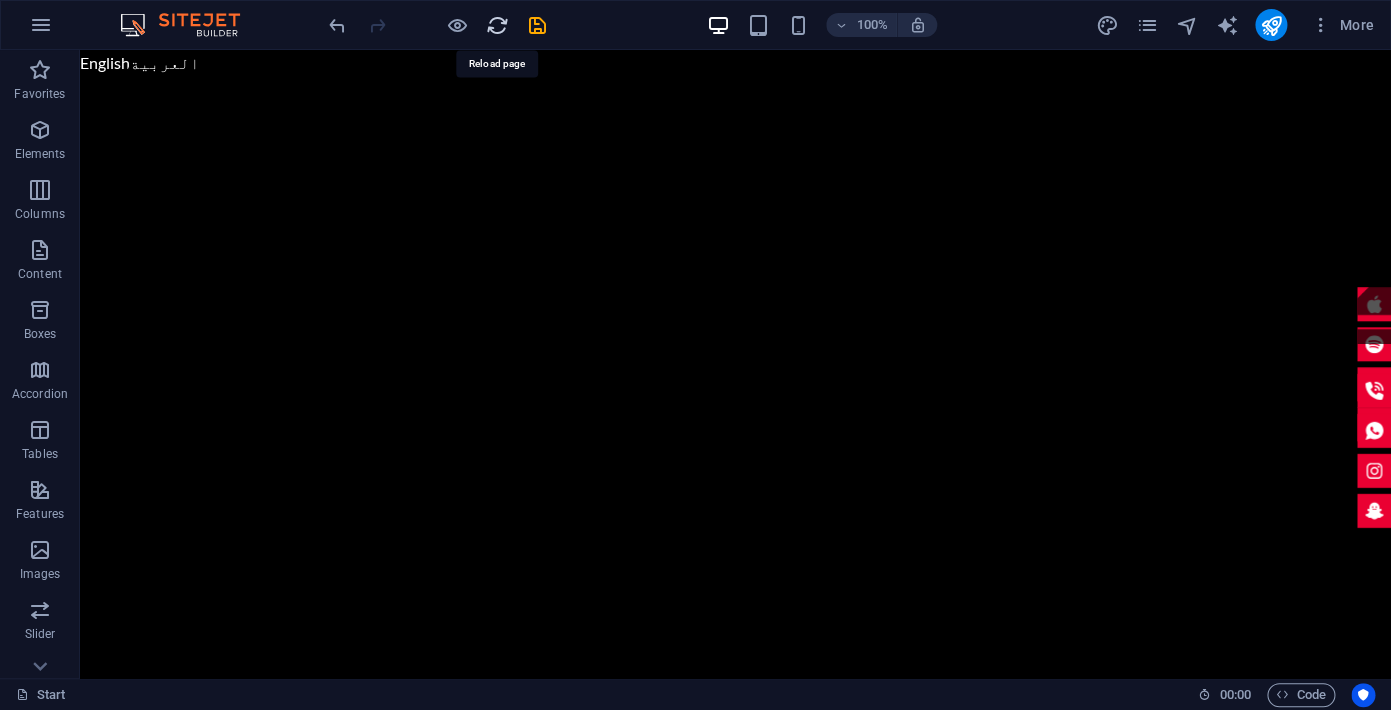 click at bounding box center (497, 25) 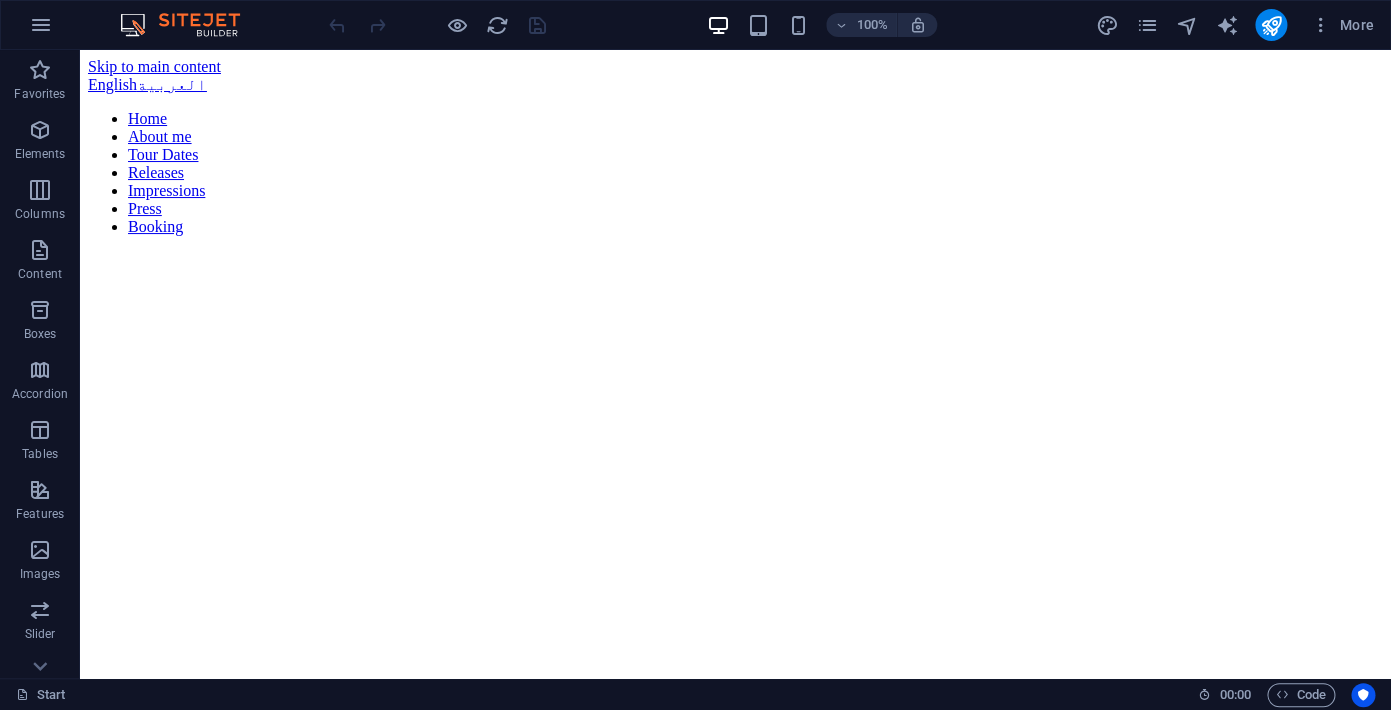 scroll, scrollTop: 0, scrollLeft: 0, axis: both 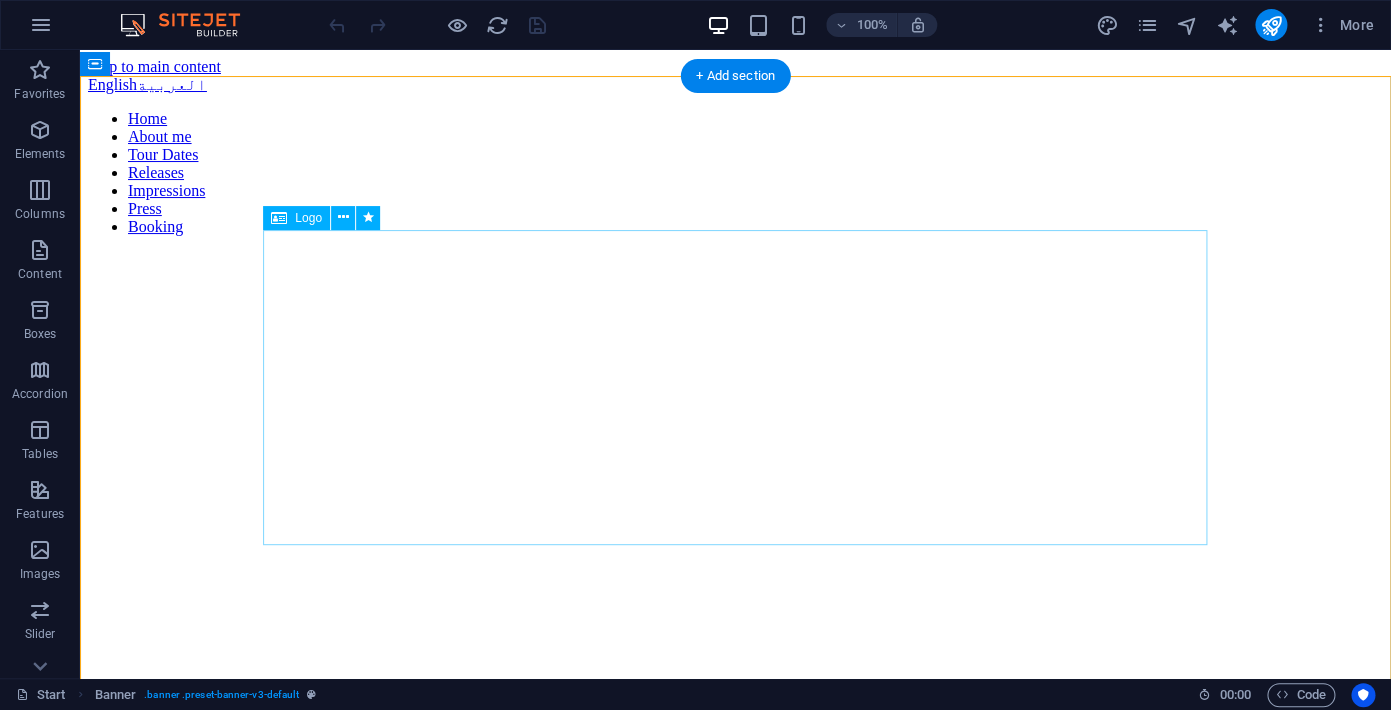 drag, startPoint x: 773, startPoint y: 226, endPoint x: 703, endPoint y: 366, distance: 156.52477 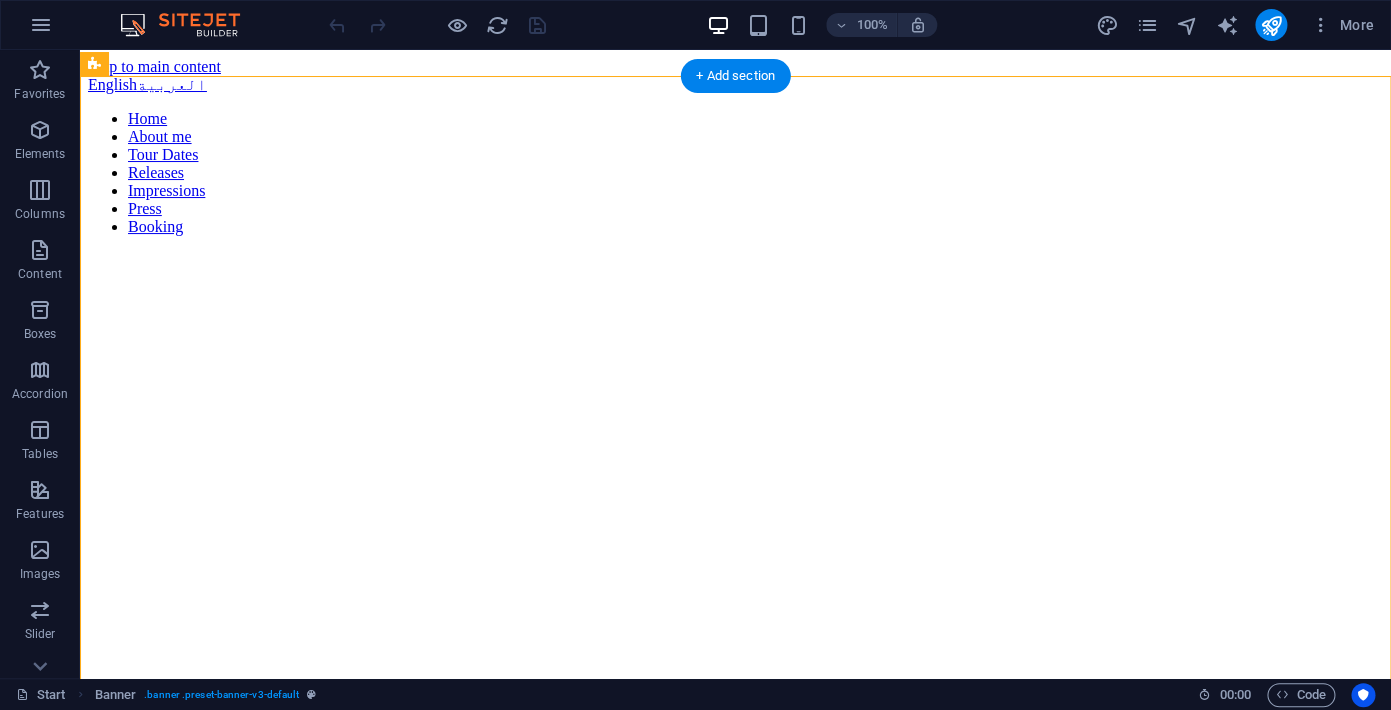 click at bounding box center [735, 568] 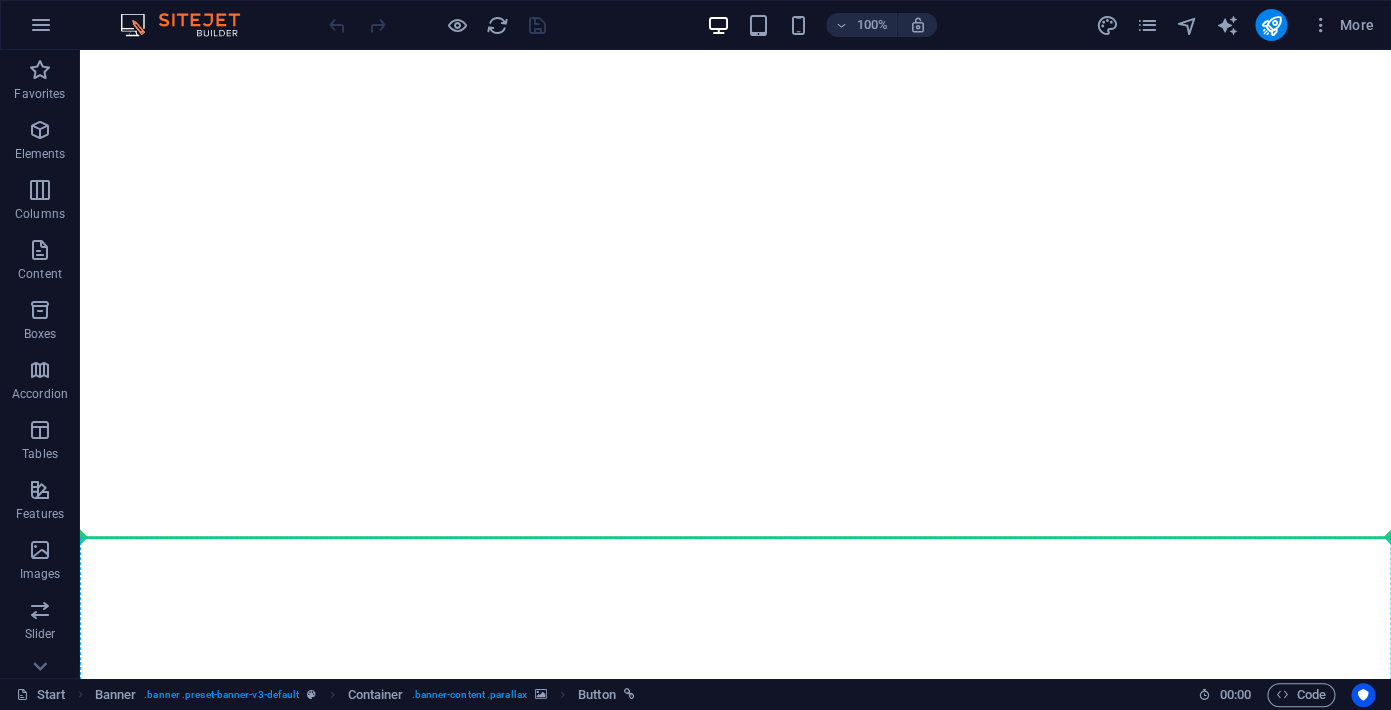 scroll, scrollTop: 217, scrollLeft: 0, axis: vertical 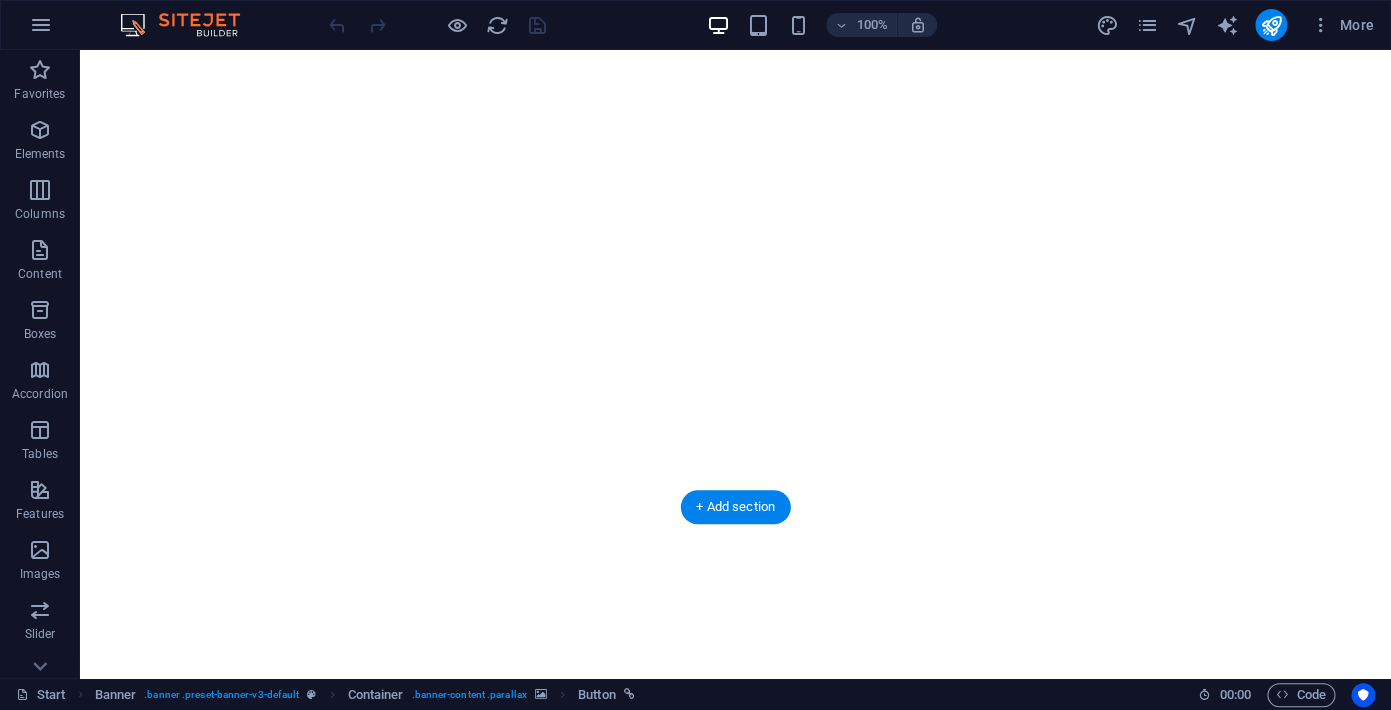 drag, startPoint x: 771, startPoint y: 228, endPoint x: 734, endPoint y: 385, distance: 161.30096 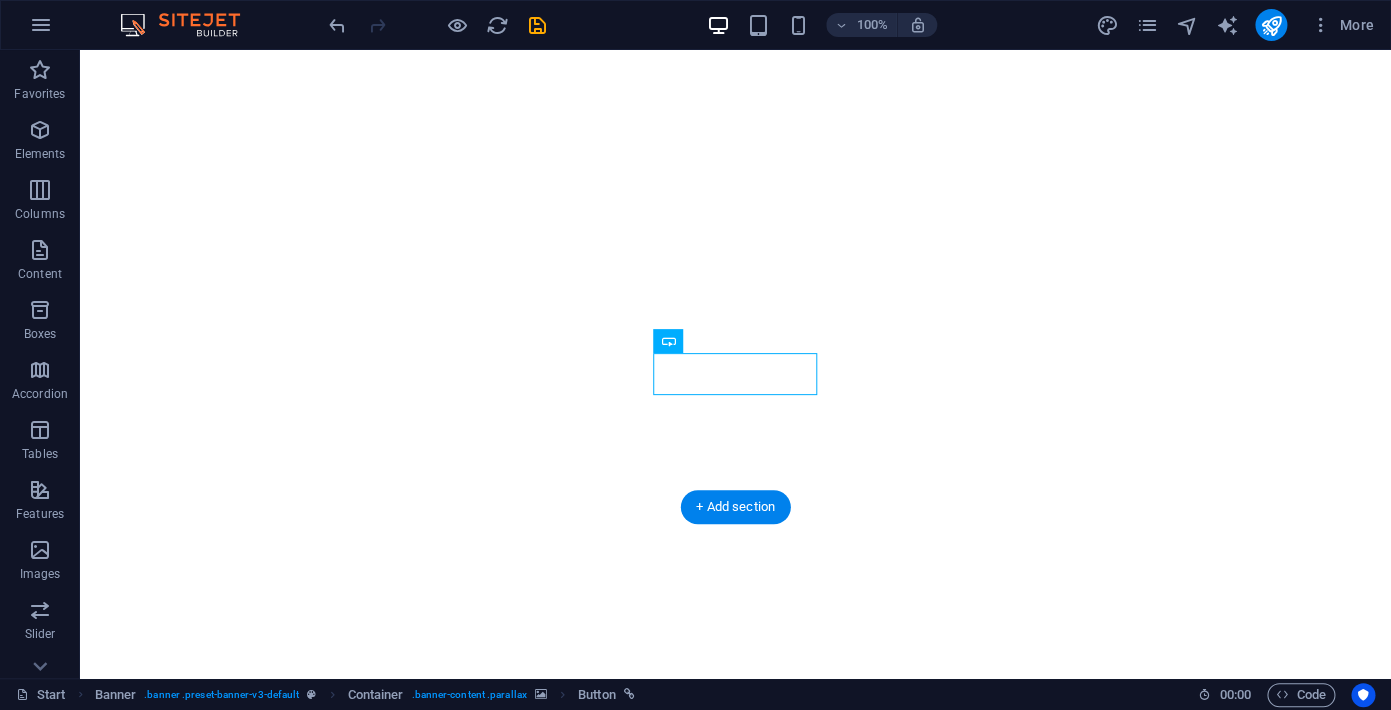 click at bounding box center (735, 438) 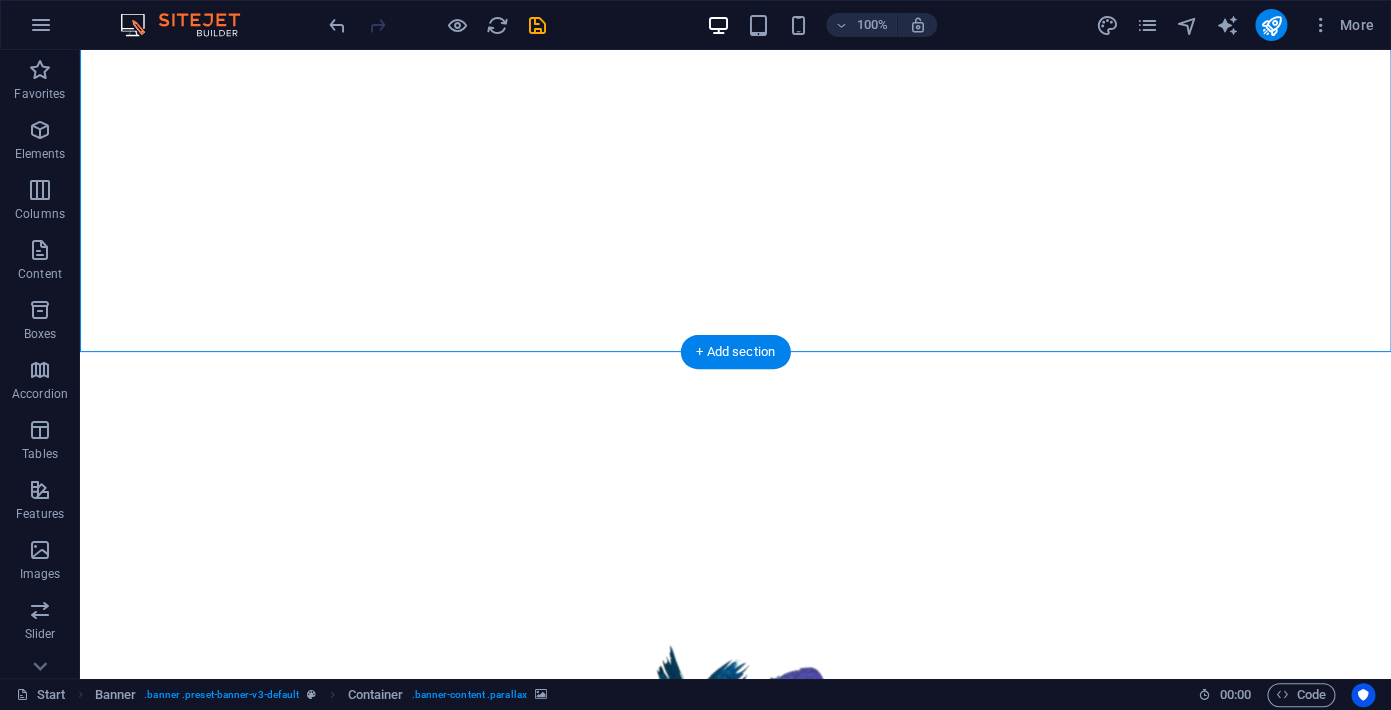 scroll, scrollTop: 372, scrollLeft: 0, axis: vertical 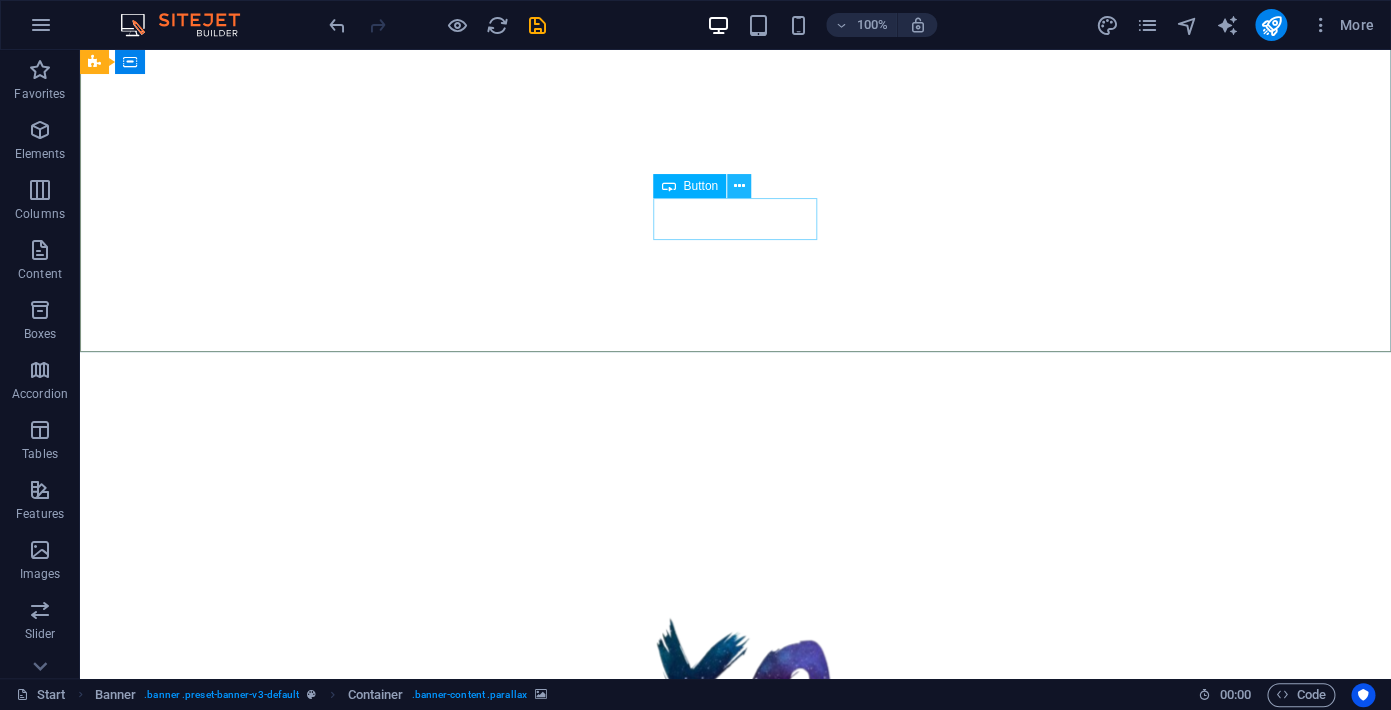 click at bounding box center [738, 186] 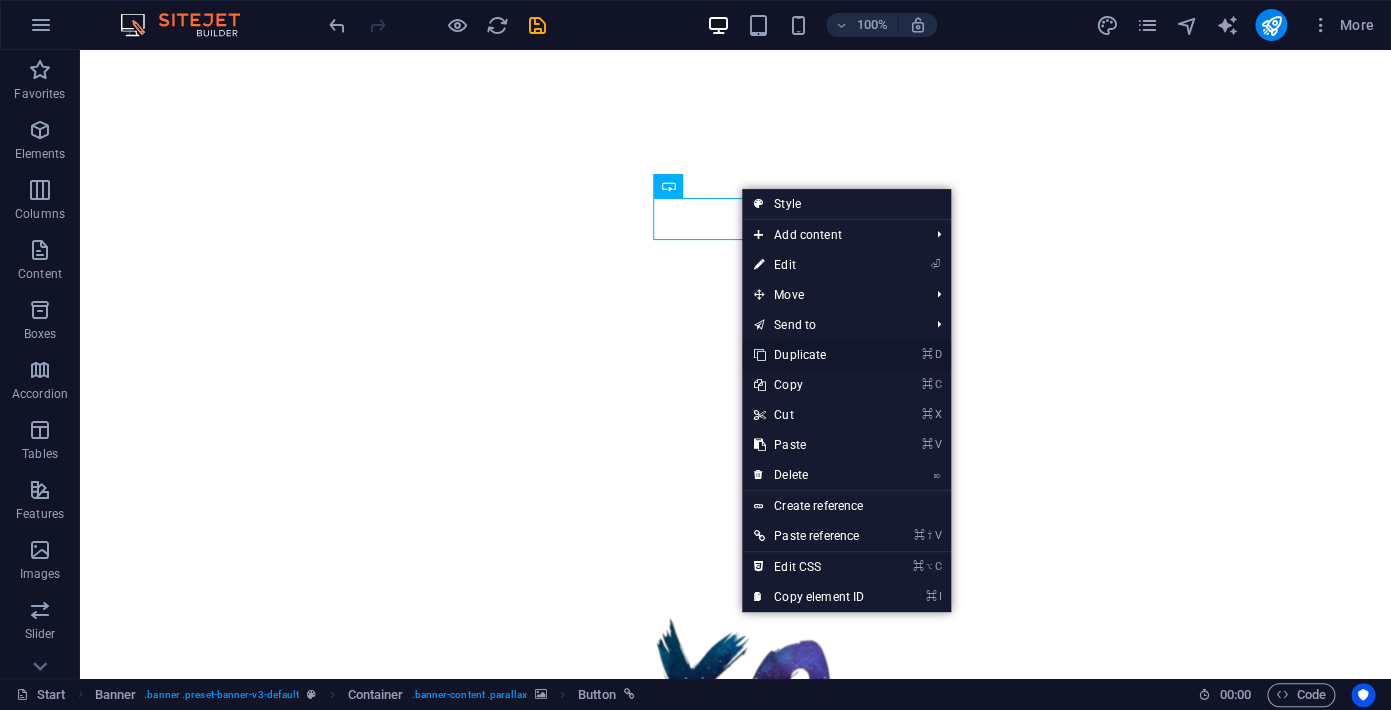 click on "⌘ D  Duplicate" at bounding box center [809, 355] 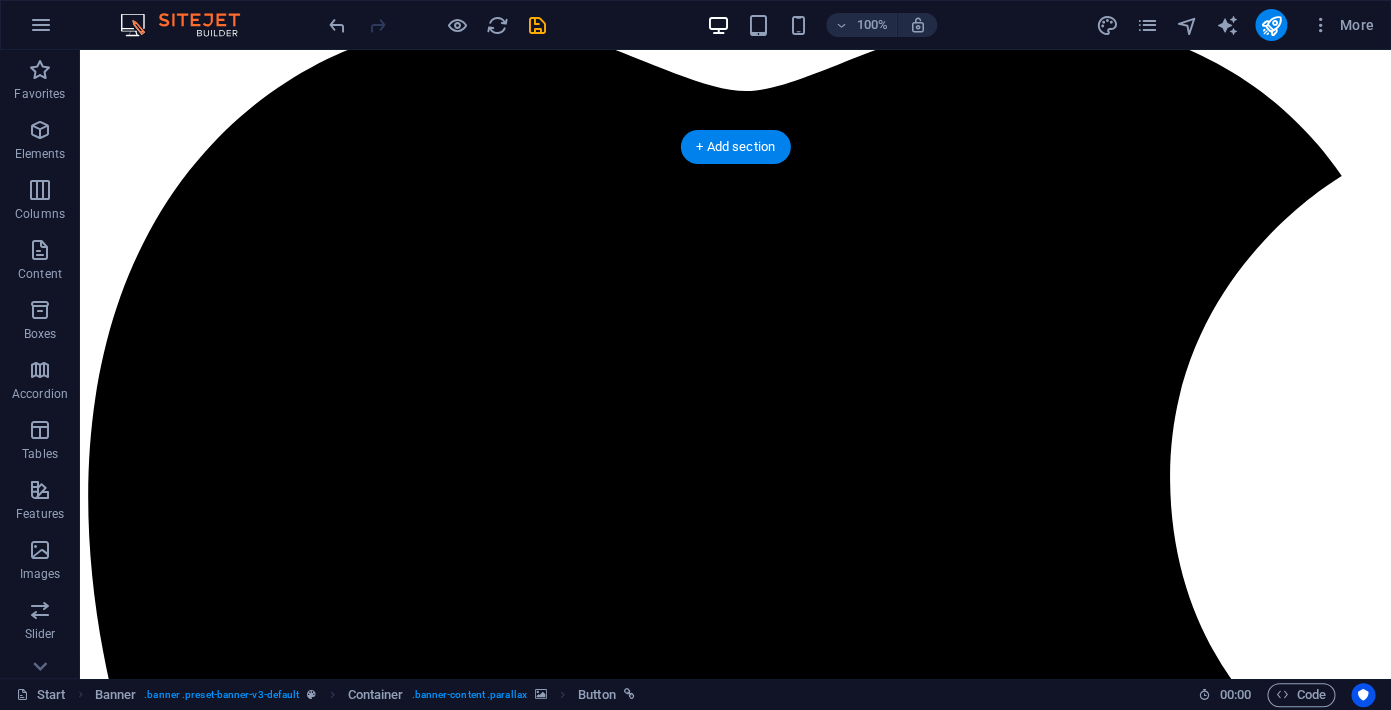 scroll, scrollTop: 1760, scrollLeft: 0, axis: vertical 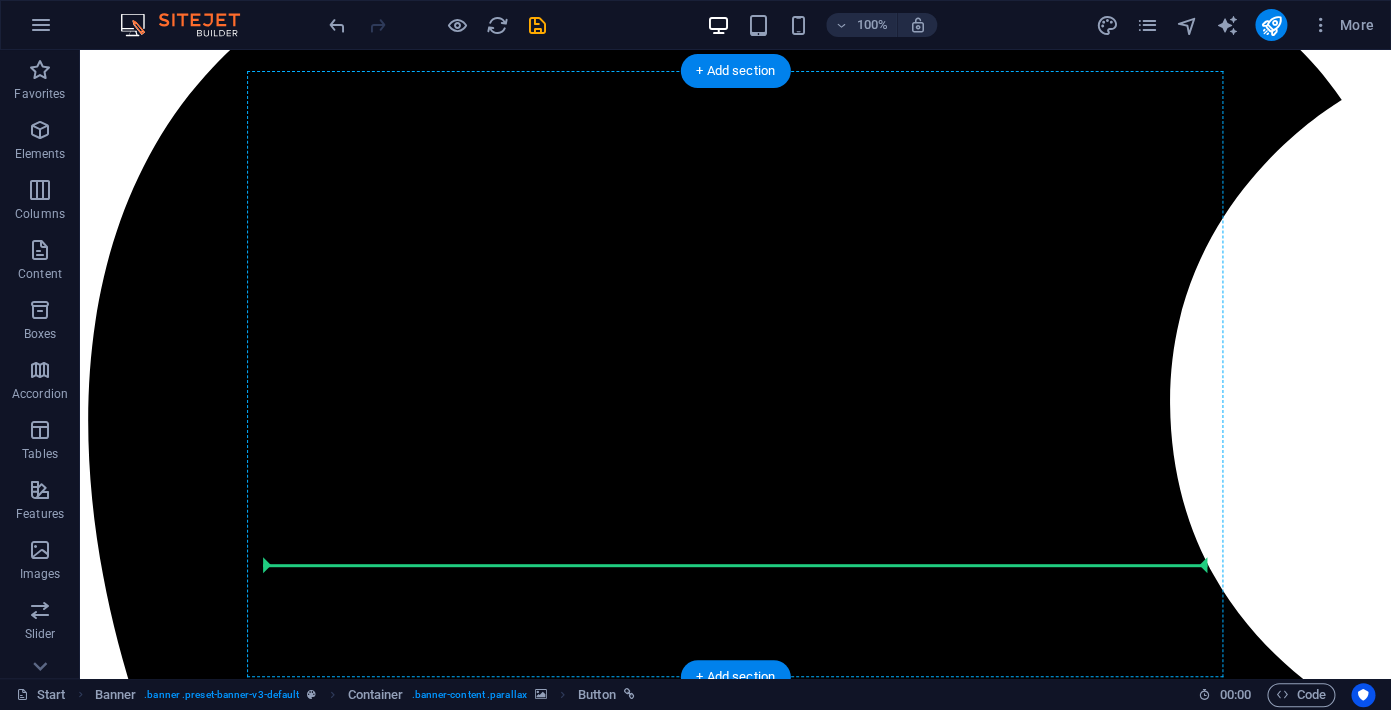 drag, startPoint x: 861, startPoint y: 236, endPoint x: 762, endPoint y: 563, distance: 341.6577 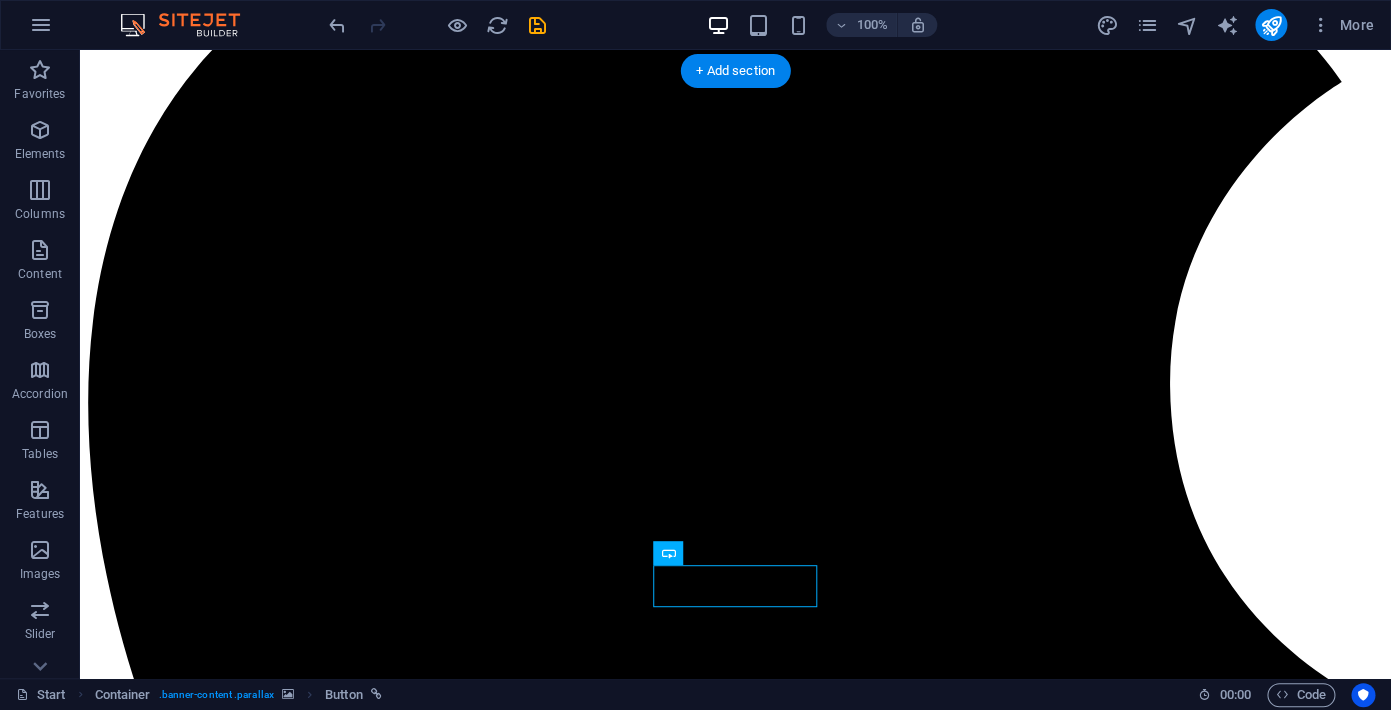 click at bounding box center [735, 5321] 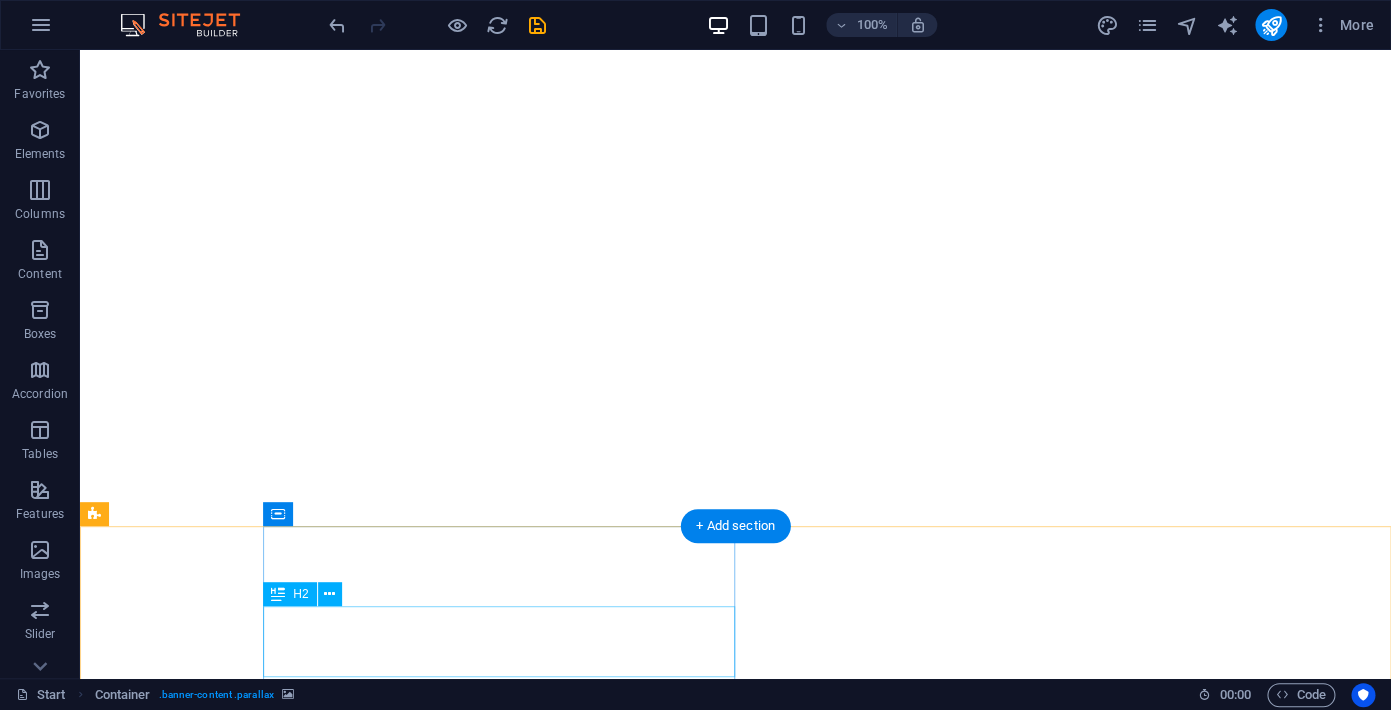 scroll, scrollTop: 0, scrollLeft: 0, axis: both 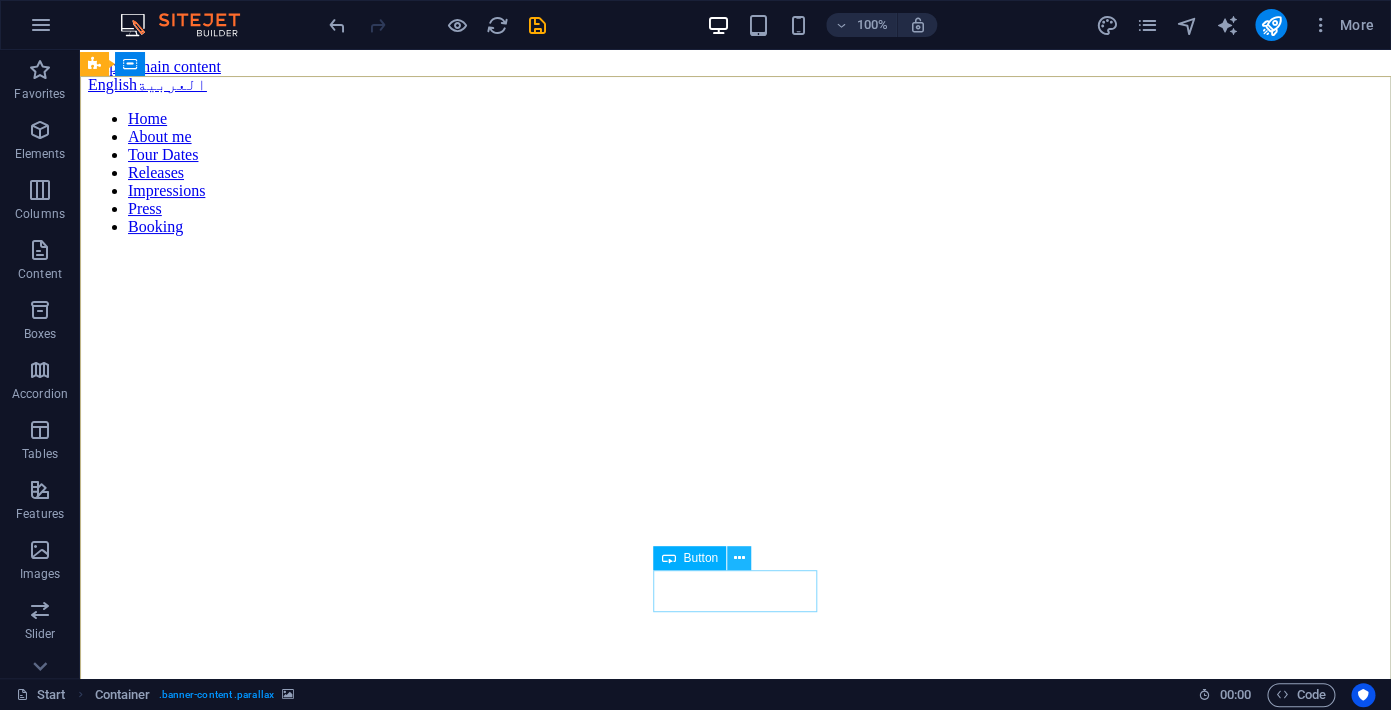 click at bounding box center [738, 558] 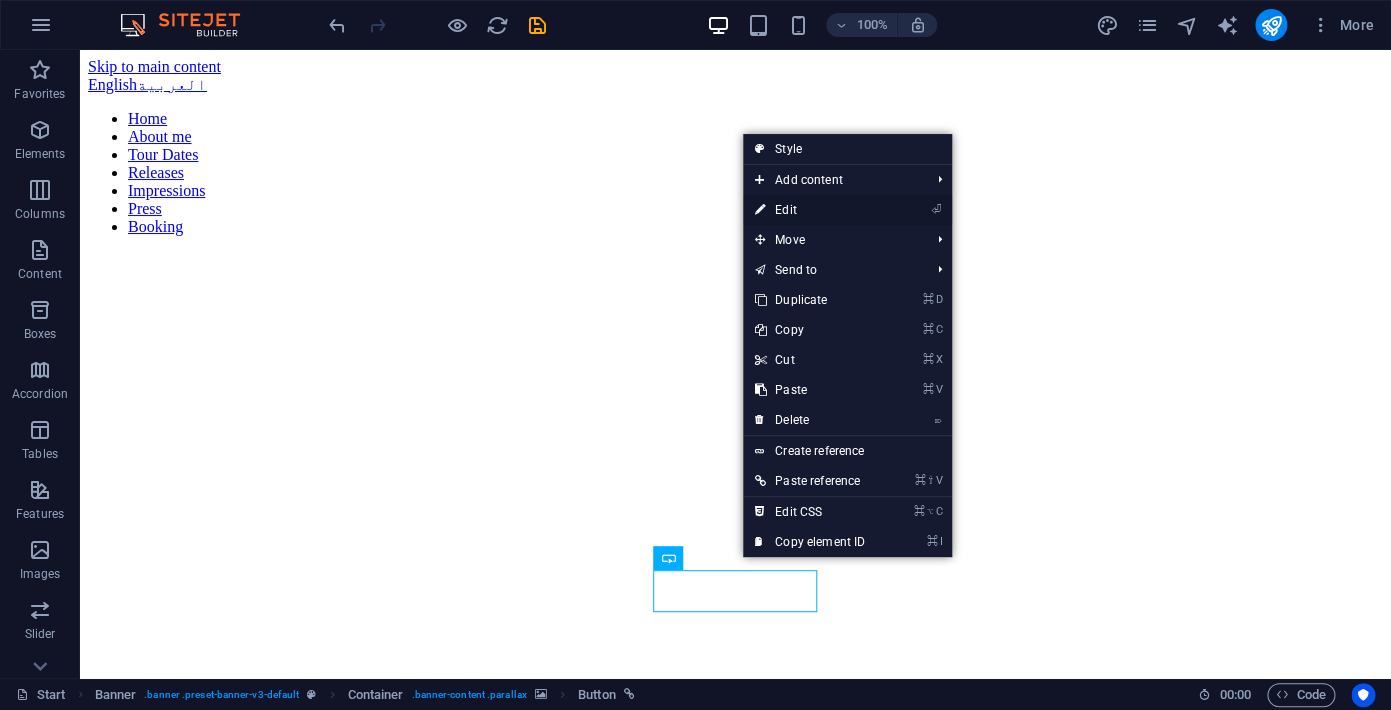 click on "⏎  Edit" at bounding box center [810, 210] 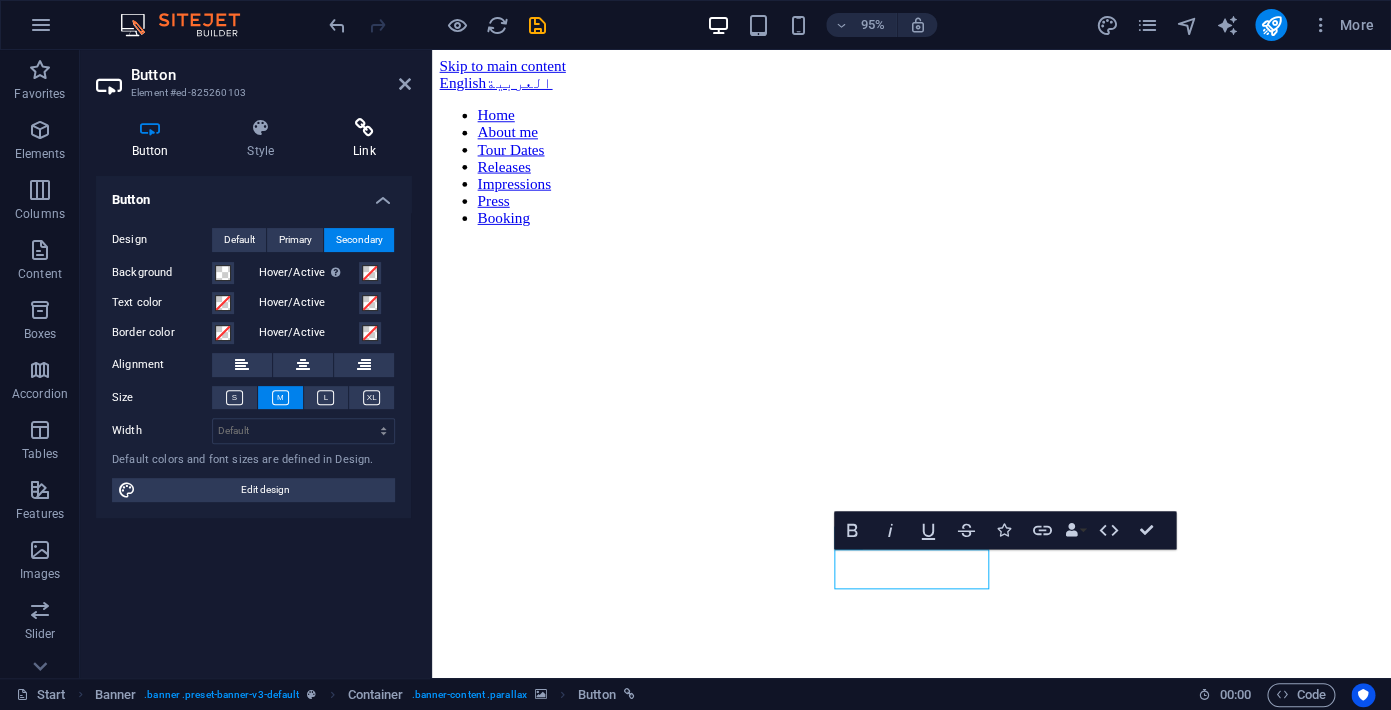 click at bounding box center (364, 128) 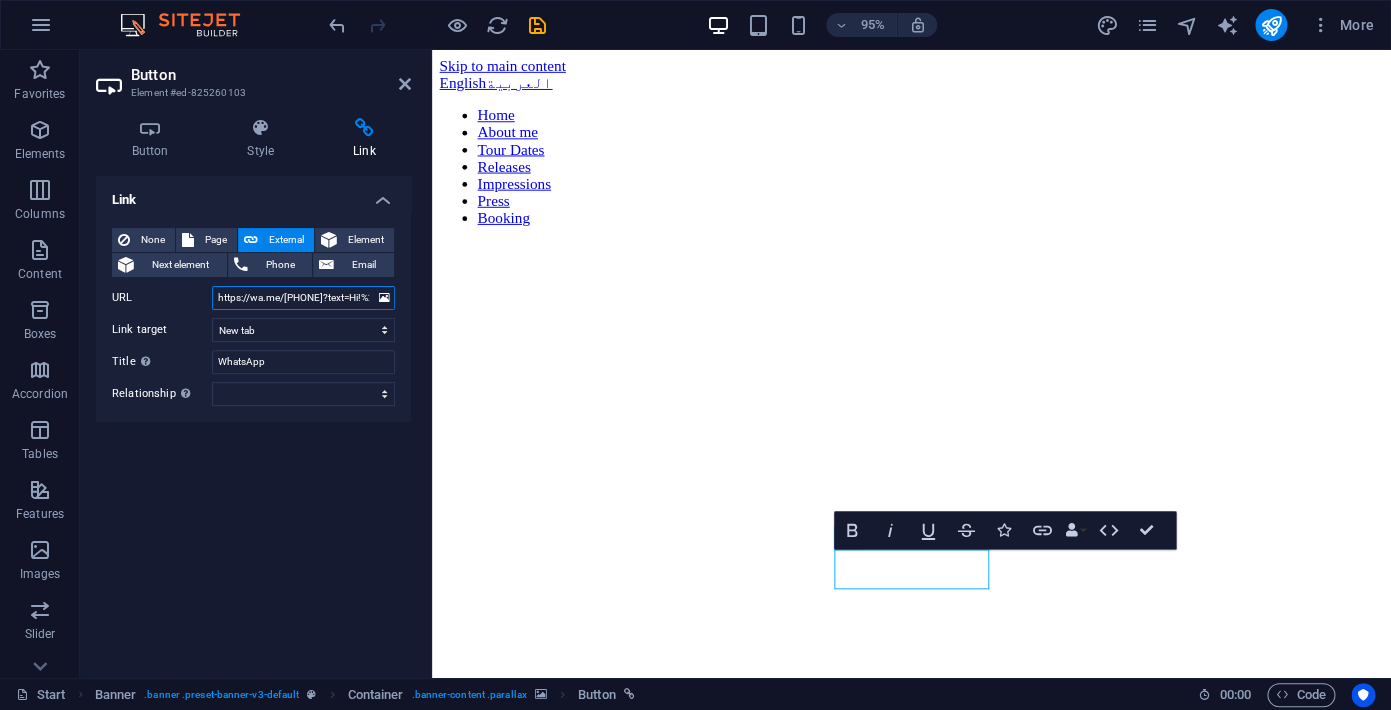 click on "https://wa.me/[PHONE]?text=Hi!%20I'm%20interested%20in%20booking%20a%20table.%20Can%20you%20share%20more%20details%3F" at bounding box center (303, 298) 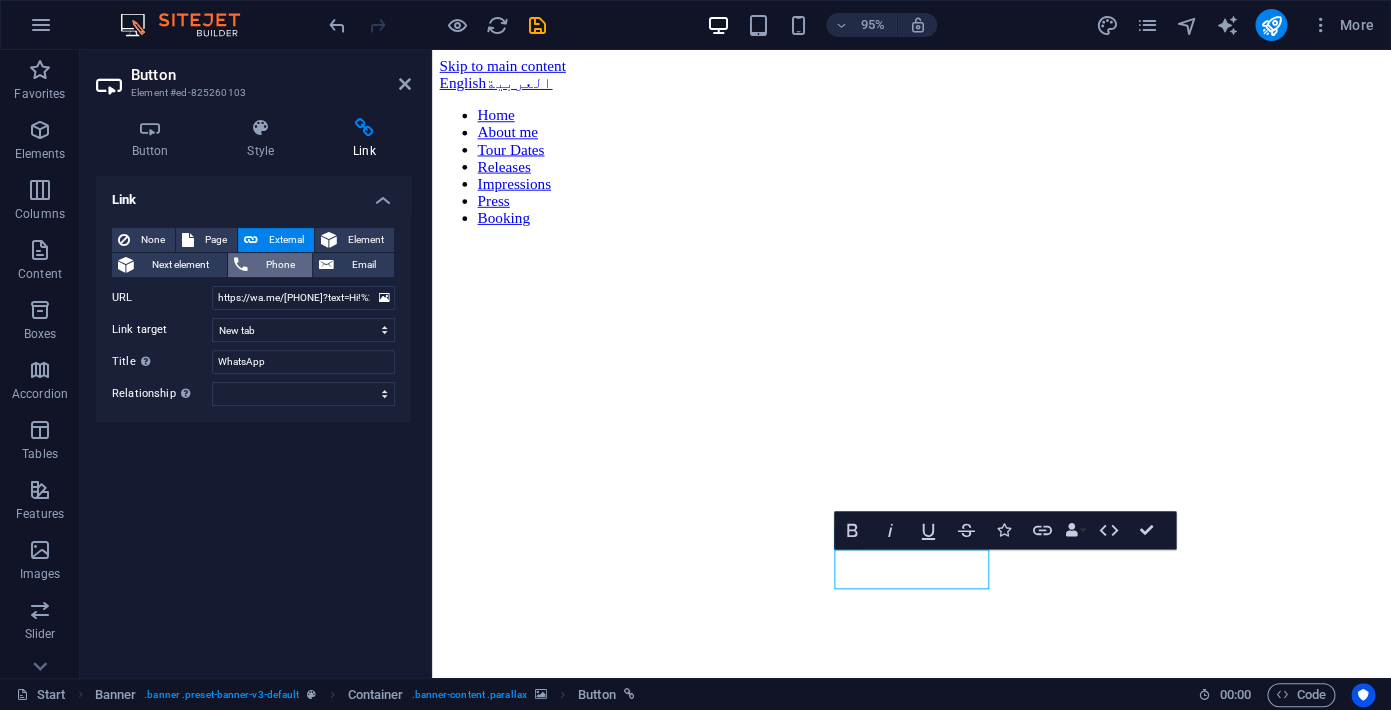 click on "Phone" at bounding box center (280, 265) 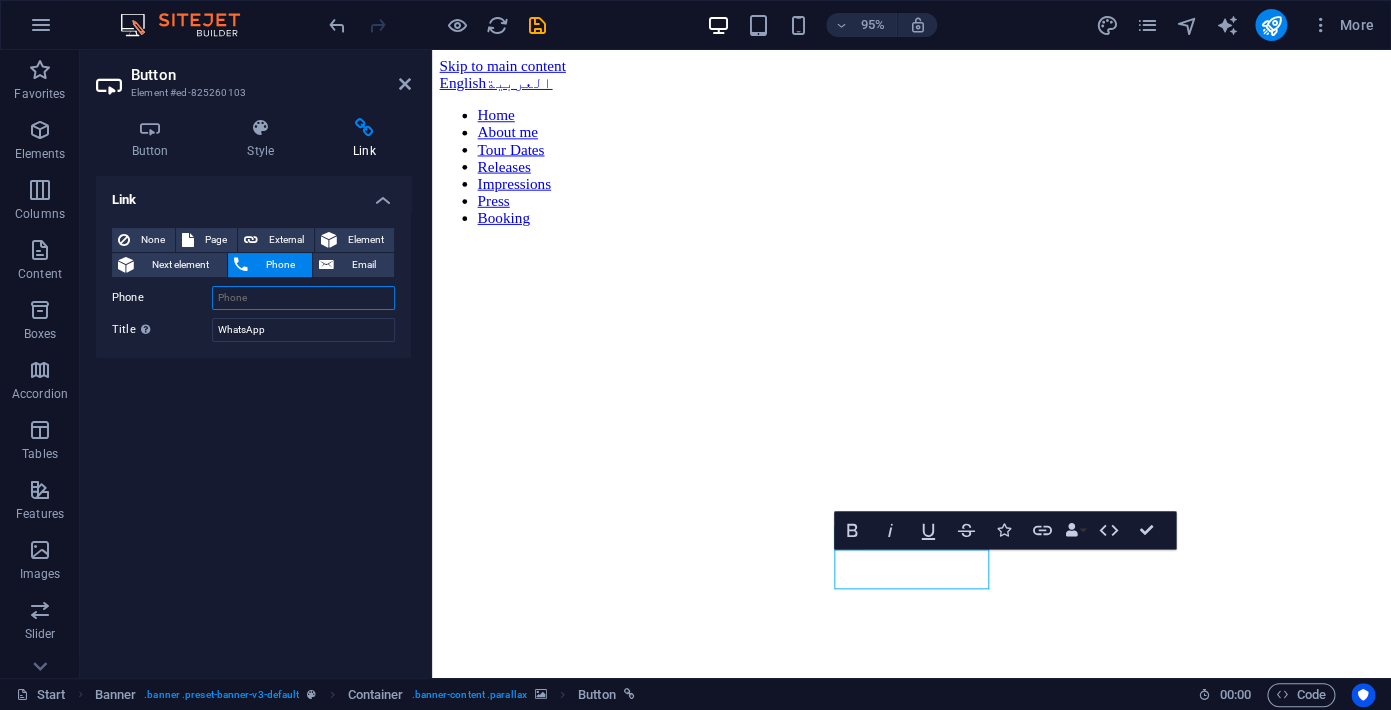 paste on "[PHONE]" 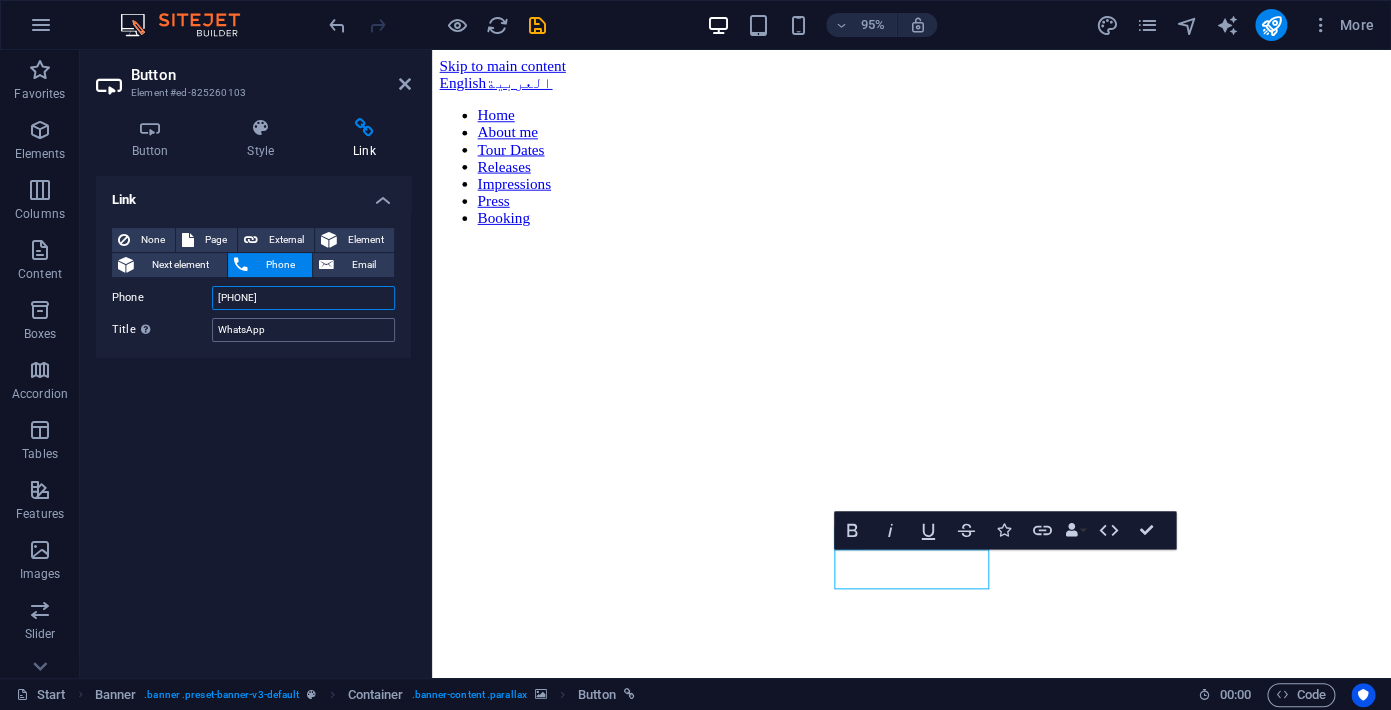 type on "[PHONE]" 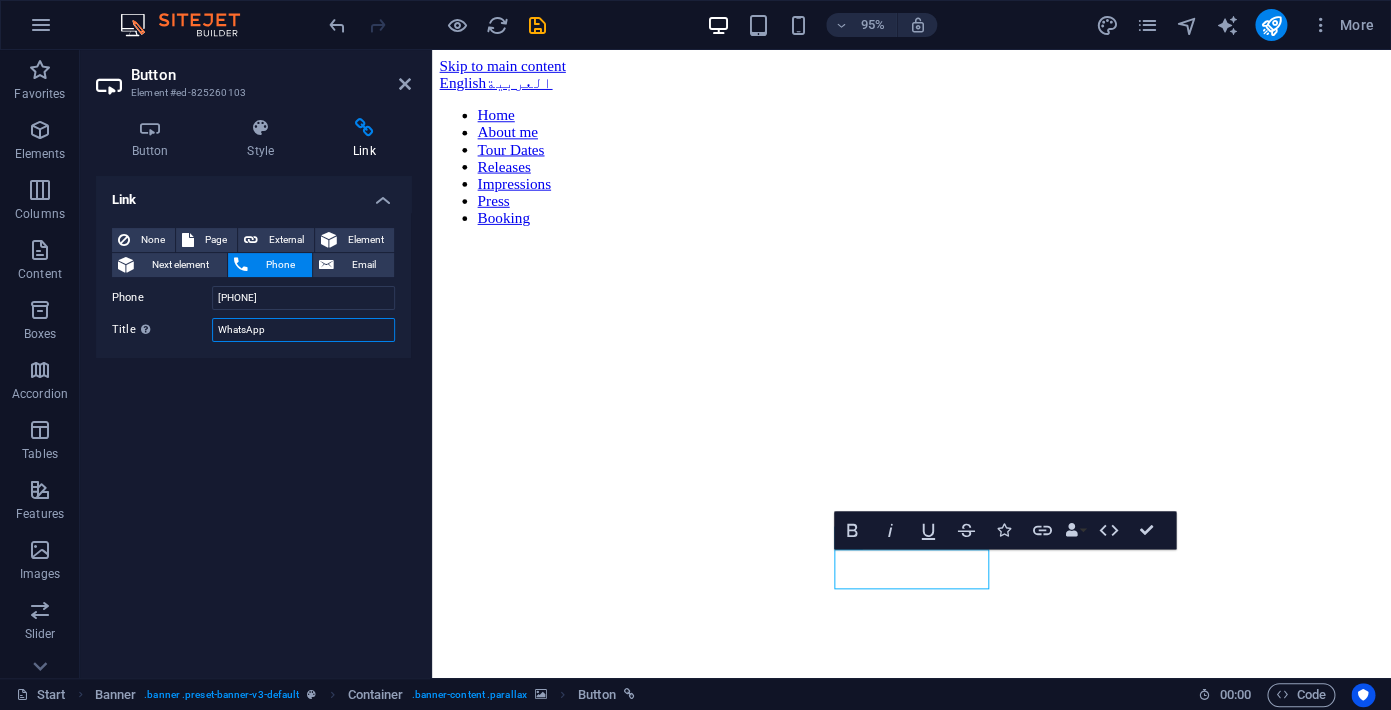 click on "WhatsApp" at bounding box center [303, 330] 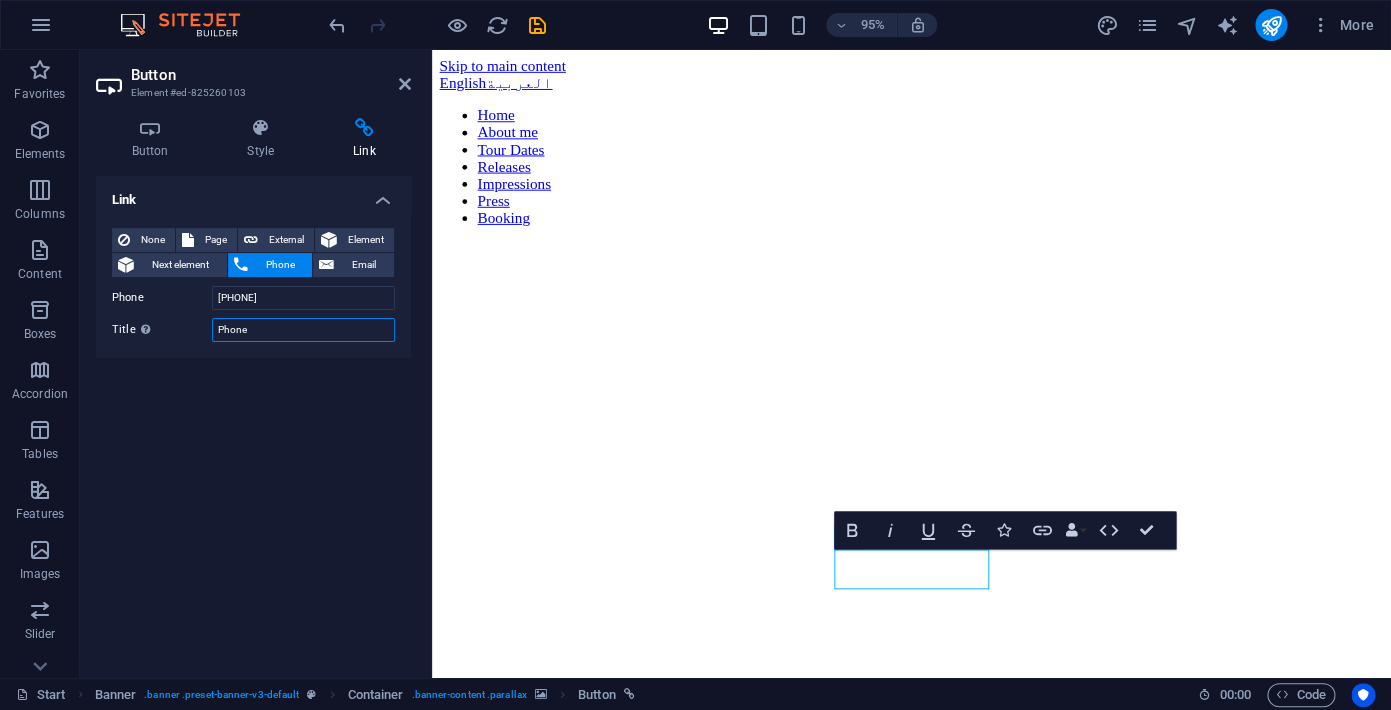 type on "Phone" 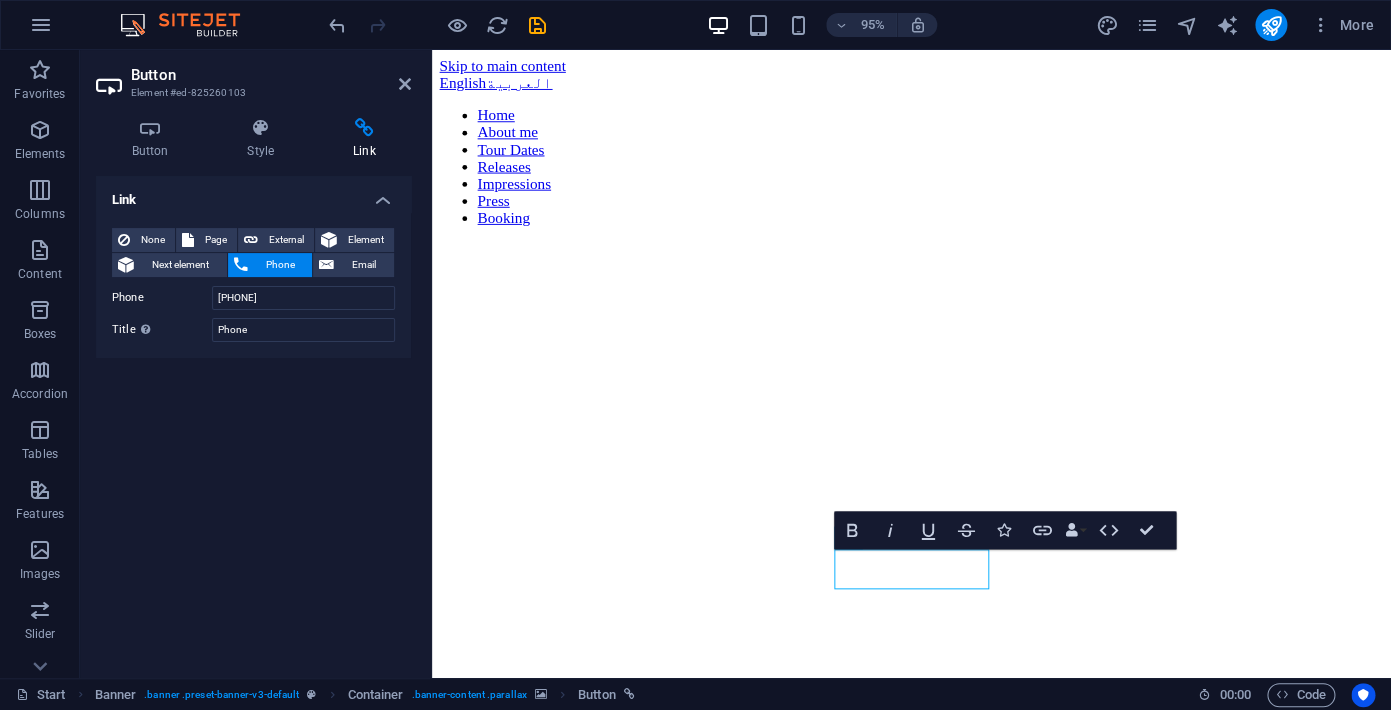 click on "Link None Page External Element Next element Phone Email Page Start Subpage Legal Notice Privacy Start Subpage Element
URL https://wa.me/[PHONE]?text=Hi!%20I'm%20interested%20in%20booking%20a%20table.%20Can%20you%20share%20more%20details%3F Phone [PHONE] Email Link target New tab Same tab Overlay Title Additional link description, should not be the same as the link text. The title is most often shown as a tooltip text when the mouse moves over the element. Leave empty if uncertain. Phone Relationship Sets the  relationship of this link to the link target . For example, the value "nofollow" instructs search engines not to follow the link. Can be left empty. alternate author bookmark external help license next nofollow noreferrer noopener prev tag" at bounding box center (253, 419) 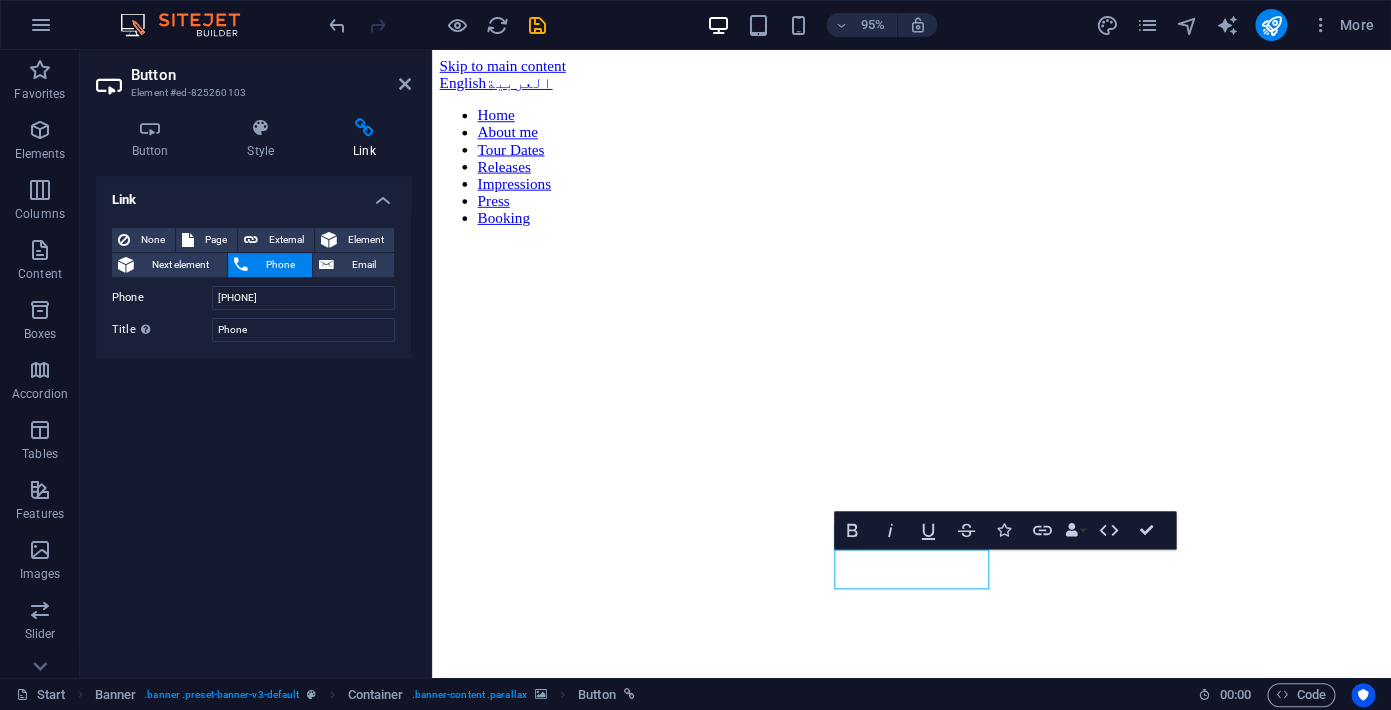 click at bounding box center [936, 492] 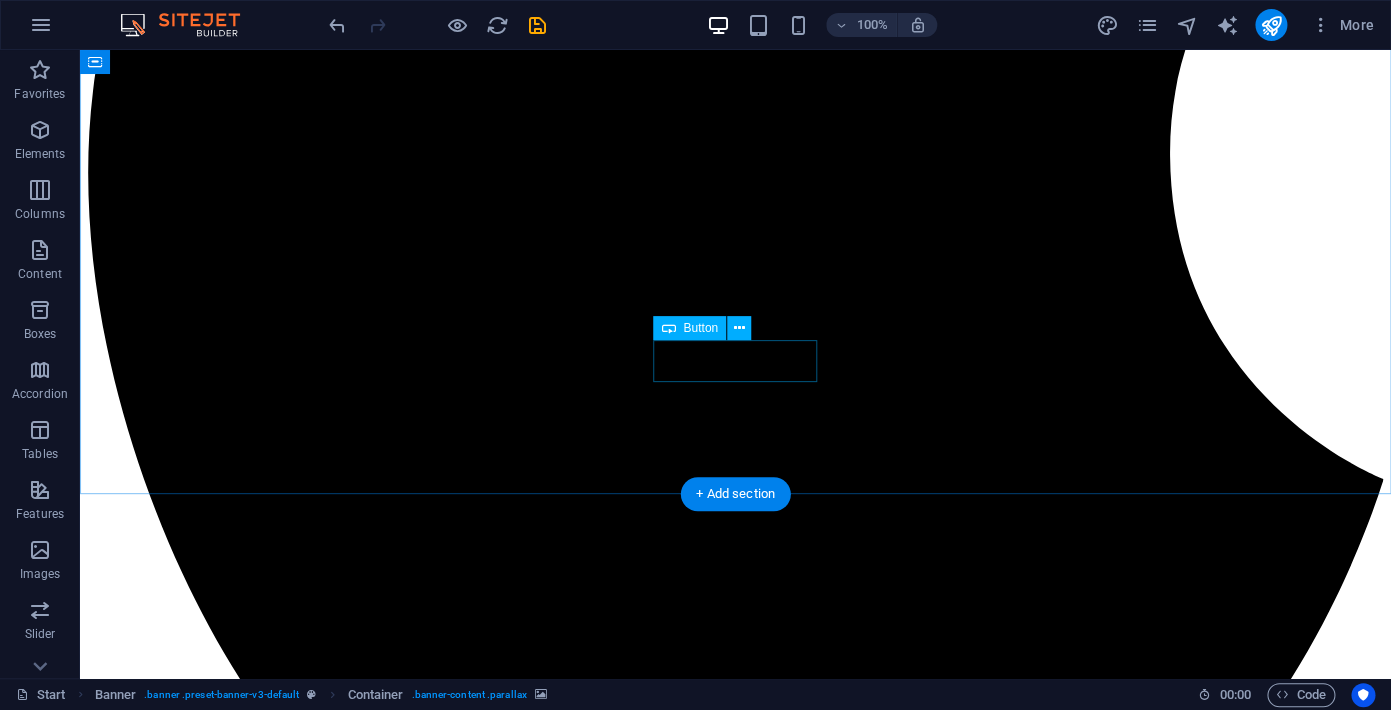 scroll, scrollTop: 2018, scrollLeft: 0, axis: vertical 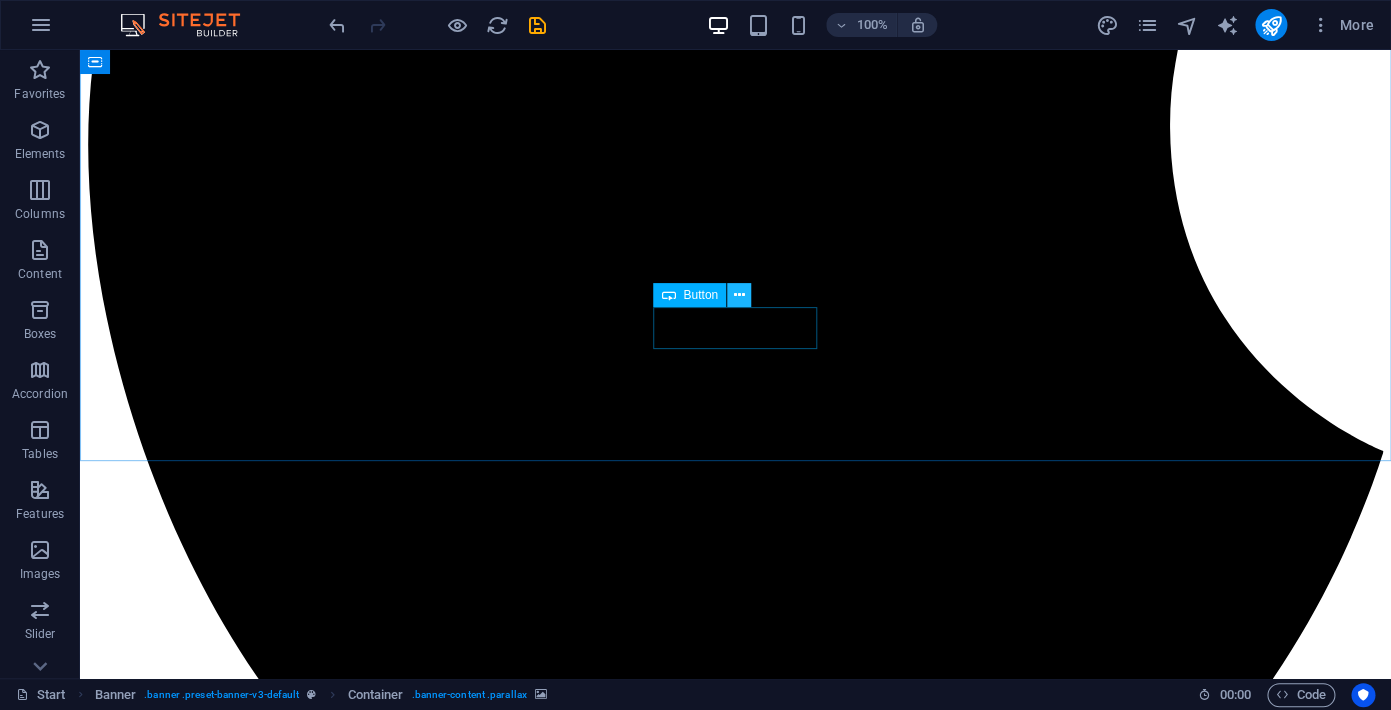 click at bounding box center [738, 295] 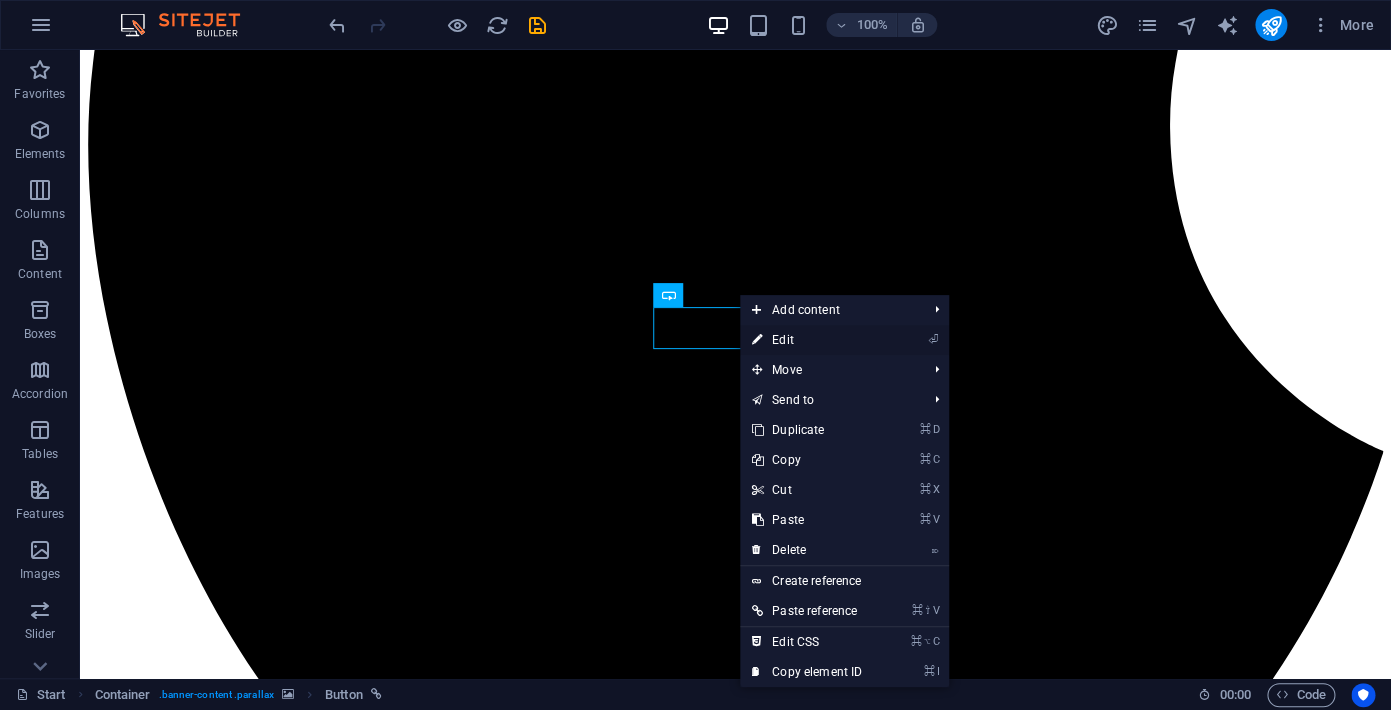 click on "⏎  Edit" at bounding box center [807, 340] 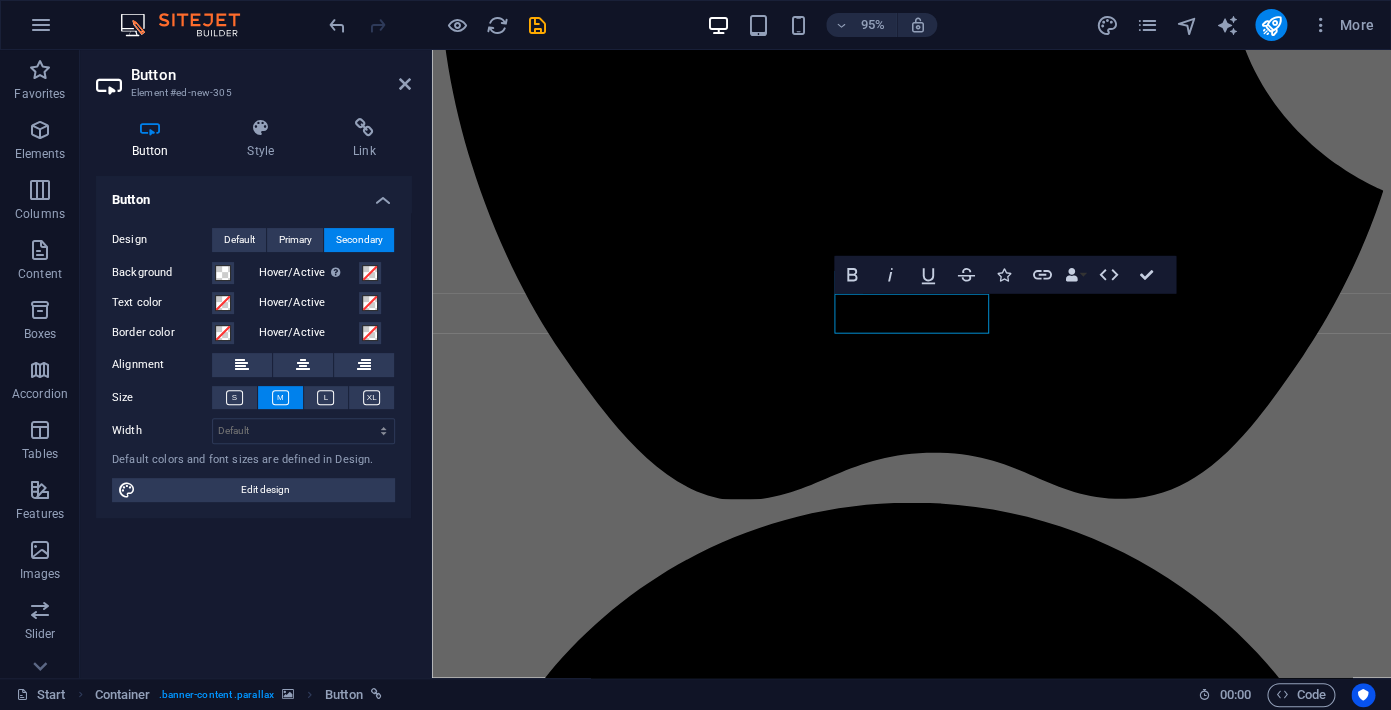 scroll, scrollTop: 2029, scrollLeft: 0, axis: vertical 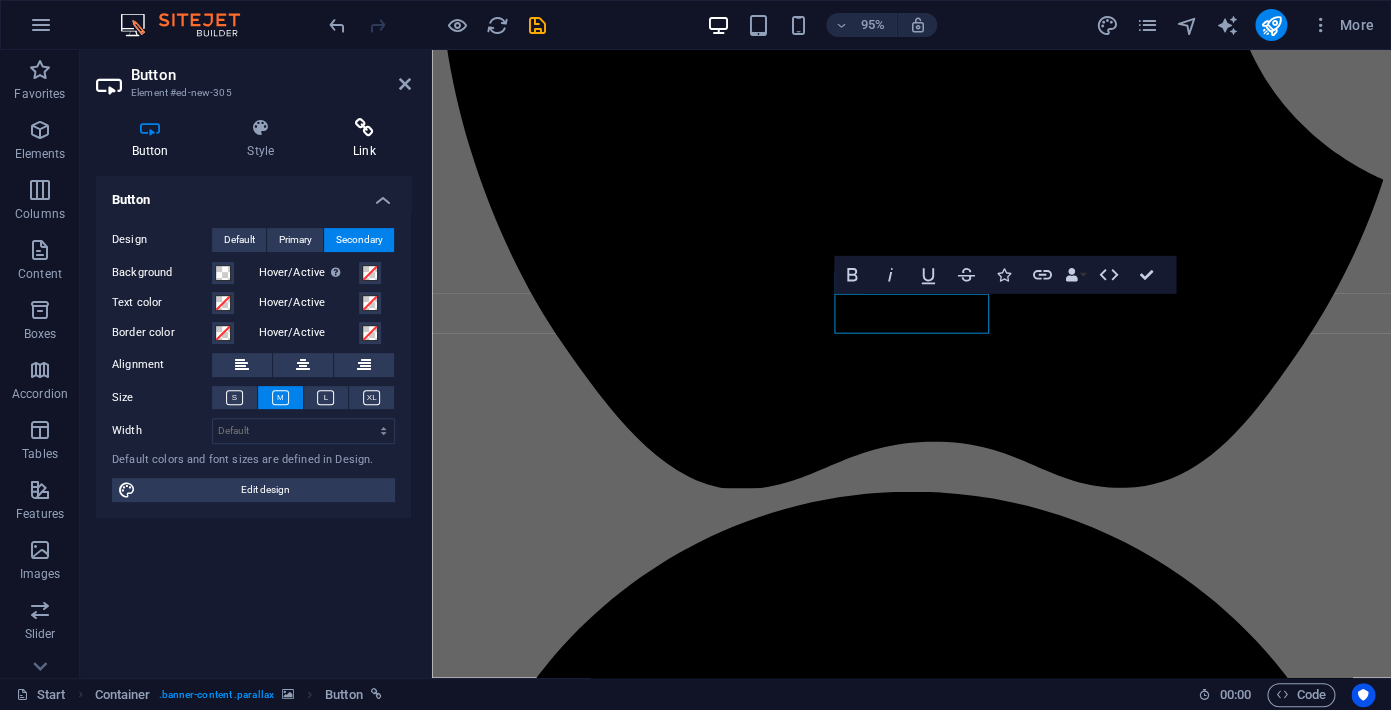 click on "Link" at bounding box center [364, 139] 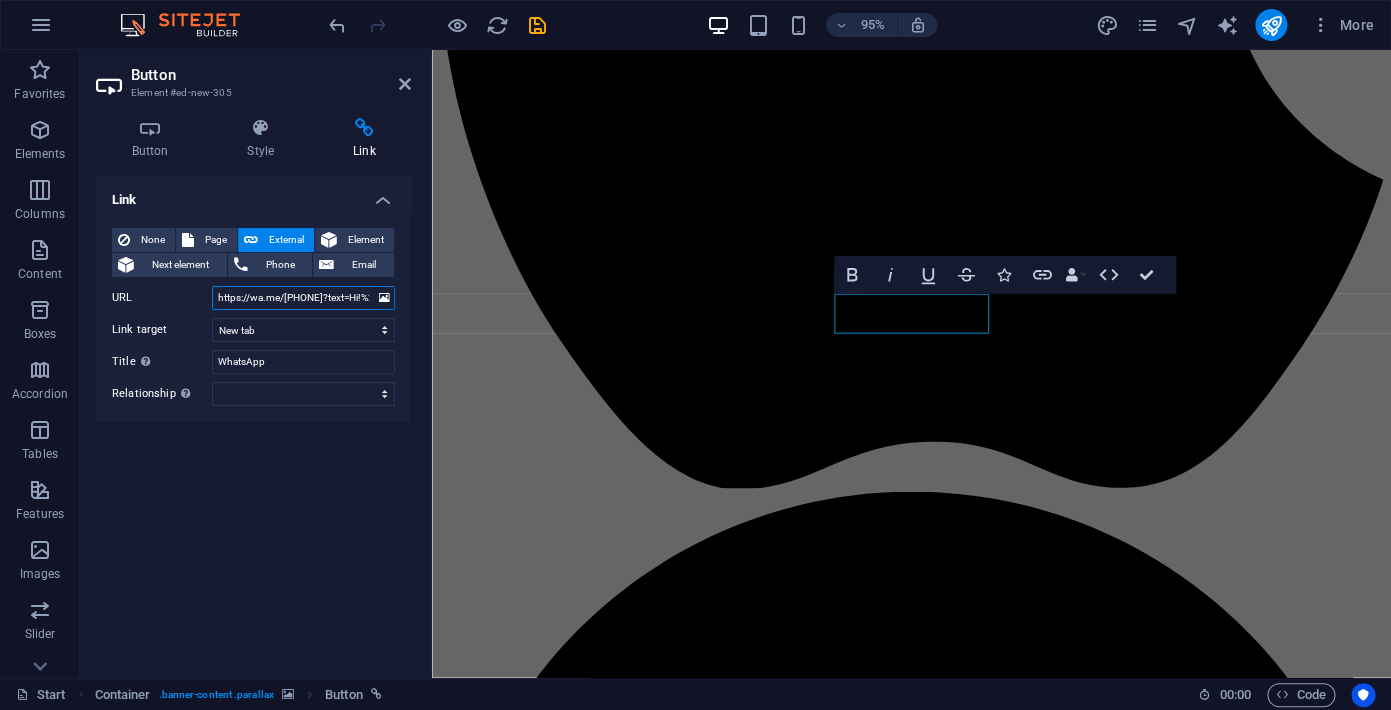 click on "https://wa.me/[PHONE]?text=Hi!%20I'm%20interested%20in%20booking%20a%20table.%20Can%20you%20share%20more%20details%3F" at bounding box center (303, 298) 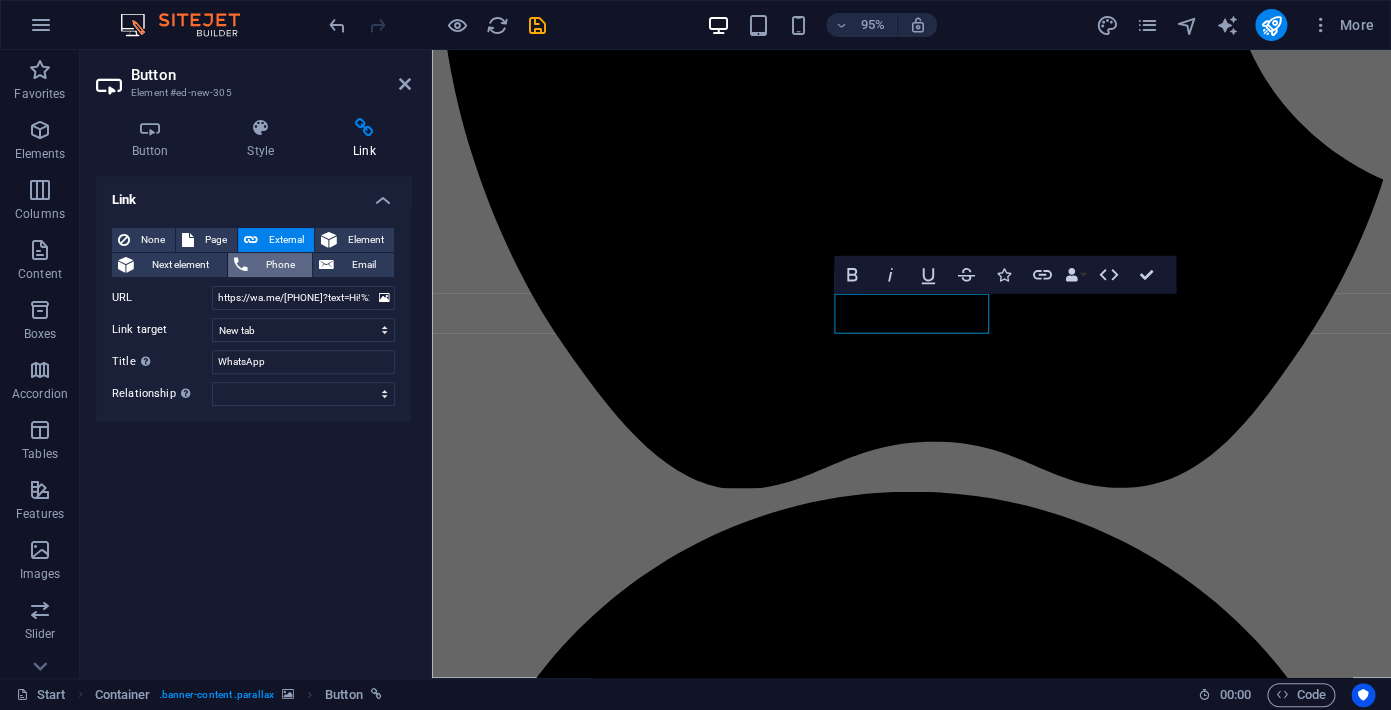 click on "Phone" at bounding box center (280, 265) 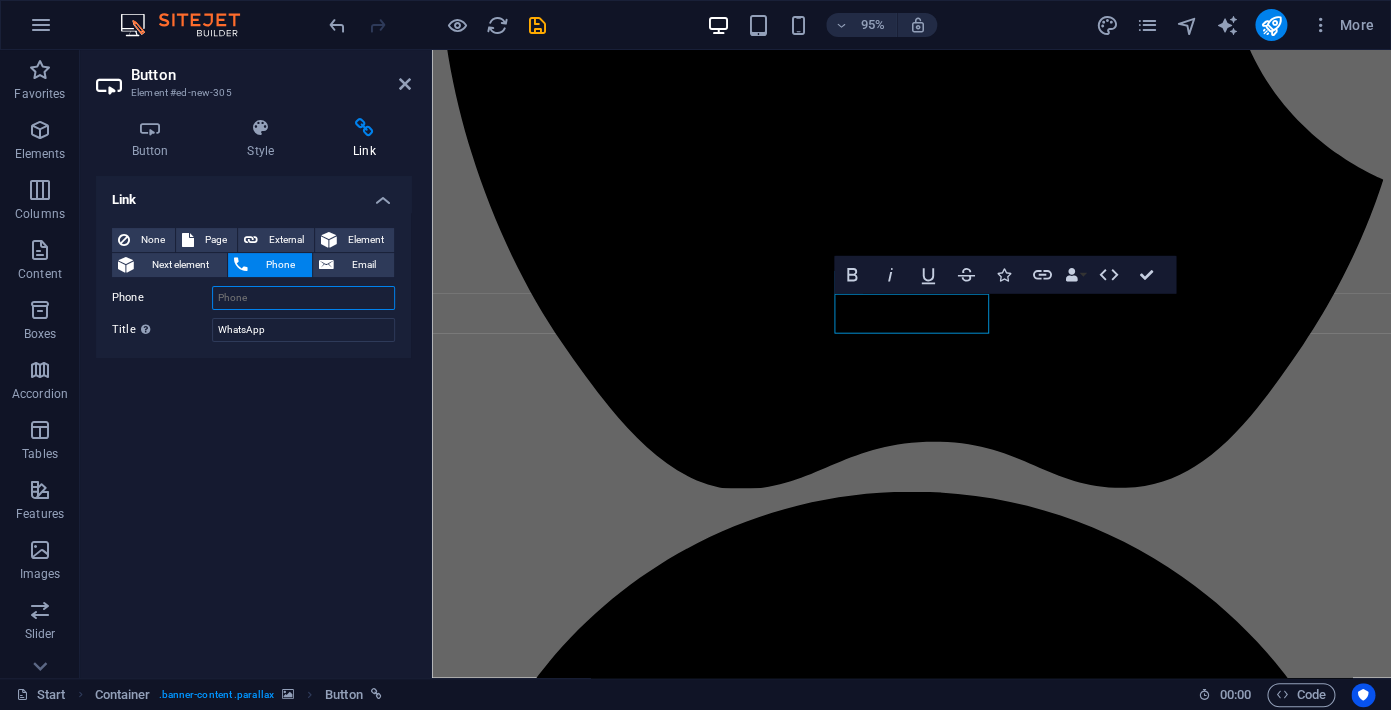 paste on "[PHONE]" 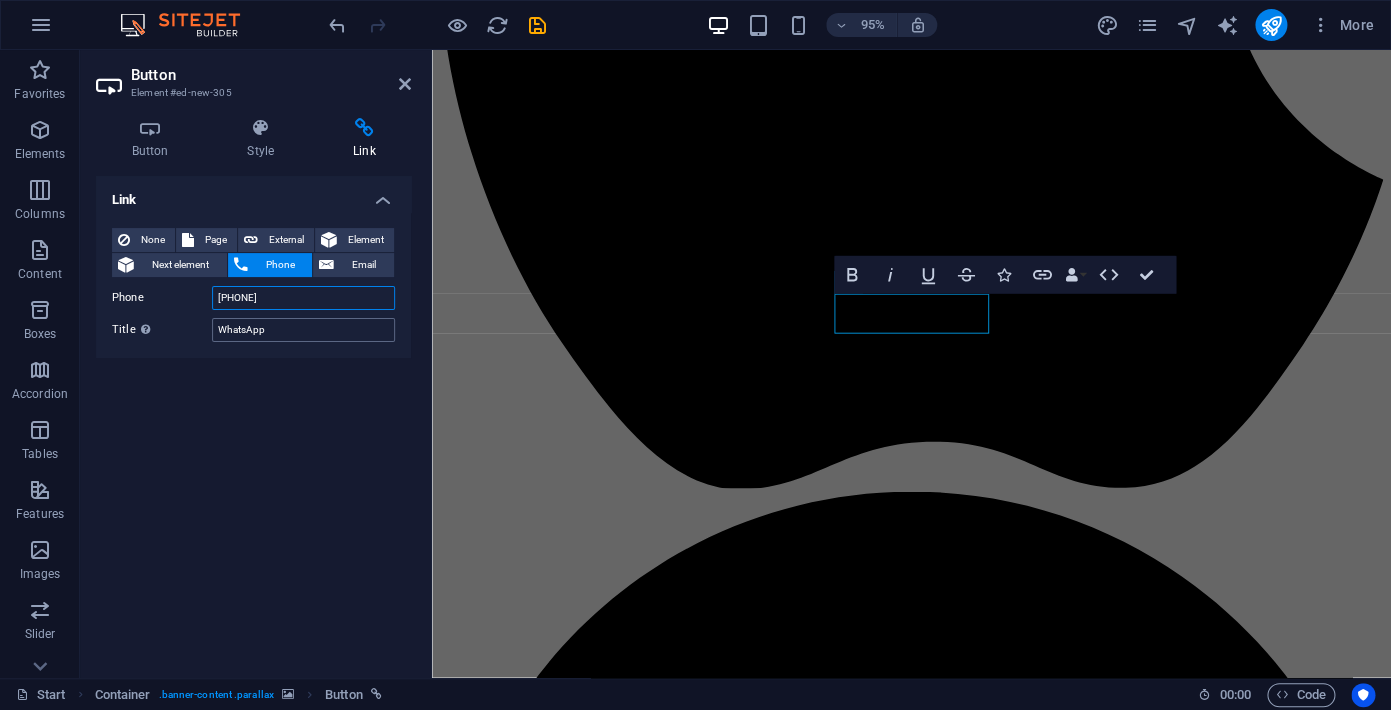 type on "[PHONE]" 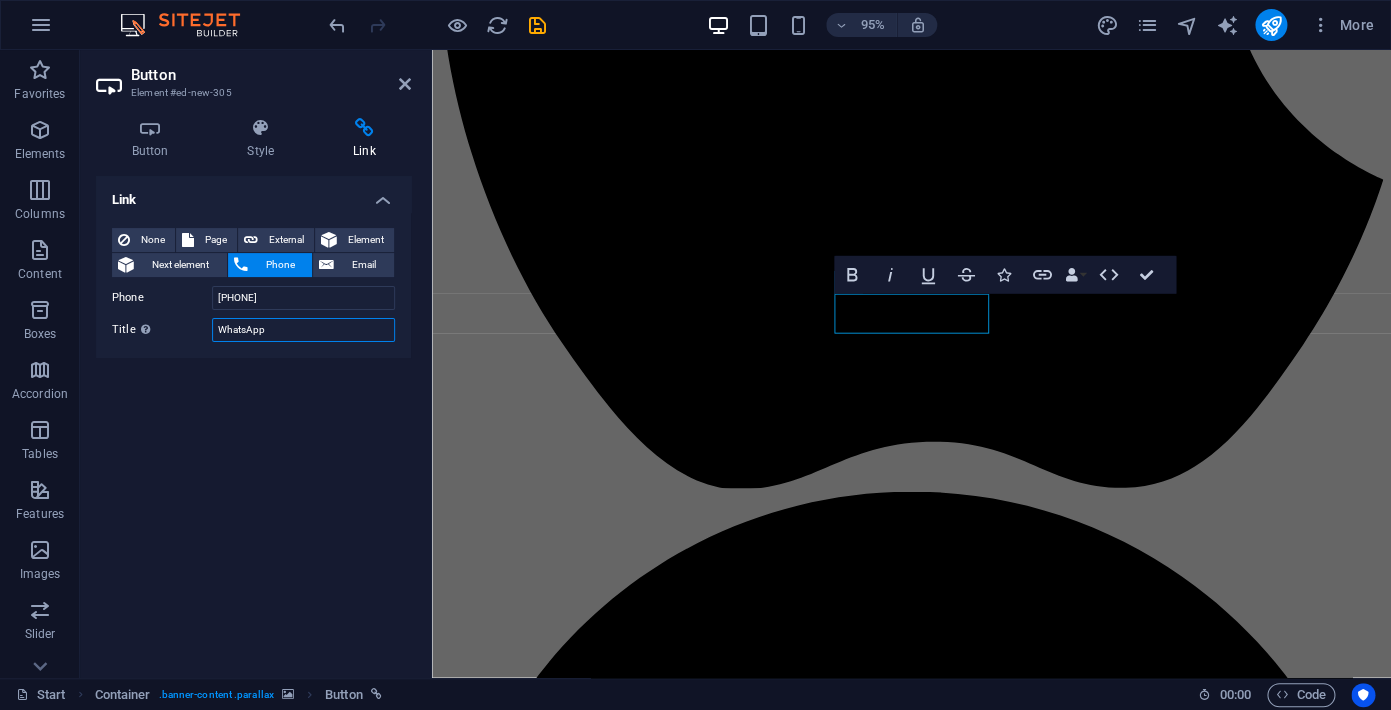 drag, startPoint x: 273, startPoint y: 331, endPoint x: 102, endPoint y: 325, distance: 171.10522 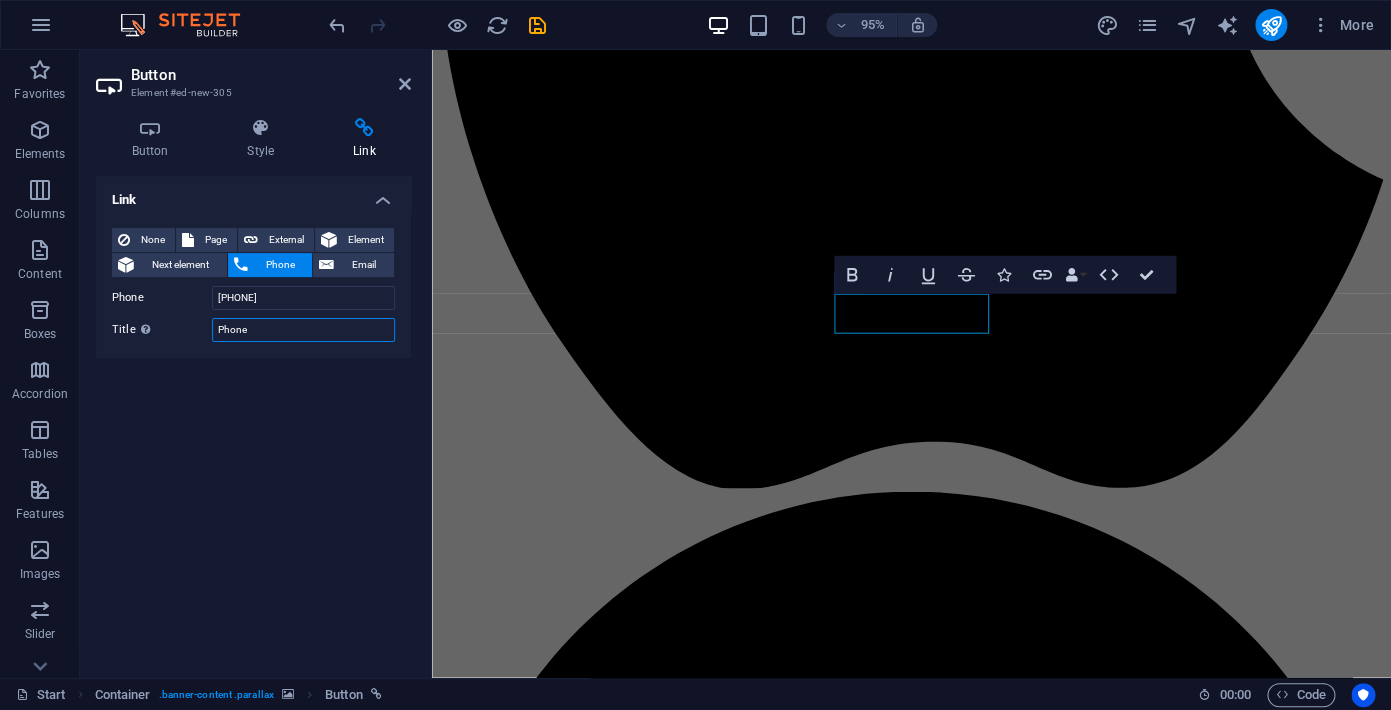 type on "Phone" 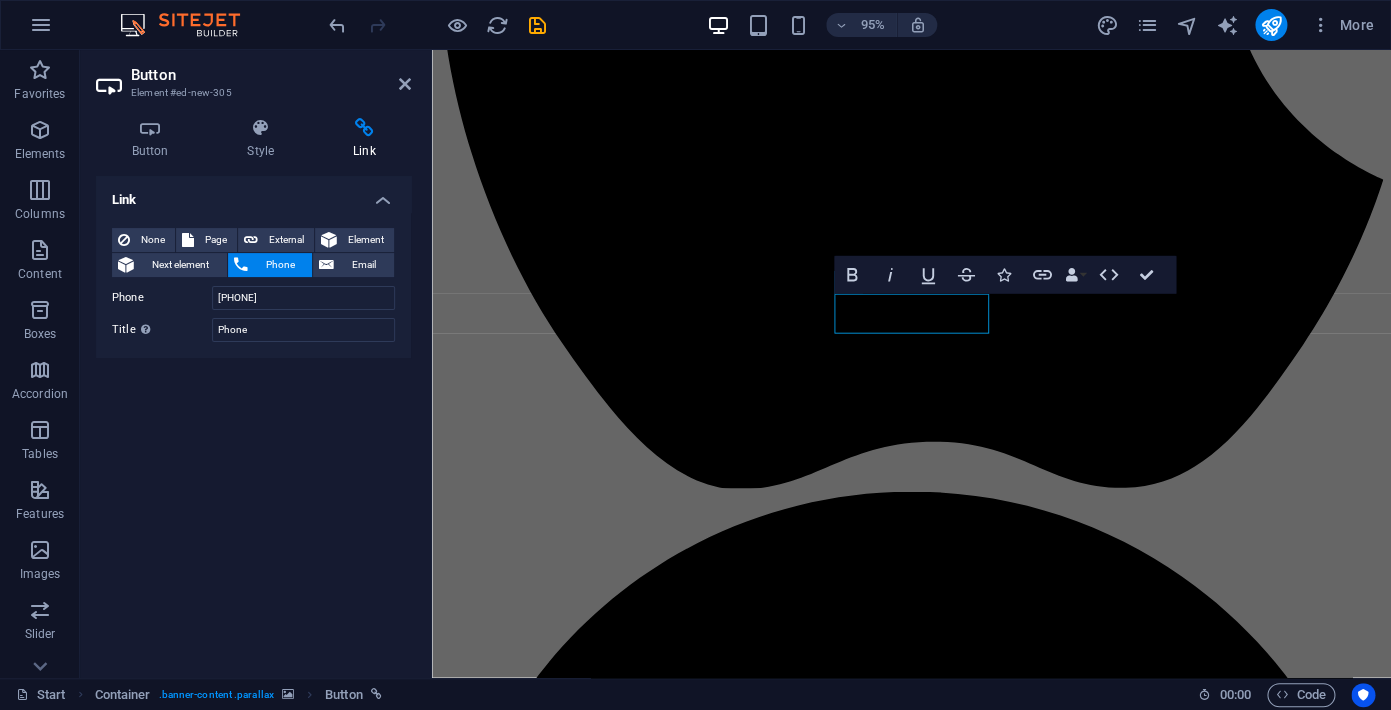 click on "Link None Page External Element Next element Phone Email Page Start Subpage Legal Notice Privacy Start Subpage Element
URL https://wa.me/[PHONE]?text=Hi!%20I'm%20interested%20in%20booking%20a%20table.%20Can%20you%20share%20more%20details%3F Phone [PHONE] Email Link target New tab Same tab Overlay Title Additional link description, should not be the same as the link text. The title is most often shown as a tooltip text when the mouse moves over the element. Leave empty if uncertain. Phone Relationship Sets the  relationship of this link to the link target . For example, the value "nofollow" instructs search engines not to follow the link. Can be left empty. alternate author bookmark external help license next nofollow noreferrer noopener prev tag" at bounding box center (253, 419) 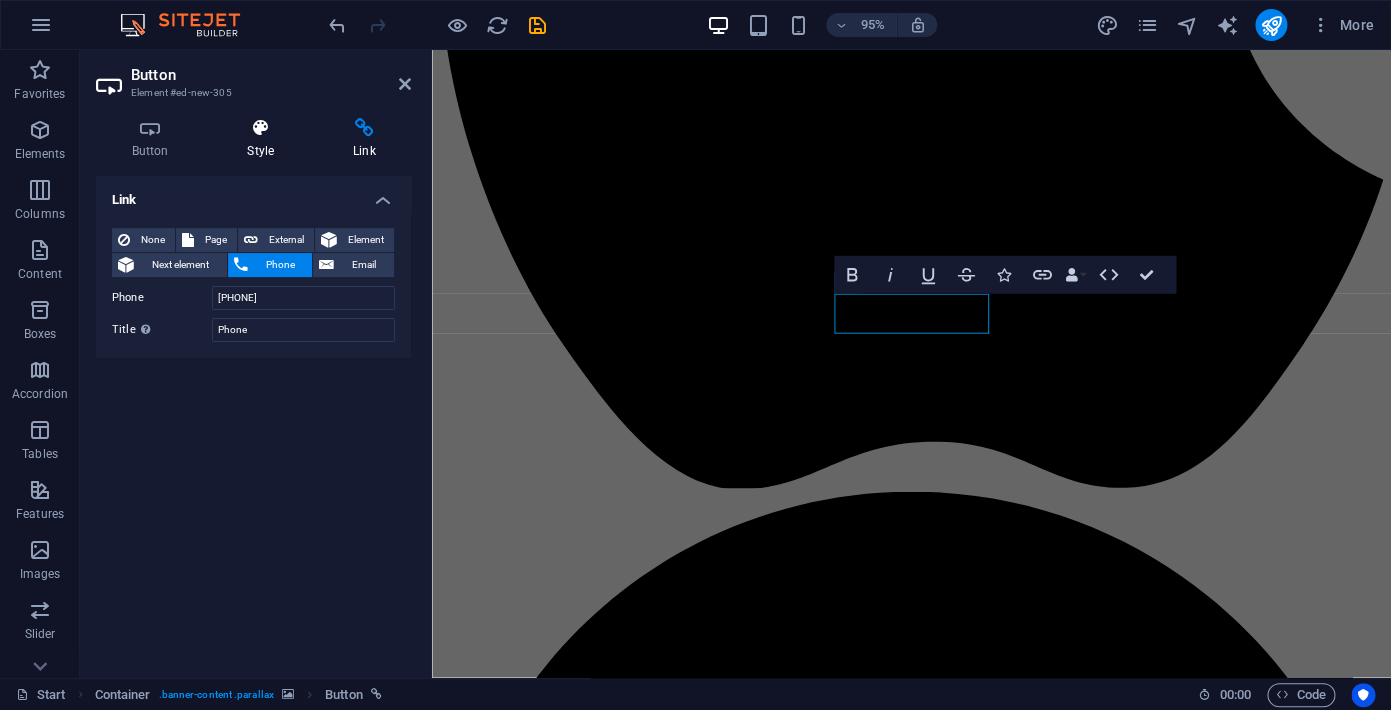 click at bounding box center [261, 128] 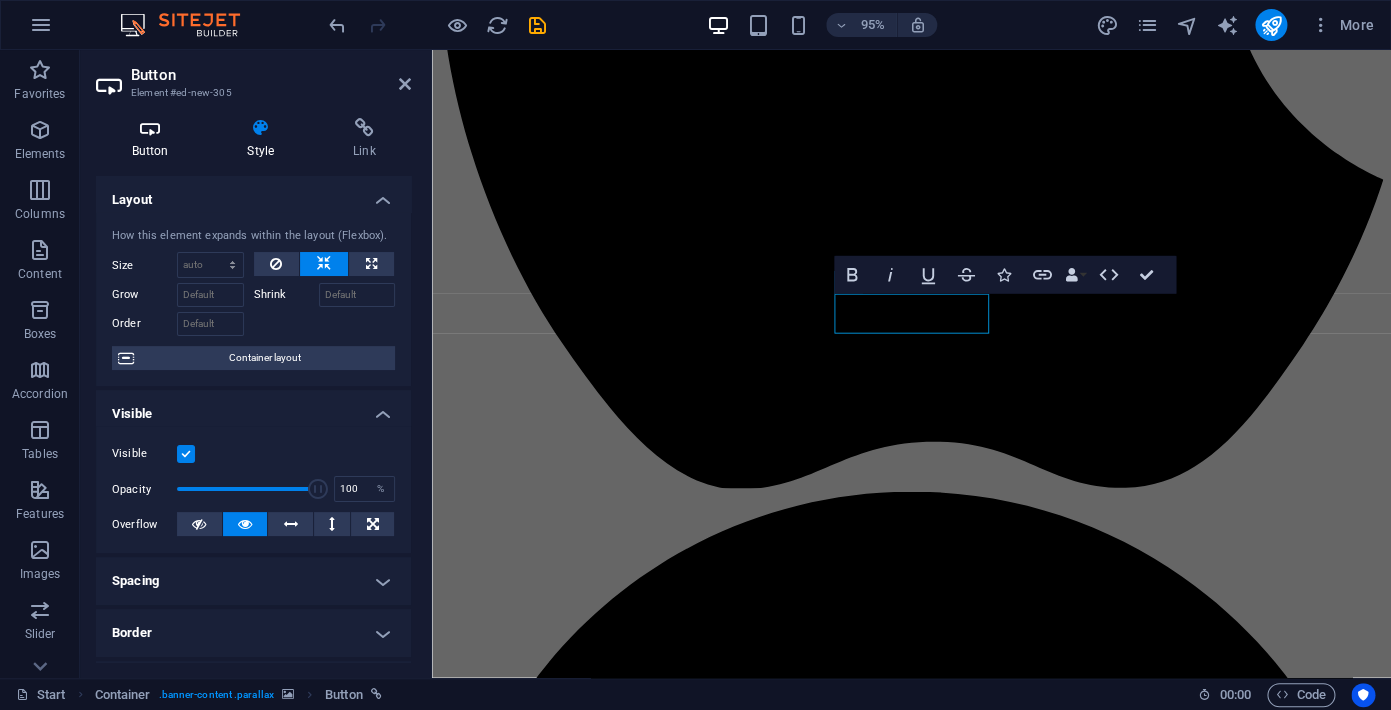 click on "Button" at bounding box center (154, 139) 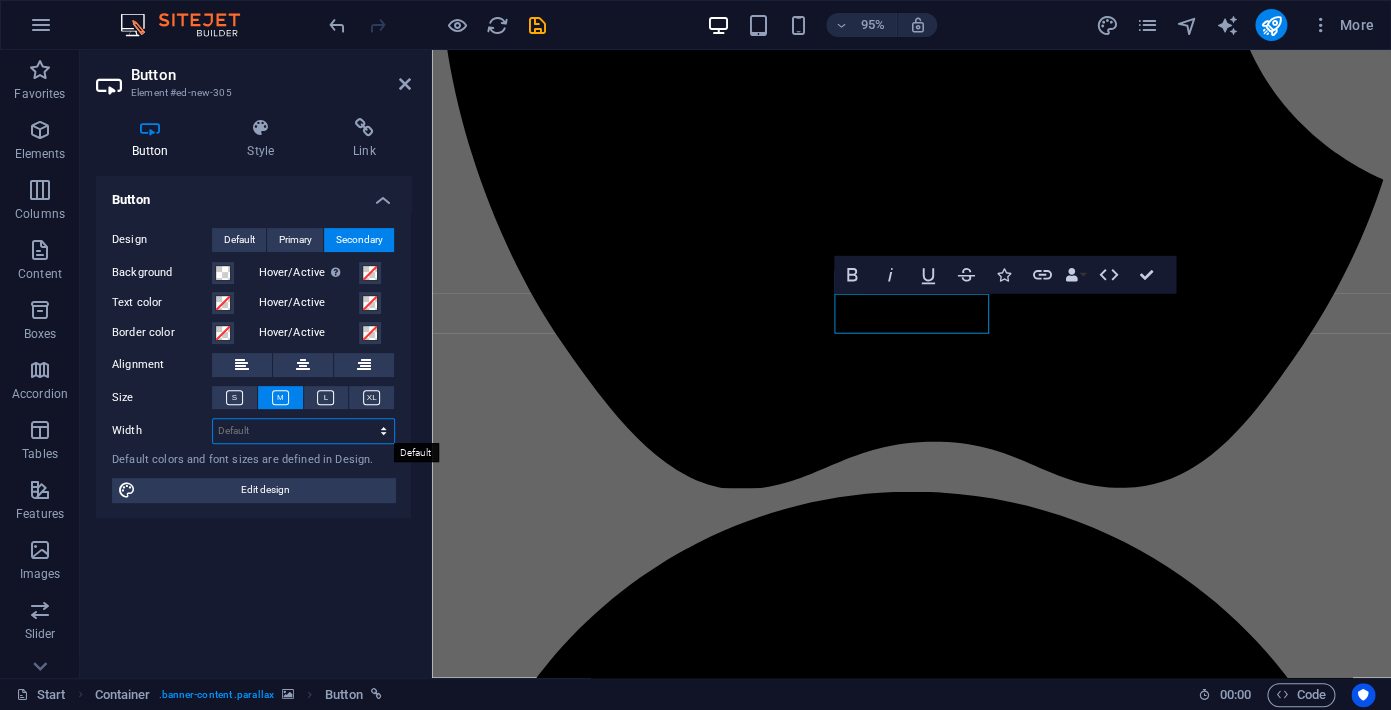 click on "Default px rem % em vh vw" at bounding box center (303, 431) 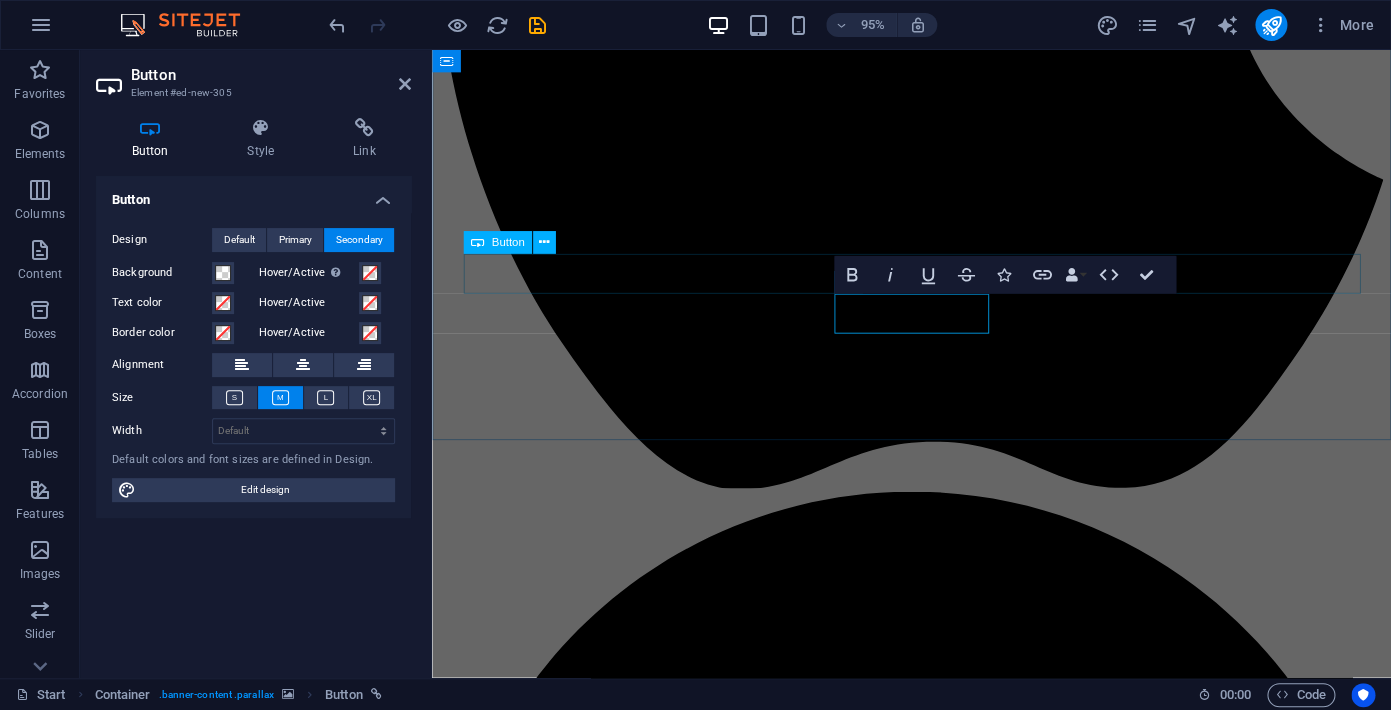 click on "book now" at bounding box center (936, 4705) 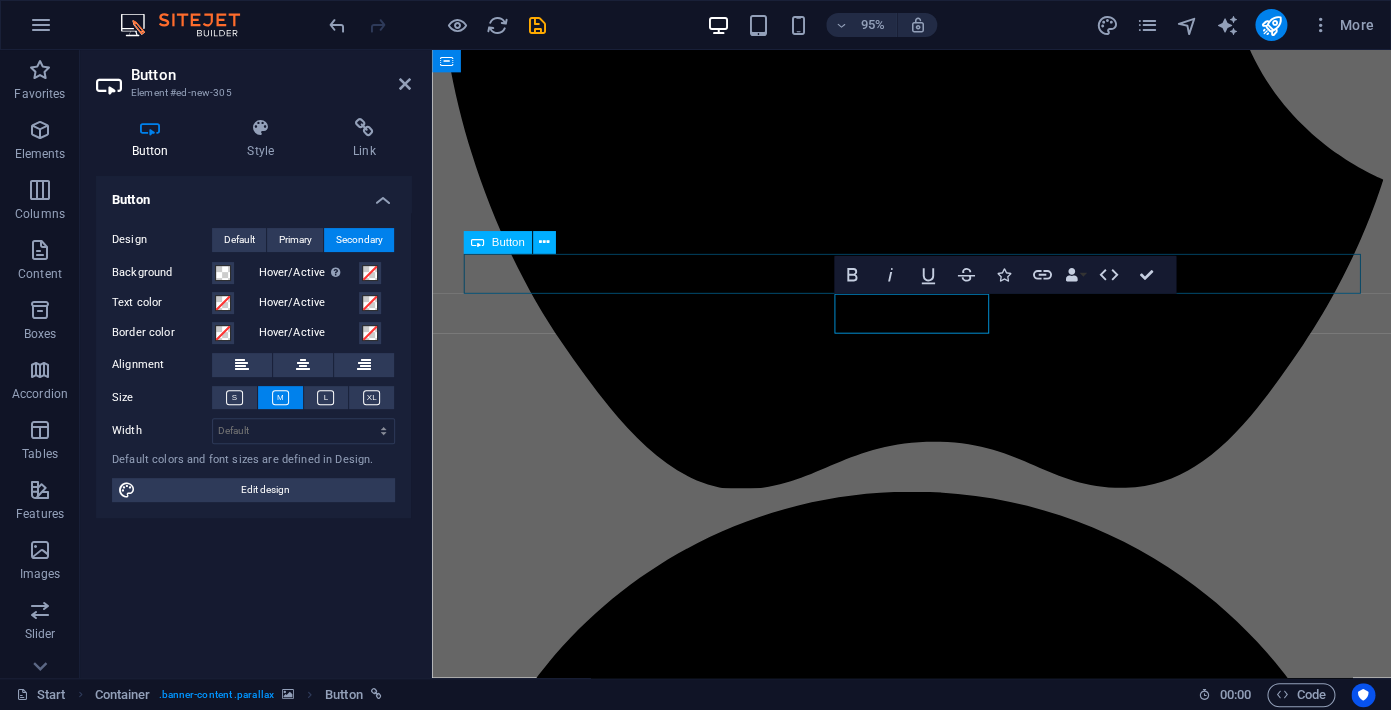 scroll, scrollTop: 2018, scrollLeft: 0, axis: vertical 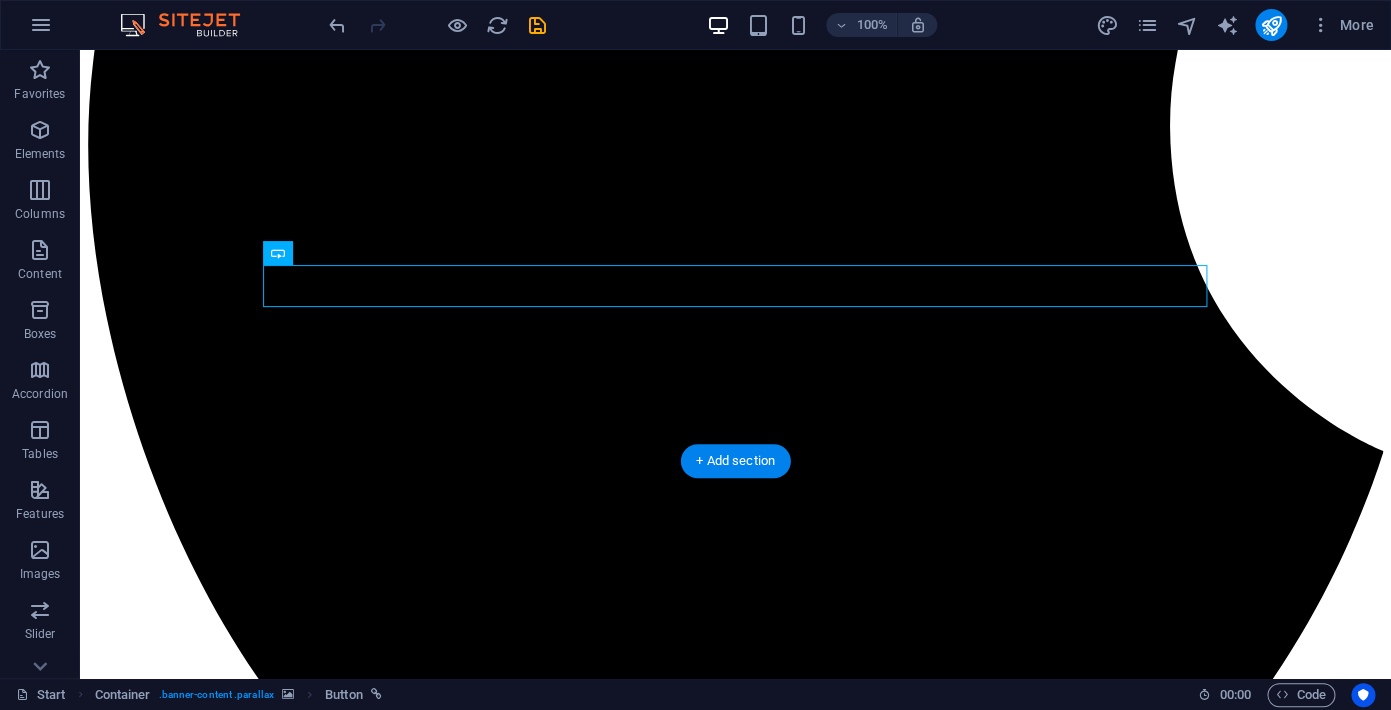 click at bounding box center [735, 5166] 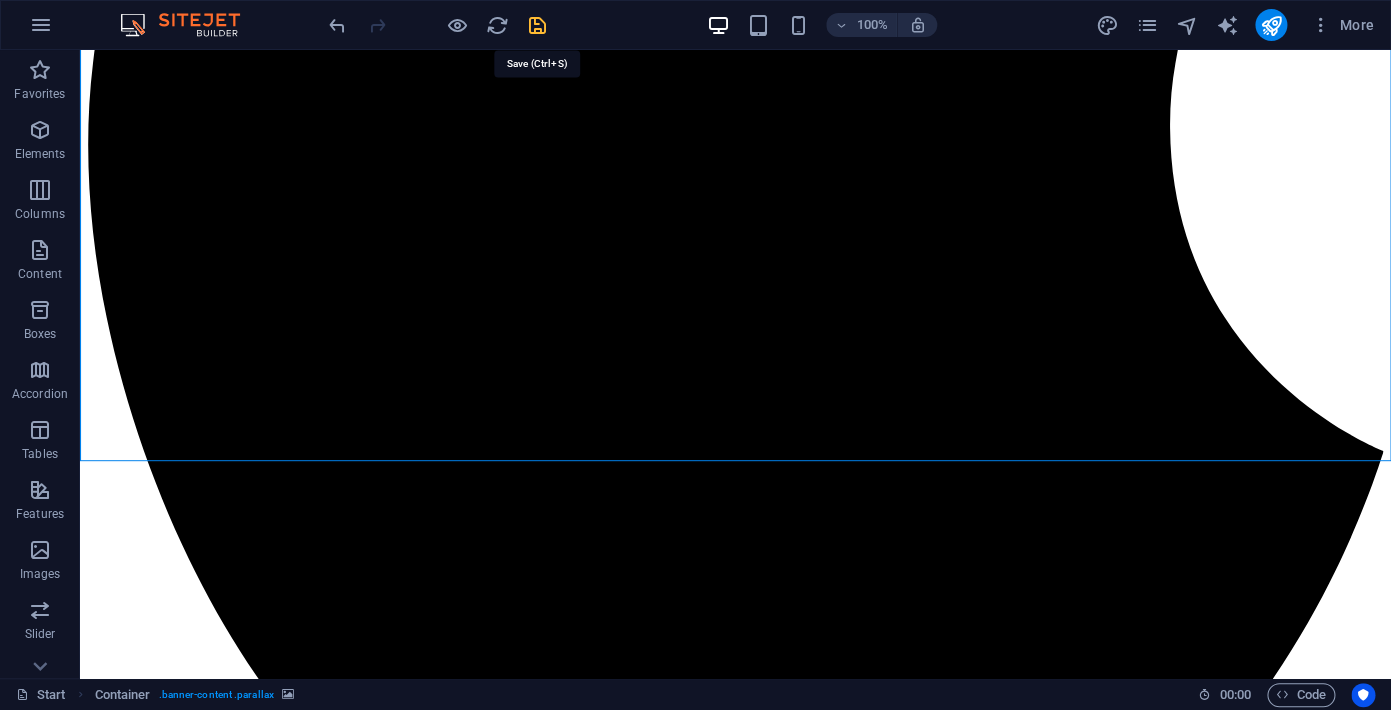 click at bounding box center (537, 25) 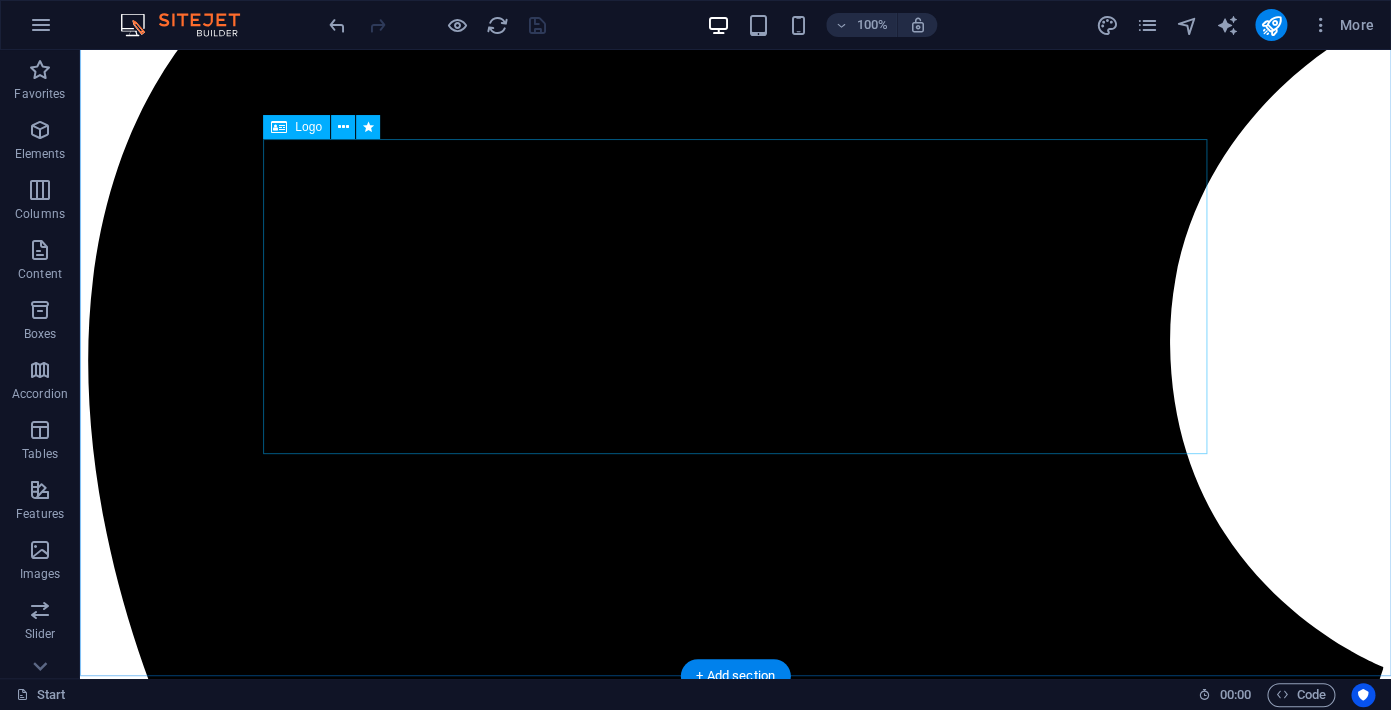 scroll, scrollTop: 1806, scrollLeft: 0, axis: vertical 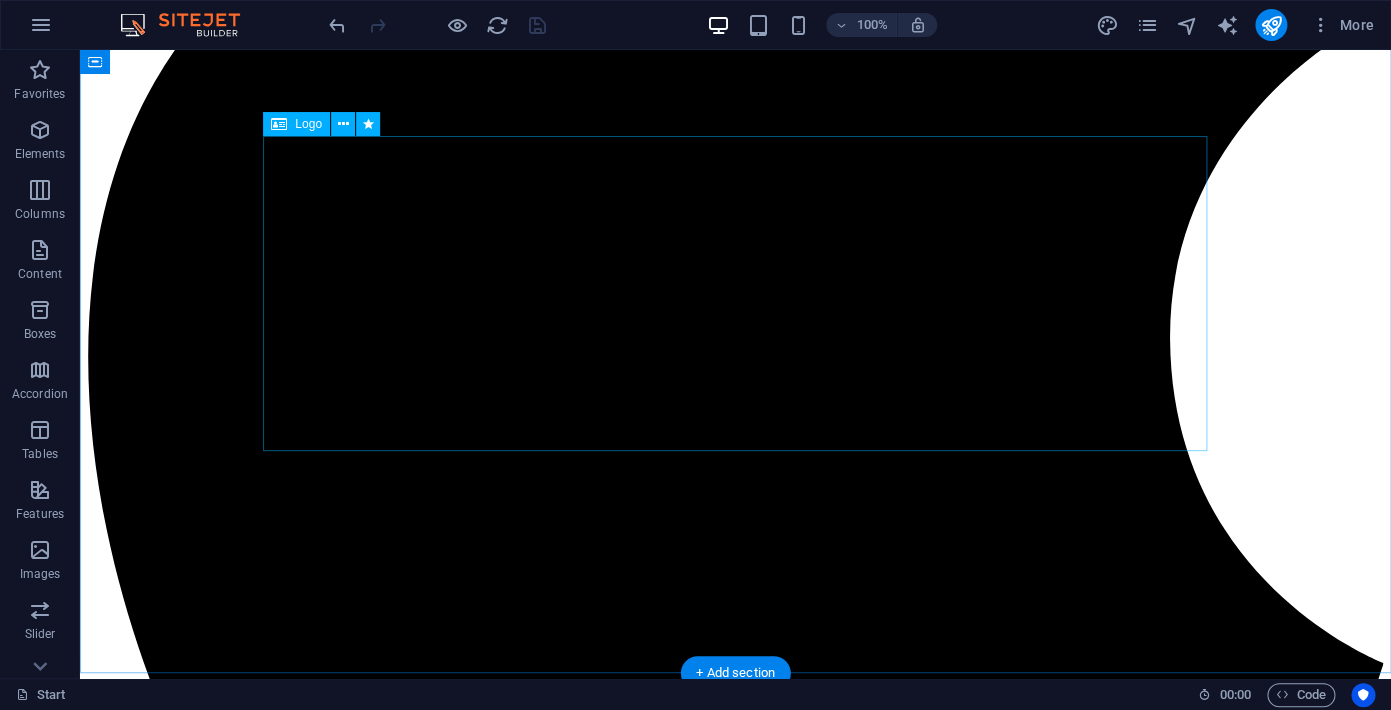 click at bounding box center (735, 5757) 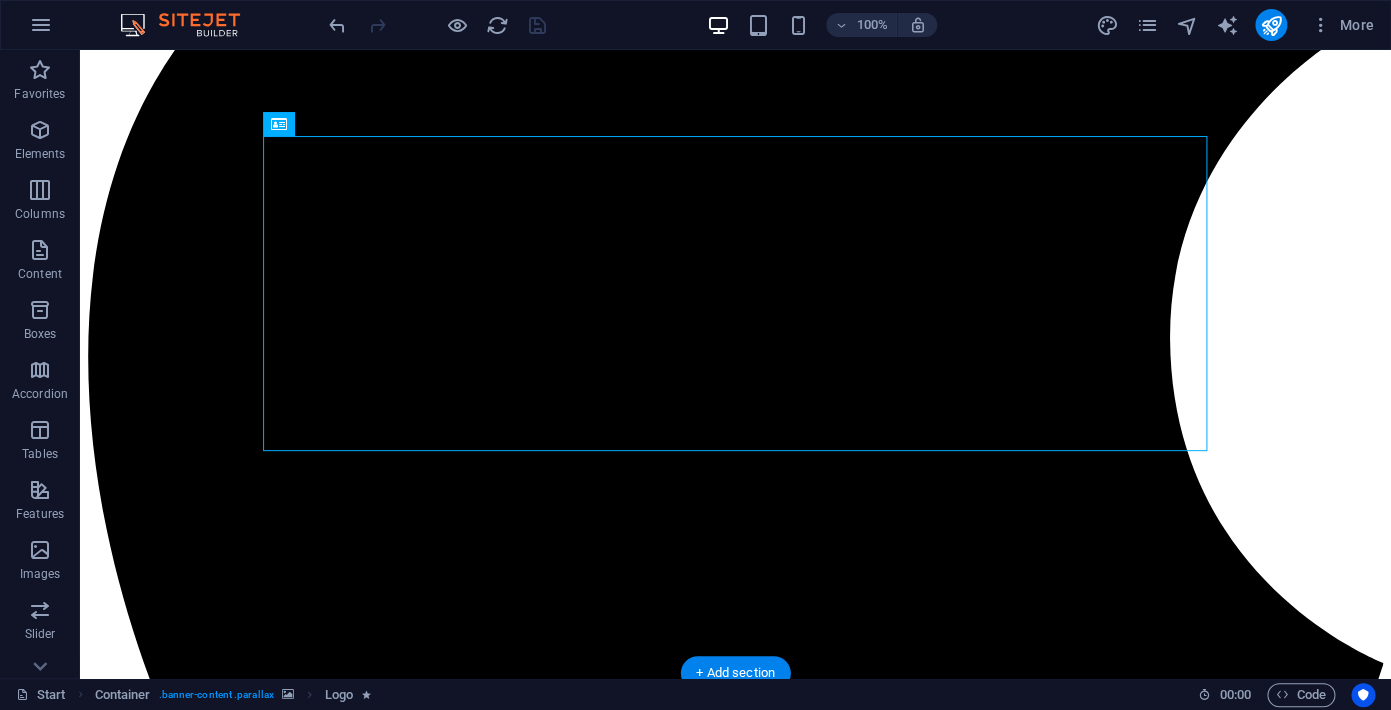 click at bounding box center [735, 5293] 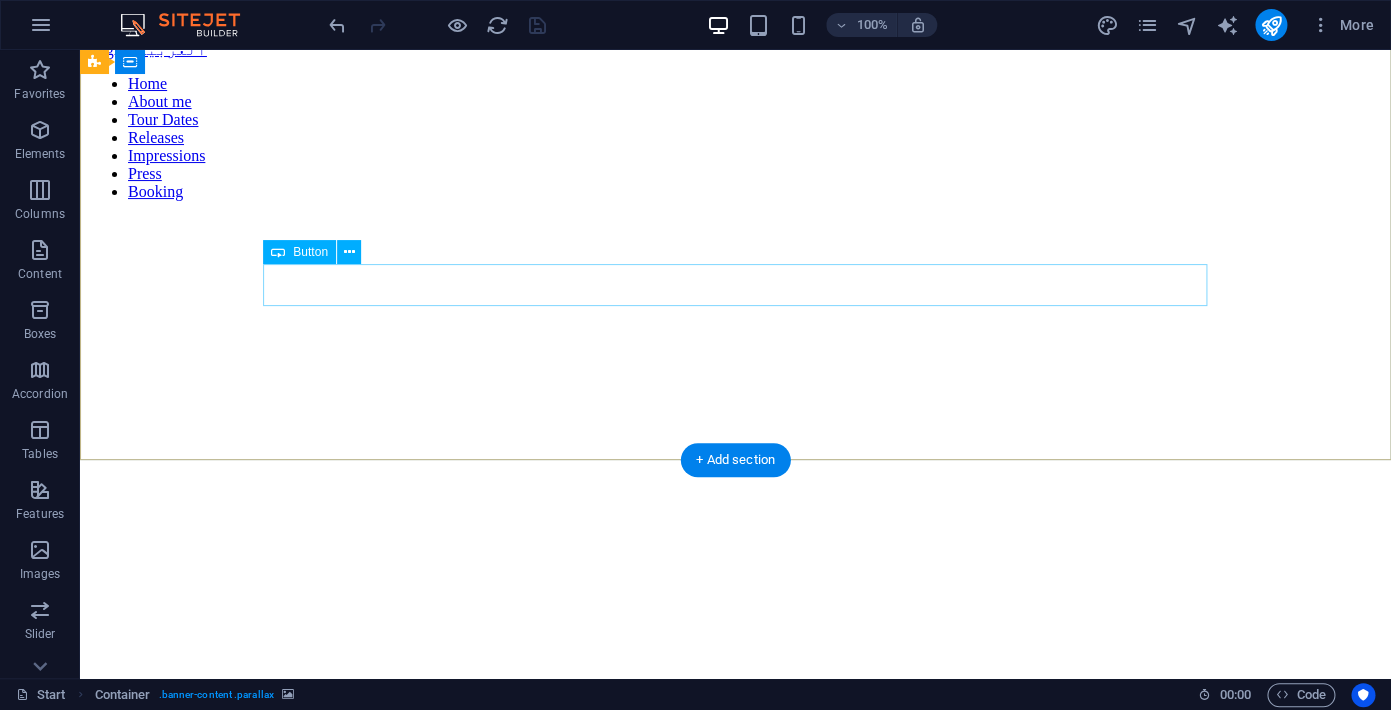 scroll, scrollTop: 0, scrollLeft: 0, axis: both 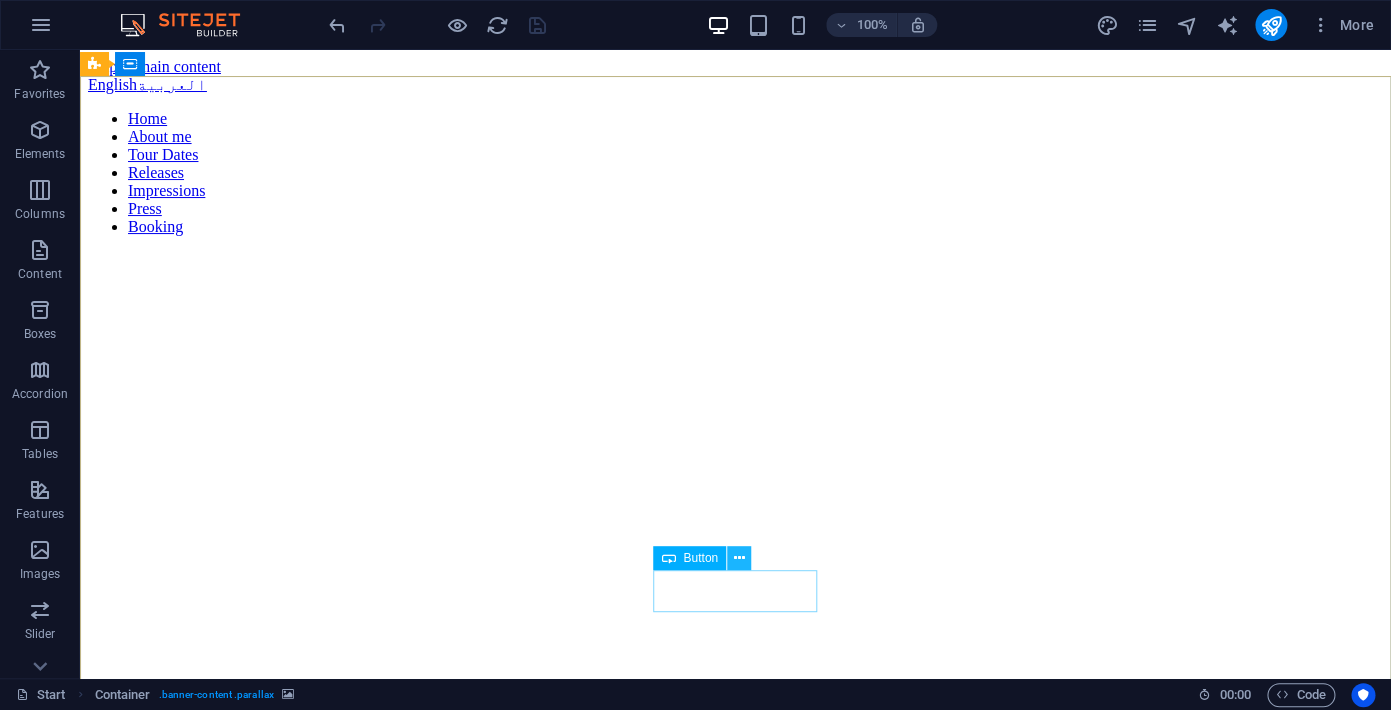 click at bounding box center (738, 558) 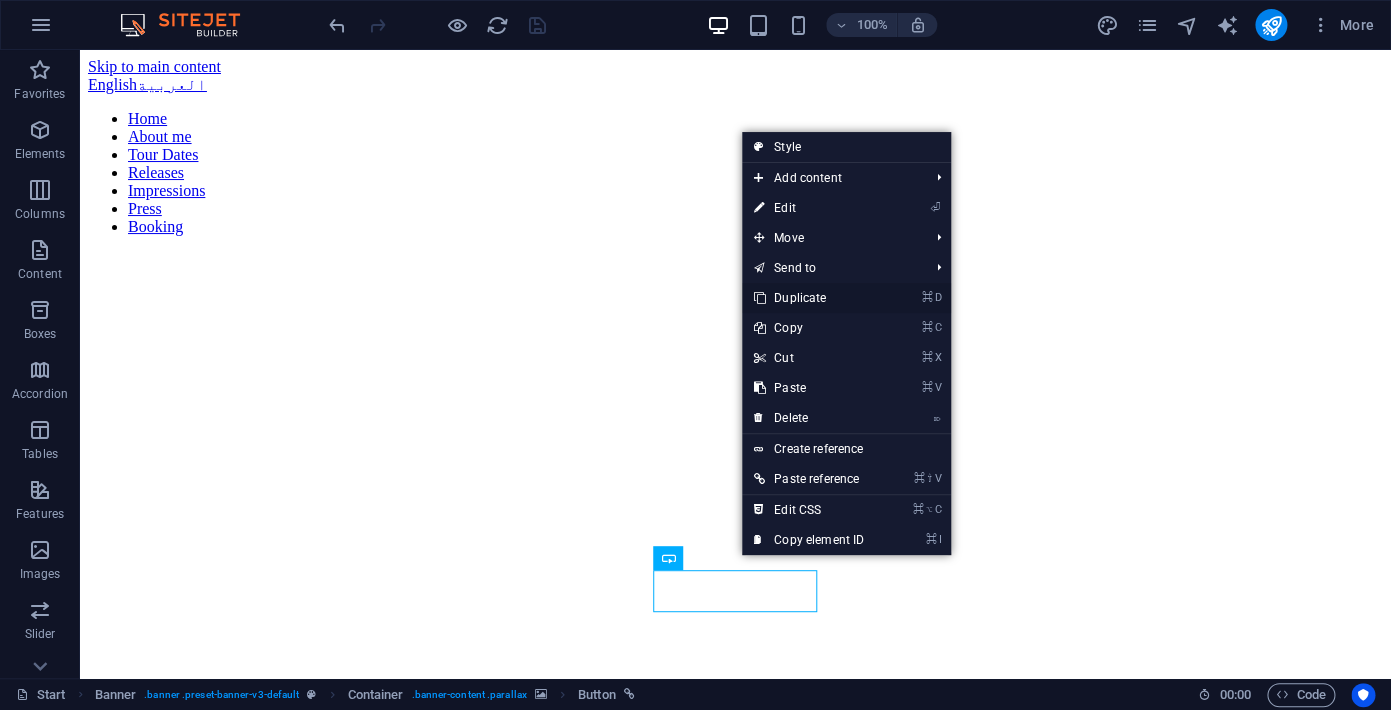 click on "⌘ D  Duplicate" at bounding box center [809, 298] 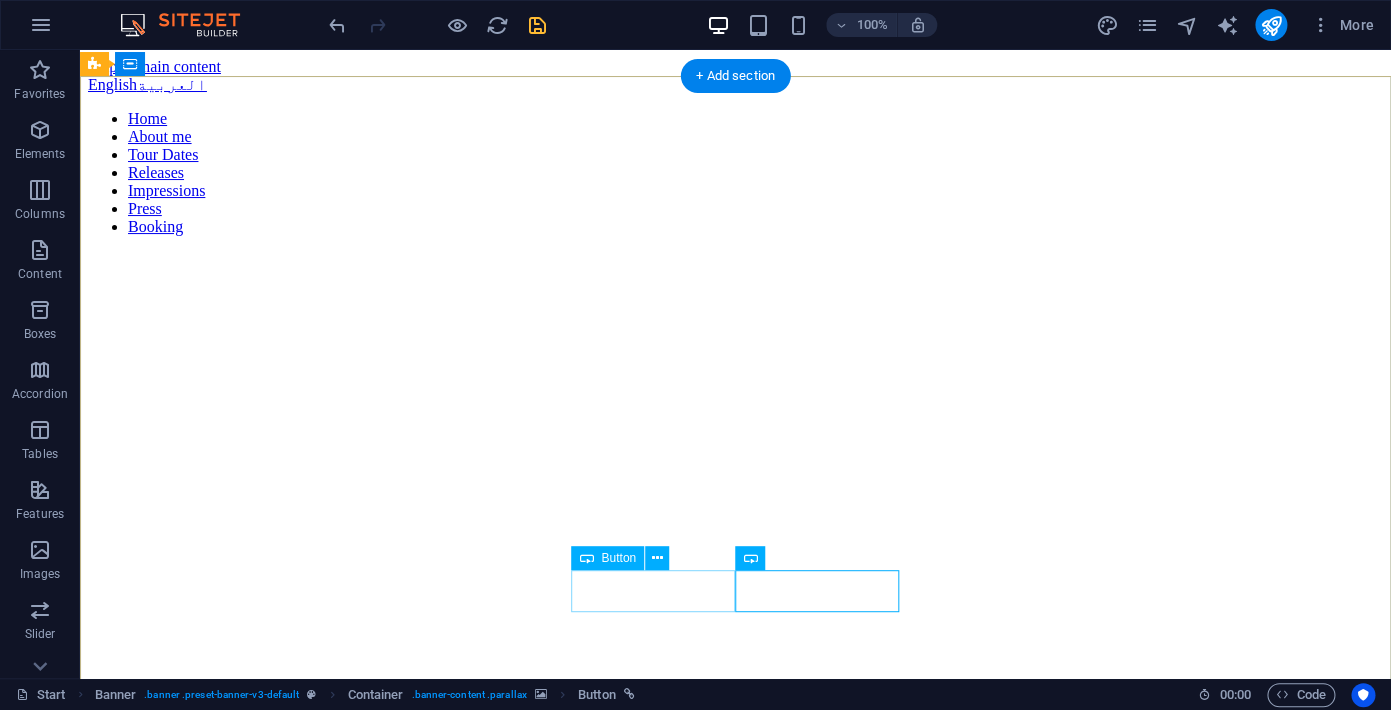 click on "+971 [PHONE]" at bounding box center [138, 1288] 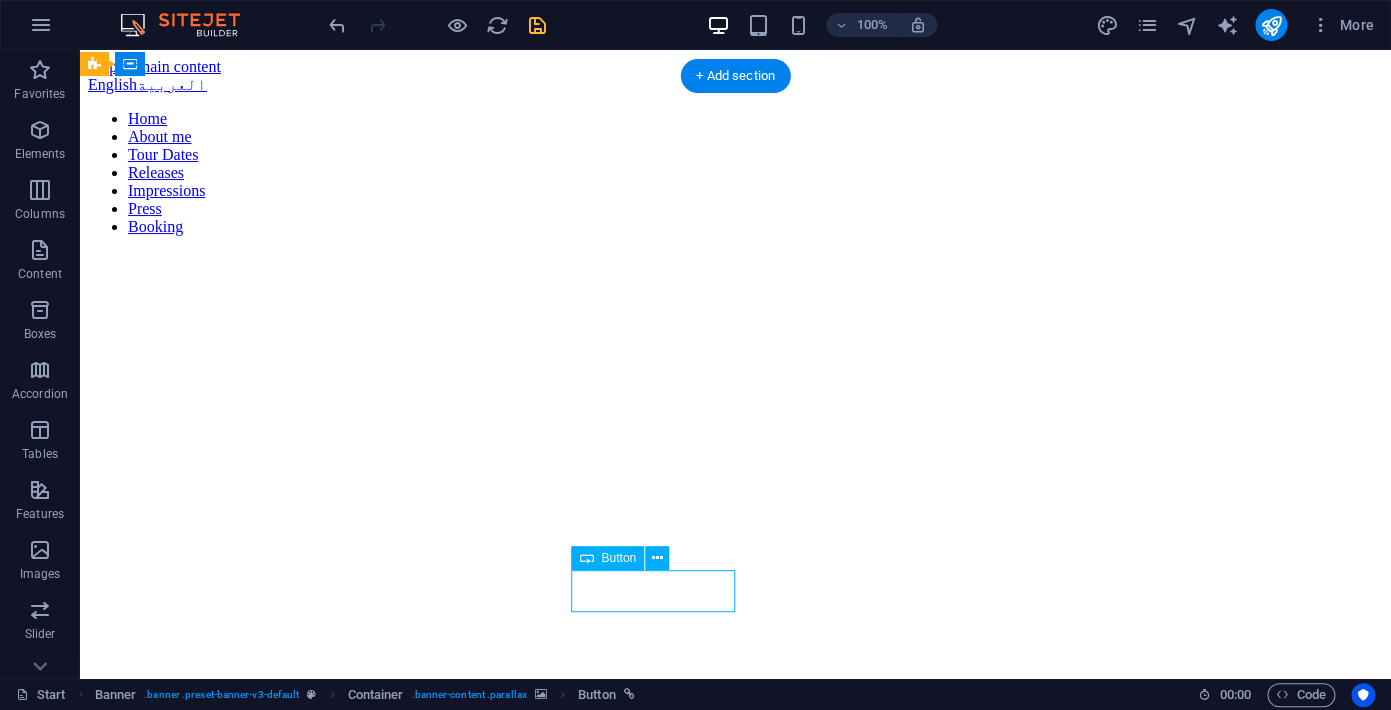 click on "+971 [PHONE]" at bounding box center (138, 1288) 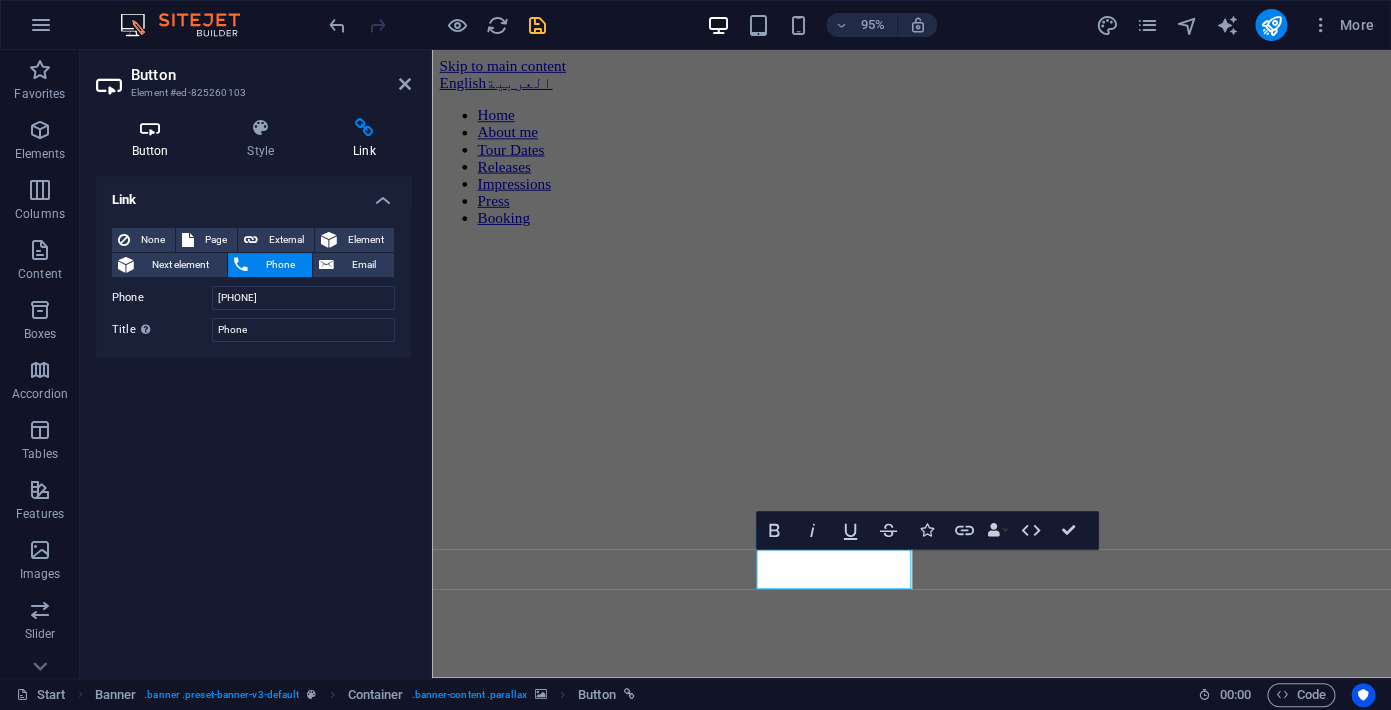 click at bounding box center [150, 128] 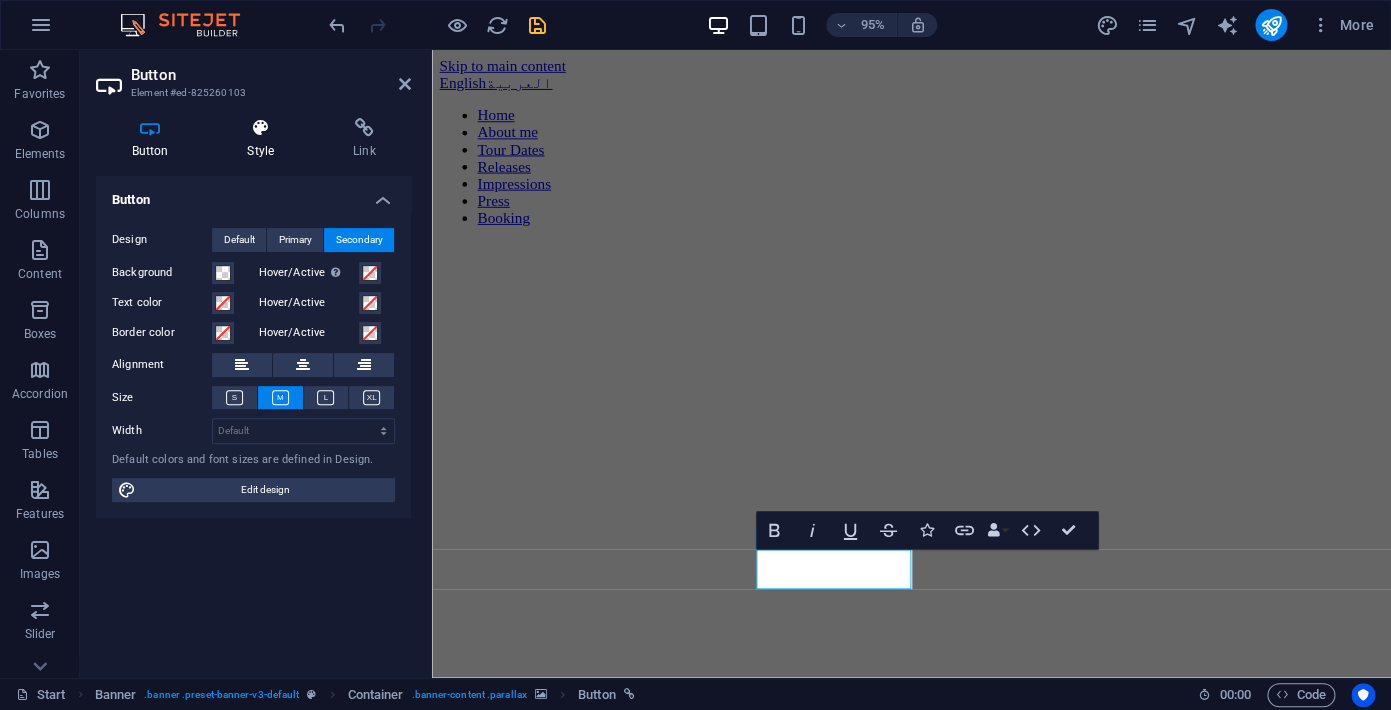 click at bounding box center [261, 128] 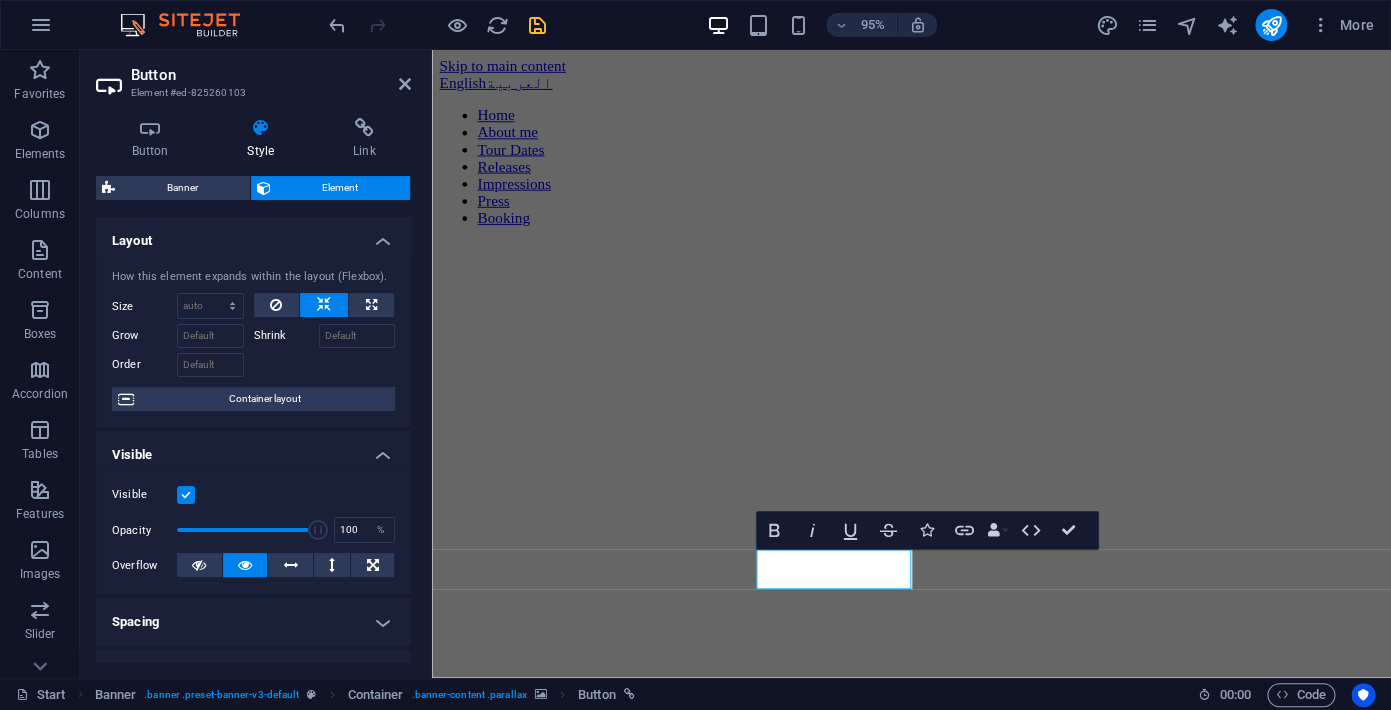 click on "Button" at bounding box center (271, 75) 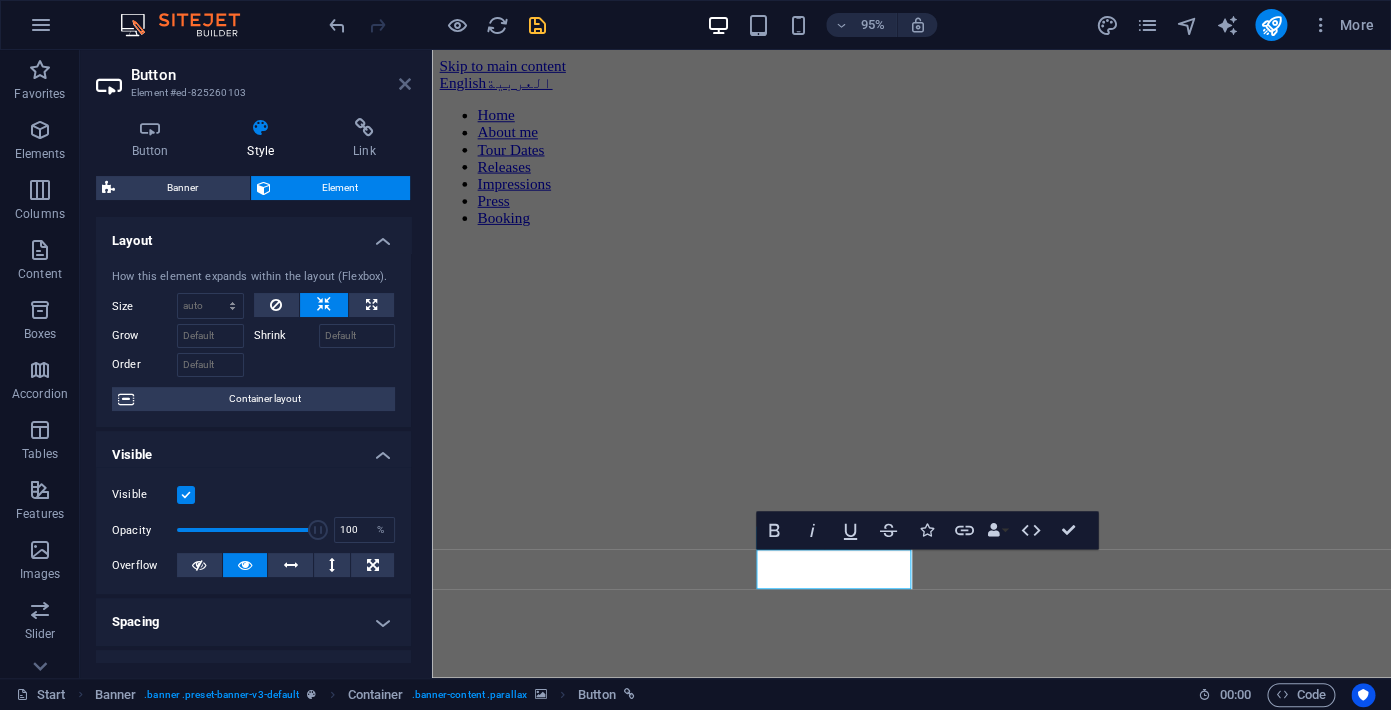 click at bounding box center (405, 84) 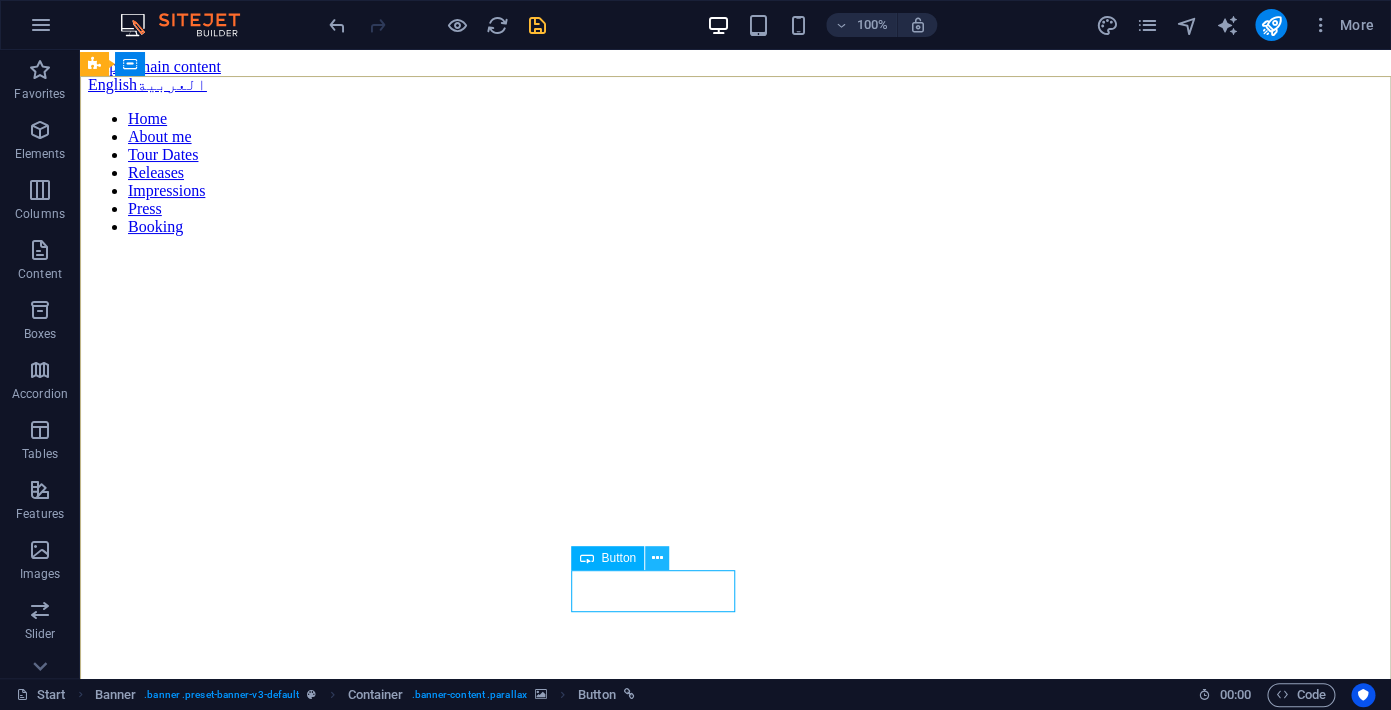click at bounding box center (657, 558) 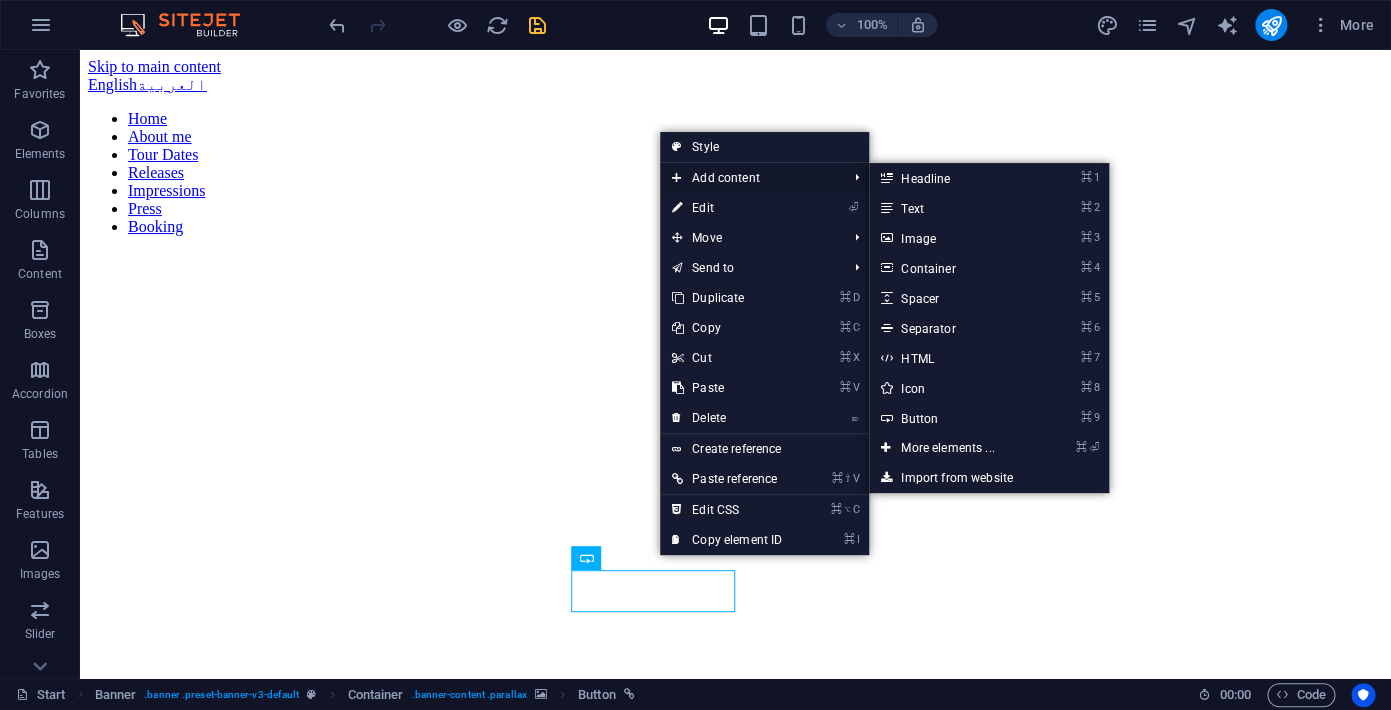 click on "Add content" at bounding box center [749, 178] 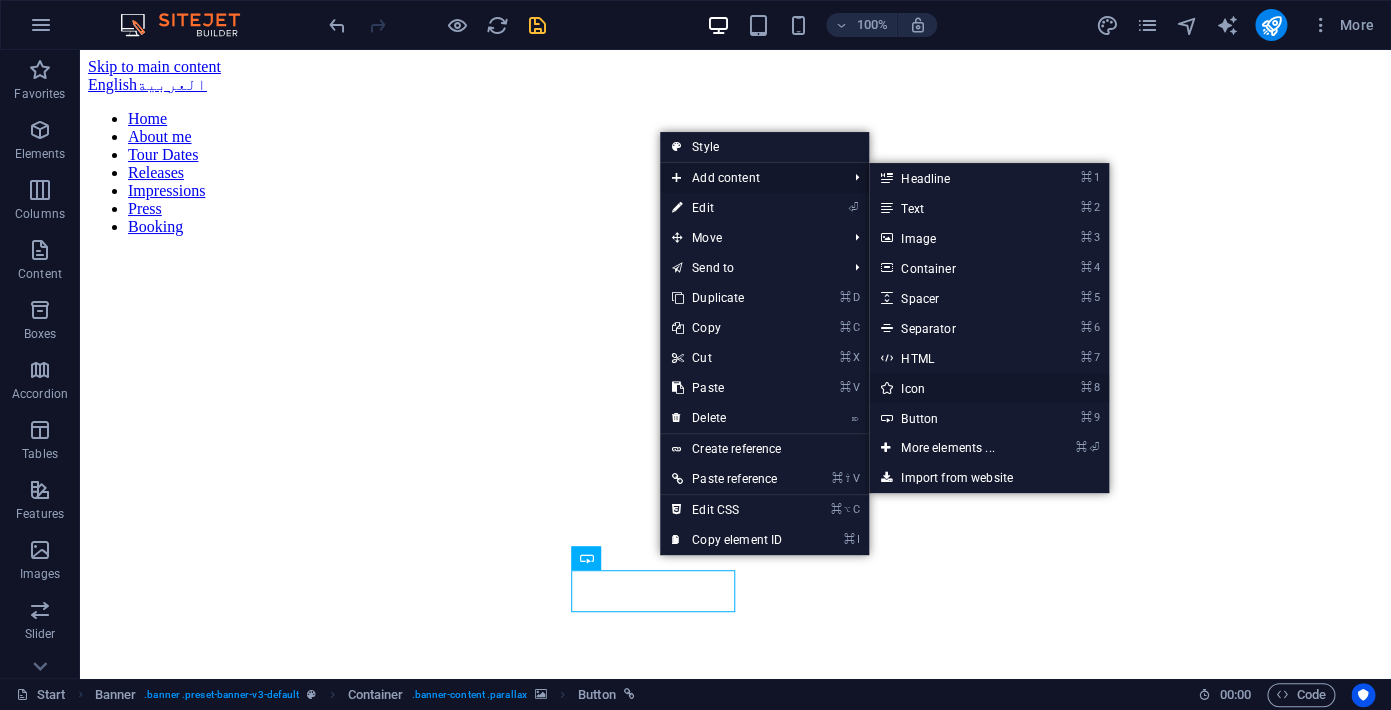 click at bounding box center [886, 388] 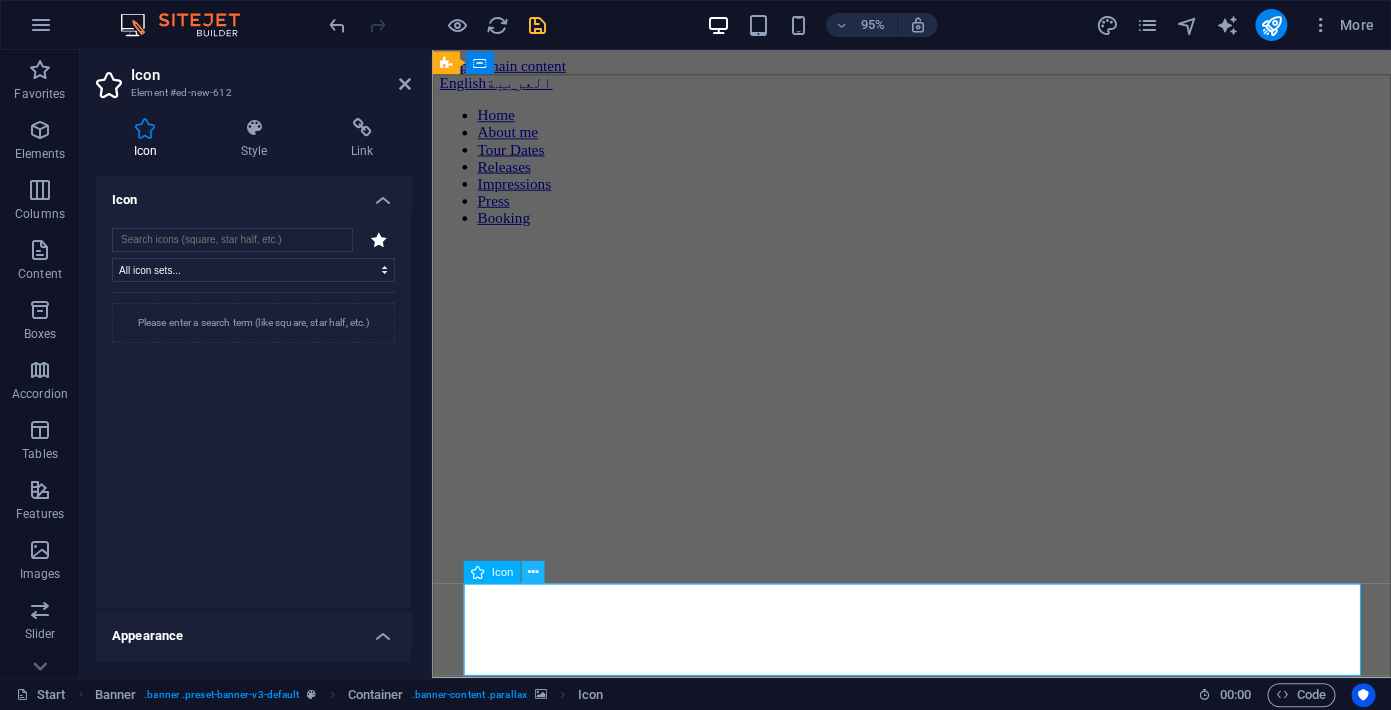 click at bounding box center [533, 573] 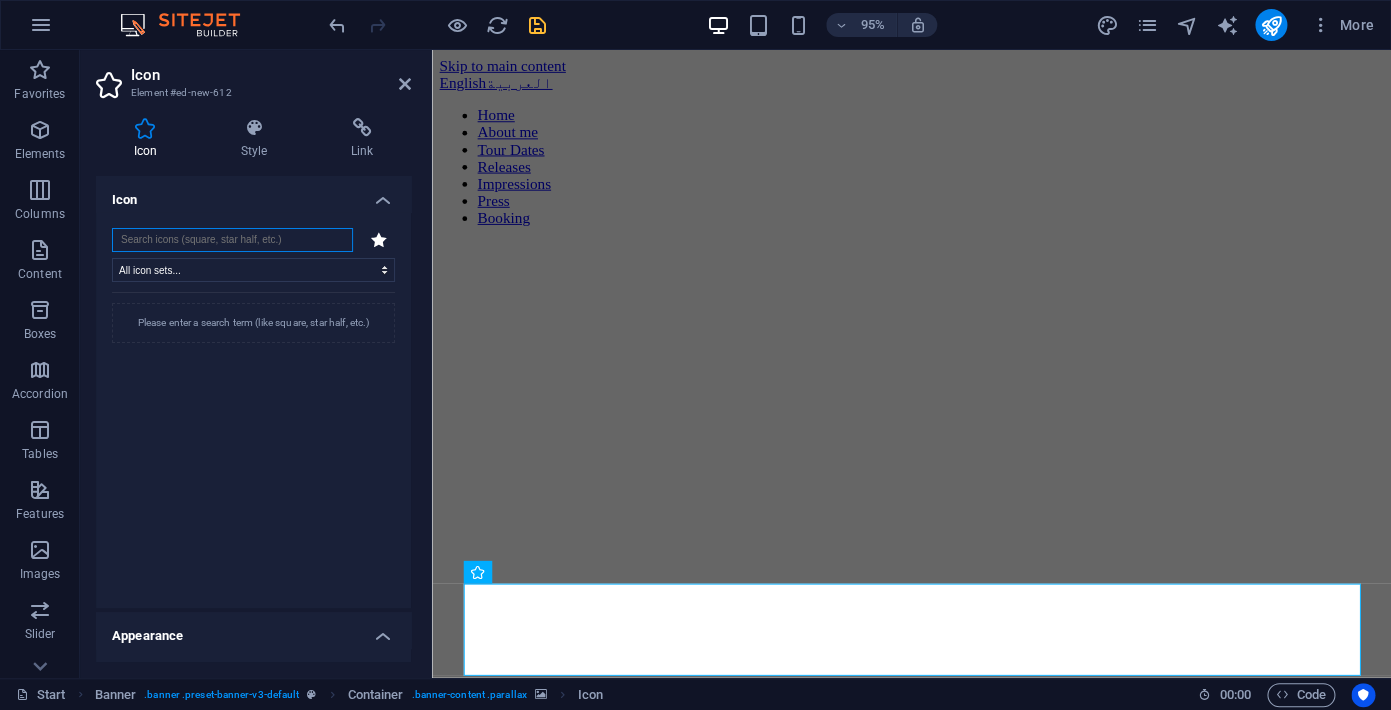click at bounding box center (232, 240) 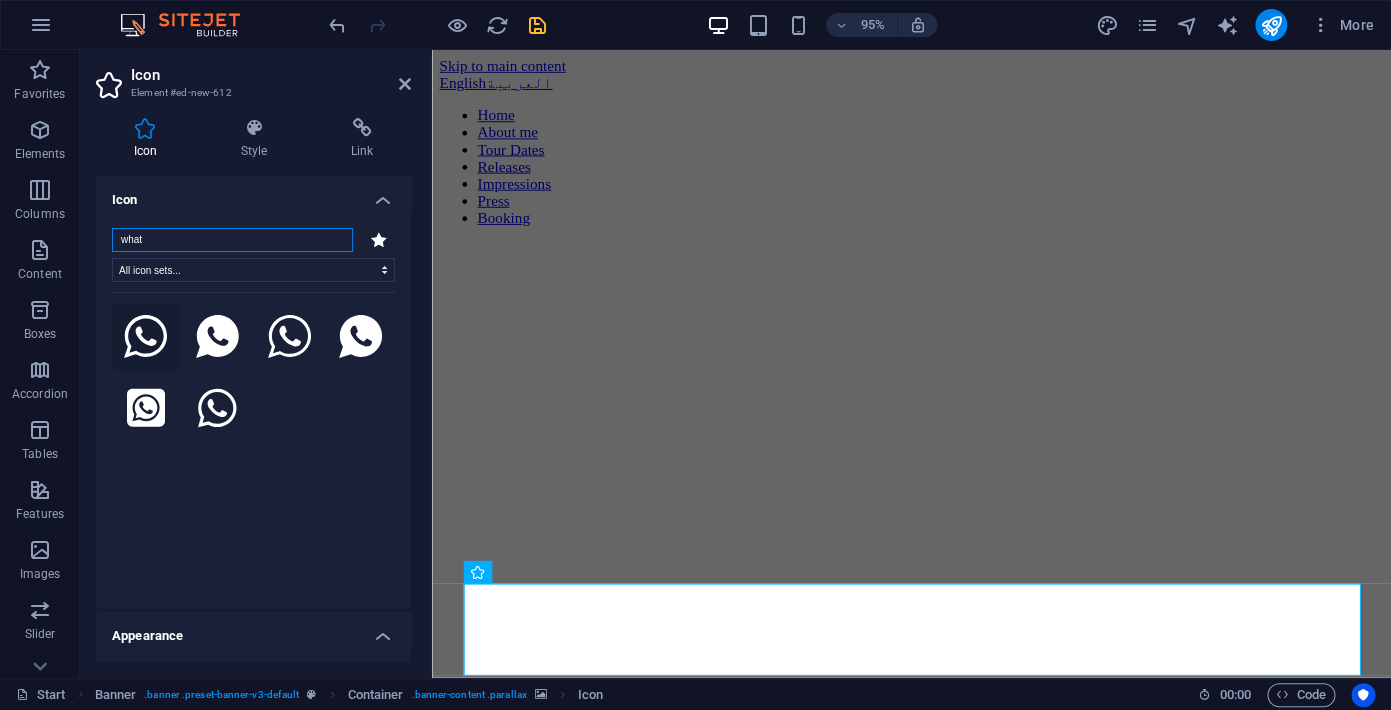 type on "what" 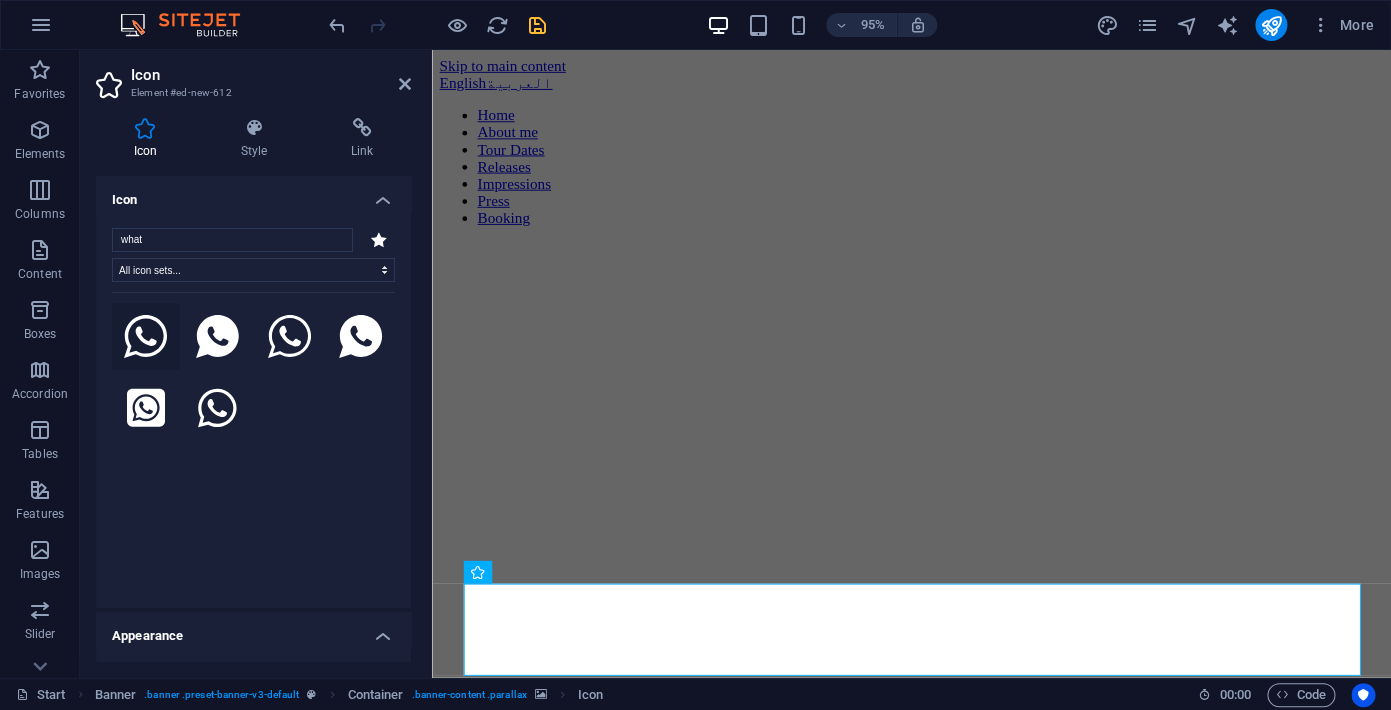 click 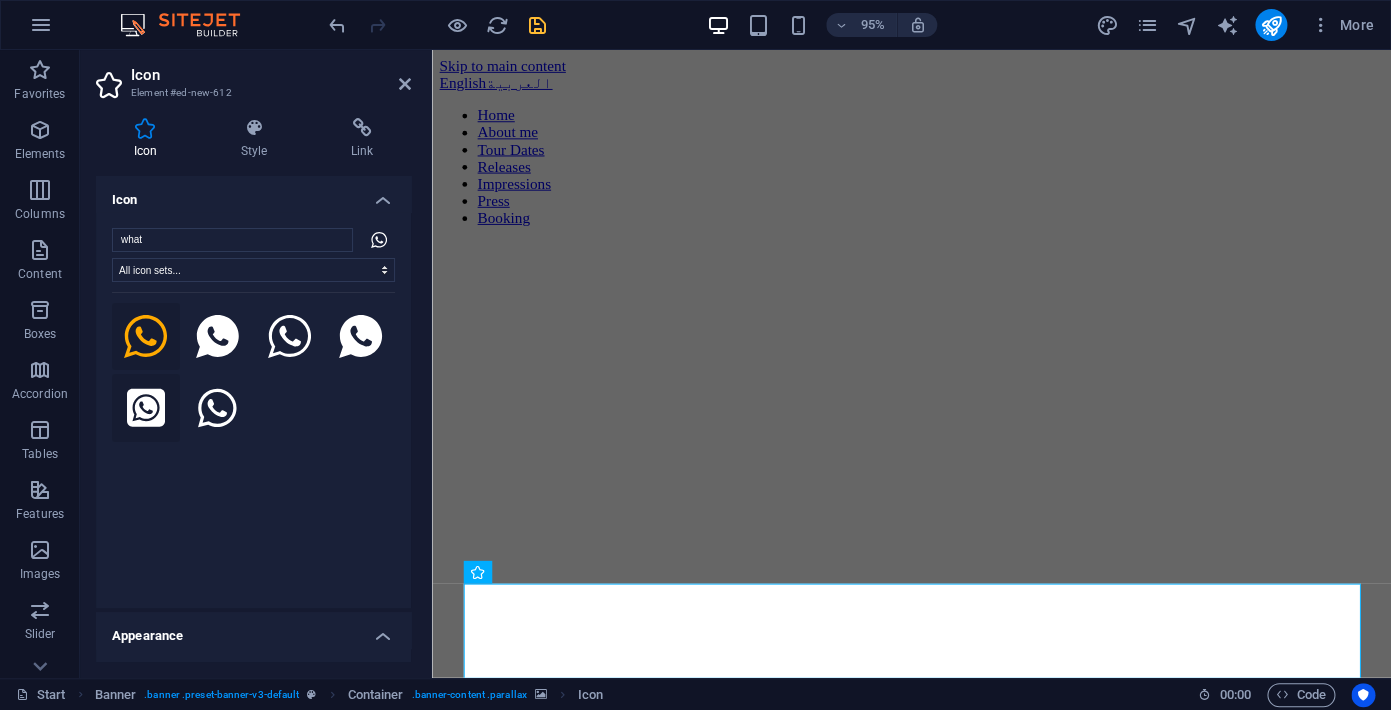 click 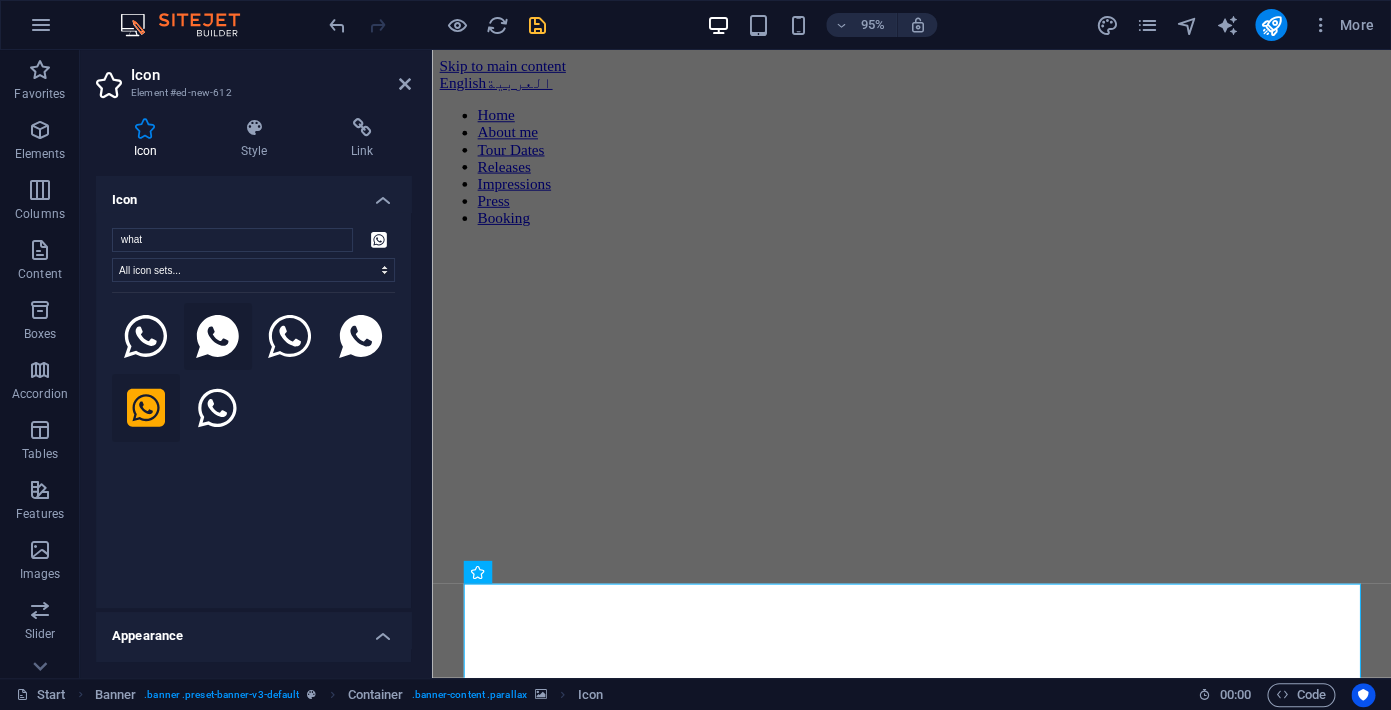 click 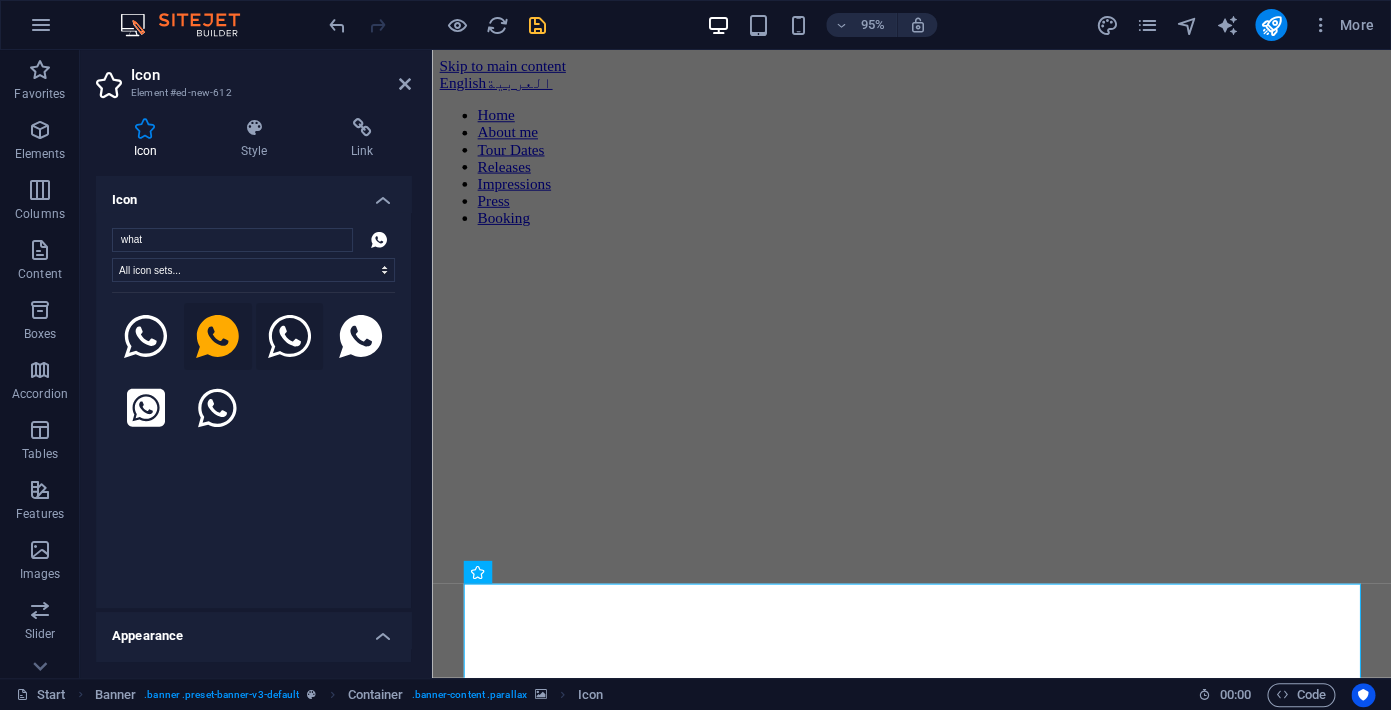 click 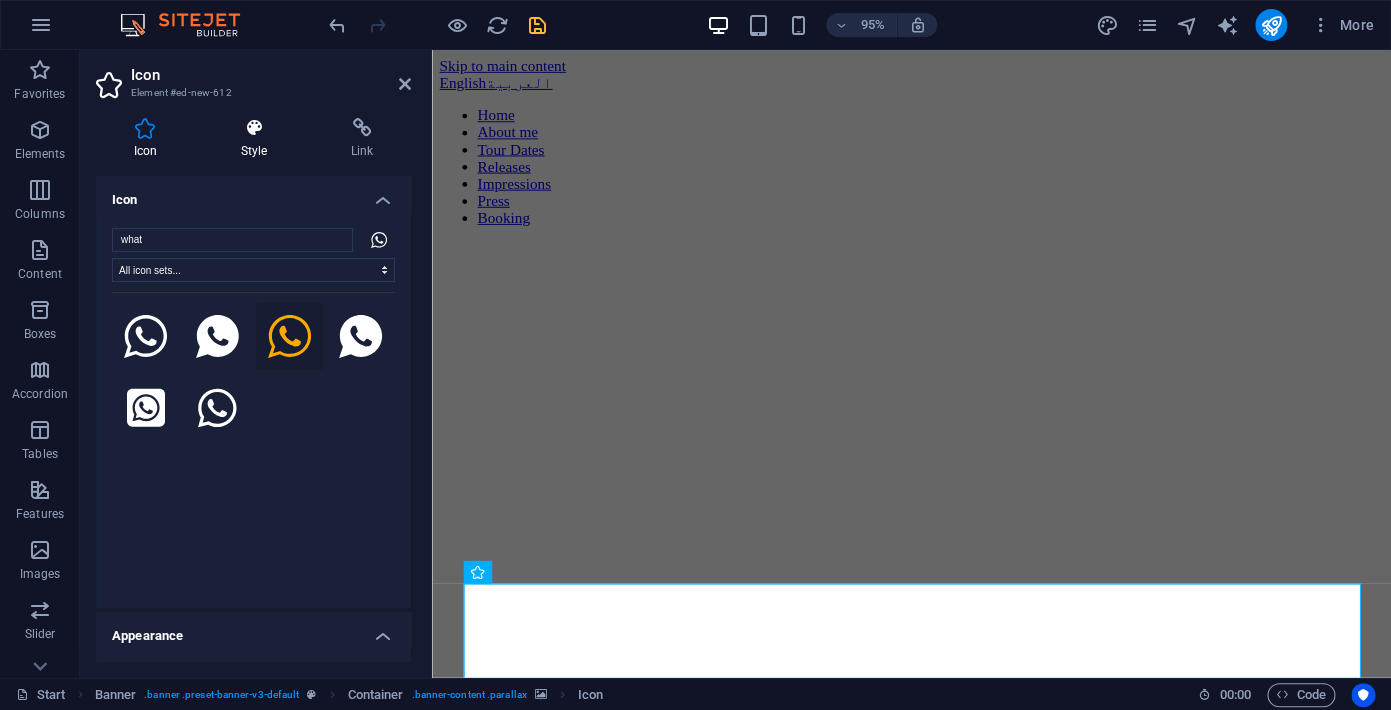 click on "Style" at bounding box center (258, 139) 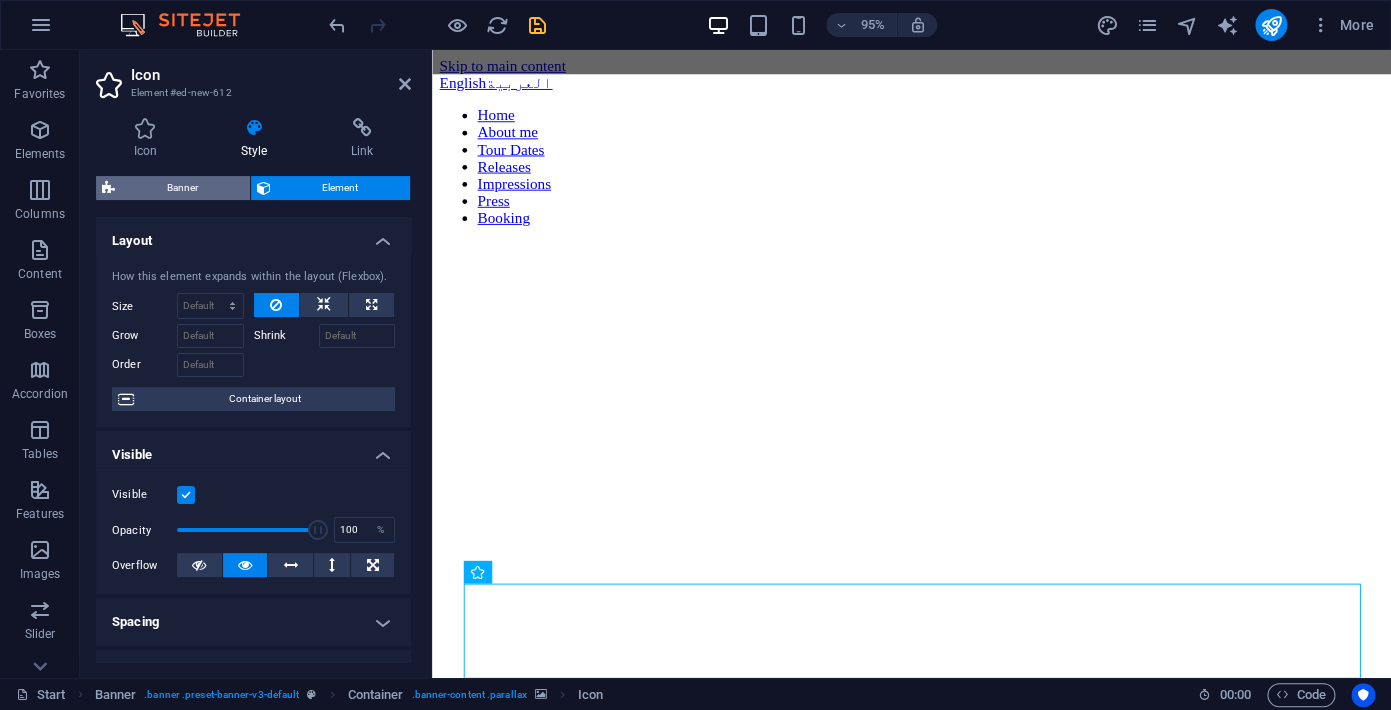click on "Banner" at bounding box center [182, 188] 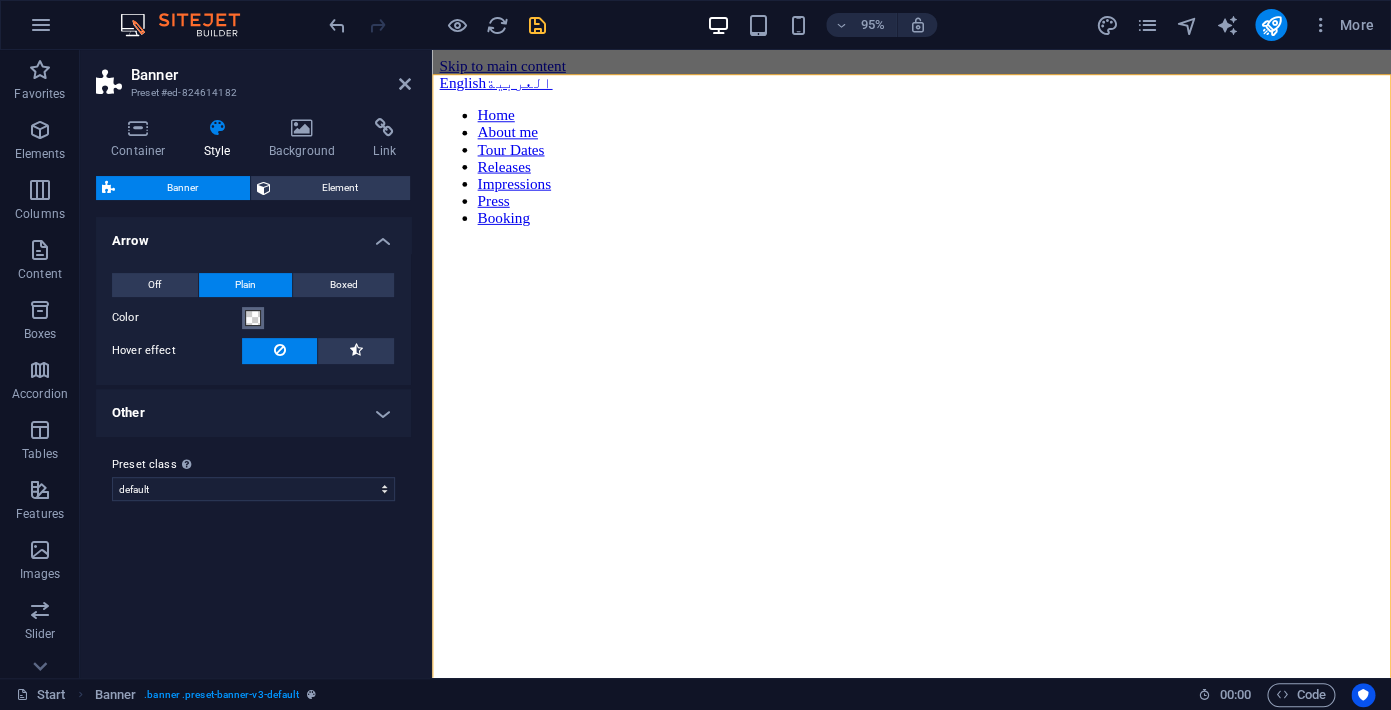 click at bounding box center (253, 318) 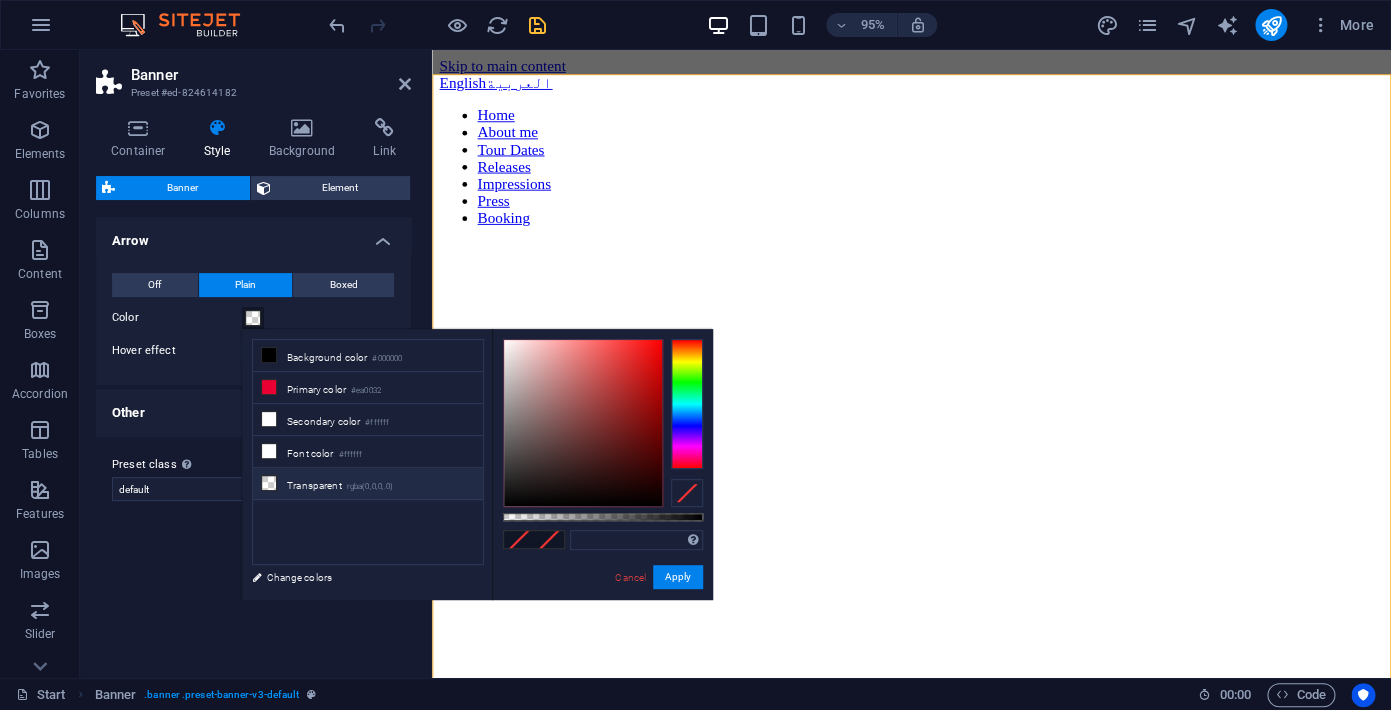 click at bounding box center [269, 483] 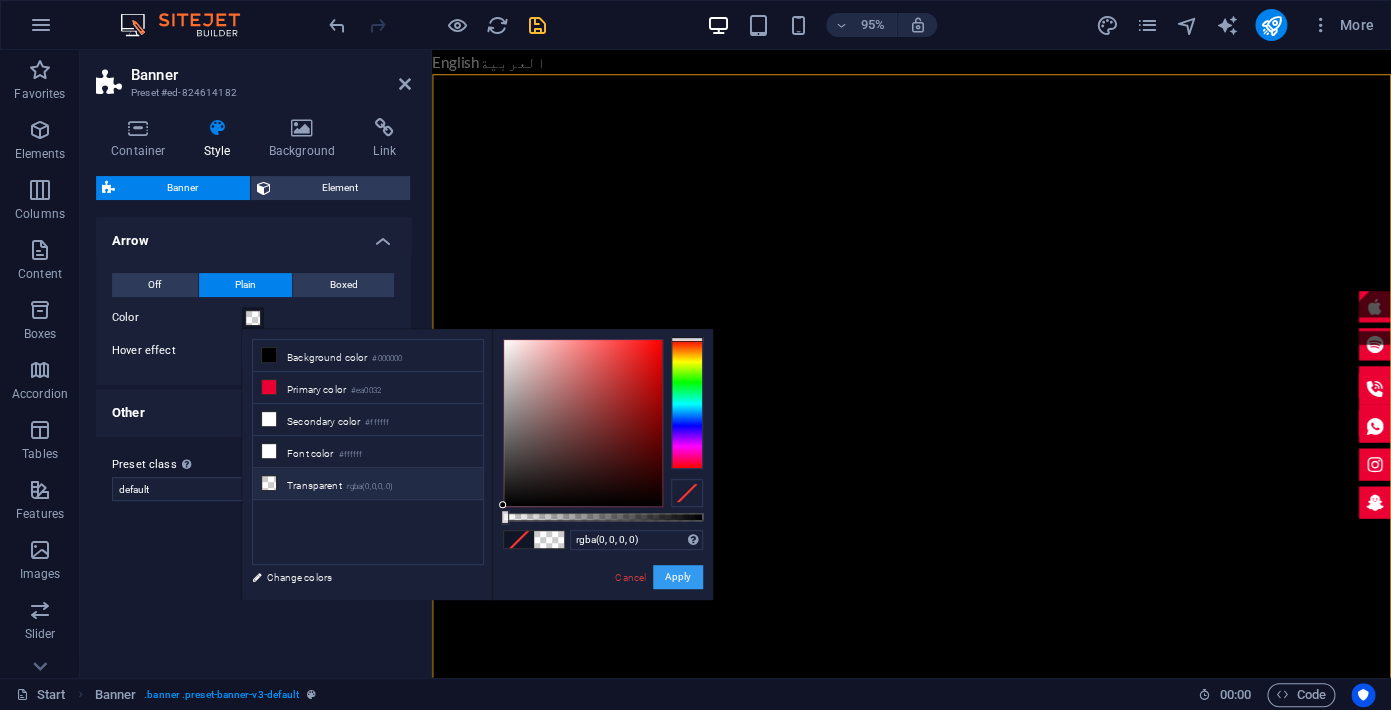 click on "Apply" at bounding box center (678, 577) 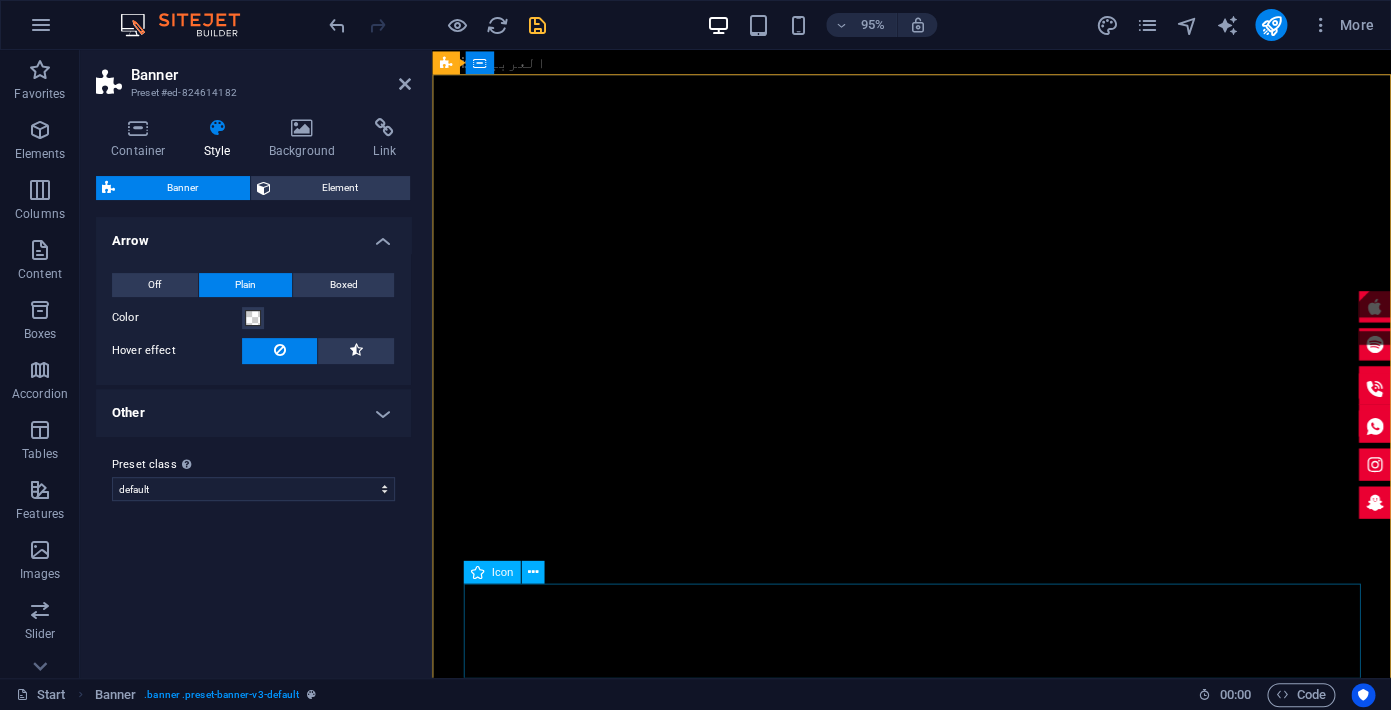 click at bounding box center [937, 1405] 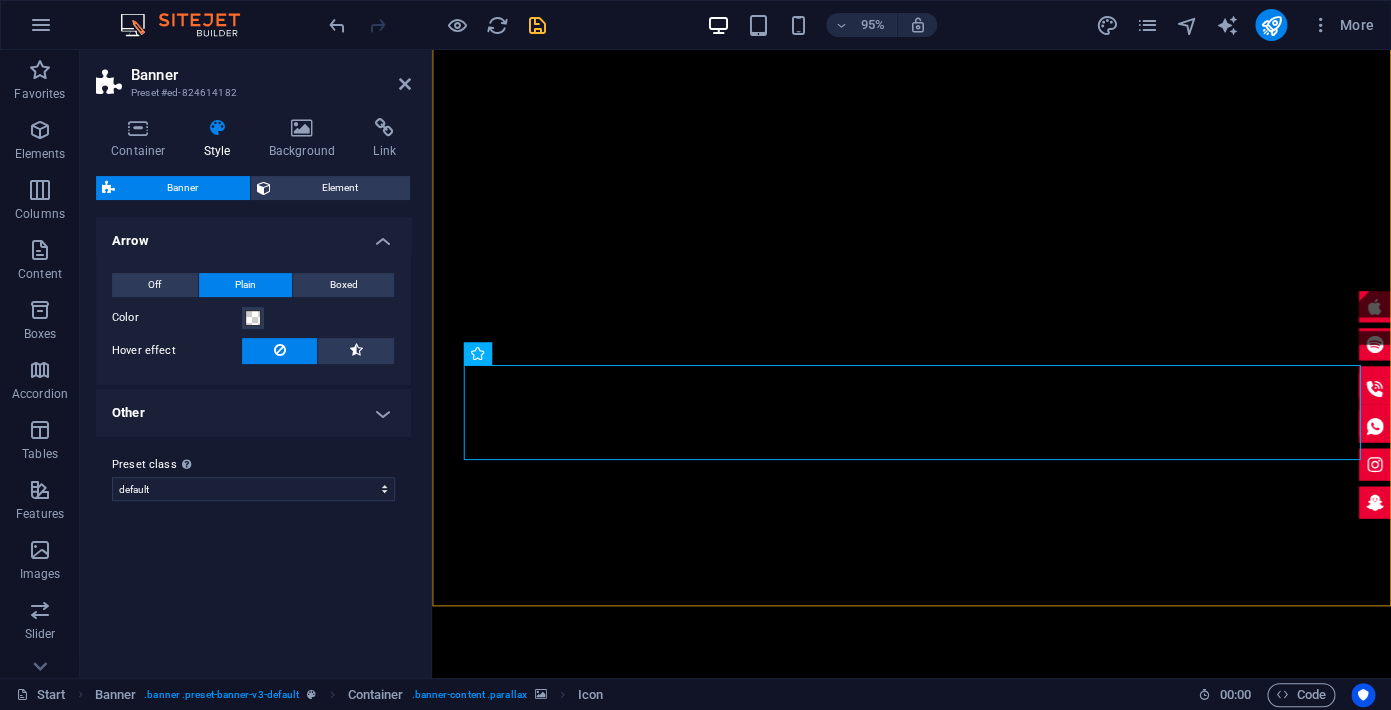scroll, scrollTop: 233, scrollLeft: 0, axis: vertical 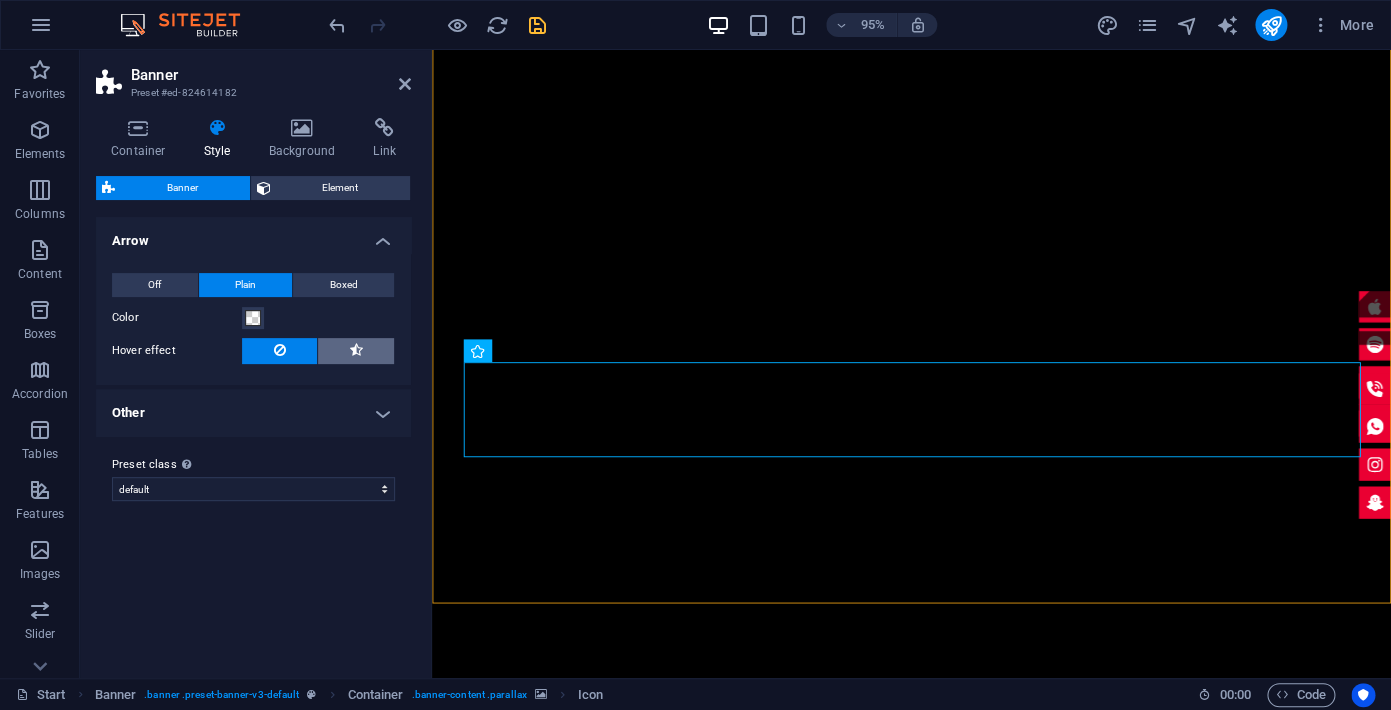 click at bounding box center (356, 351) 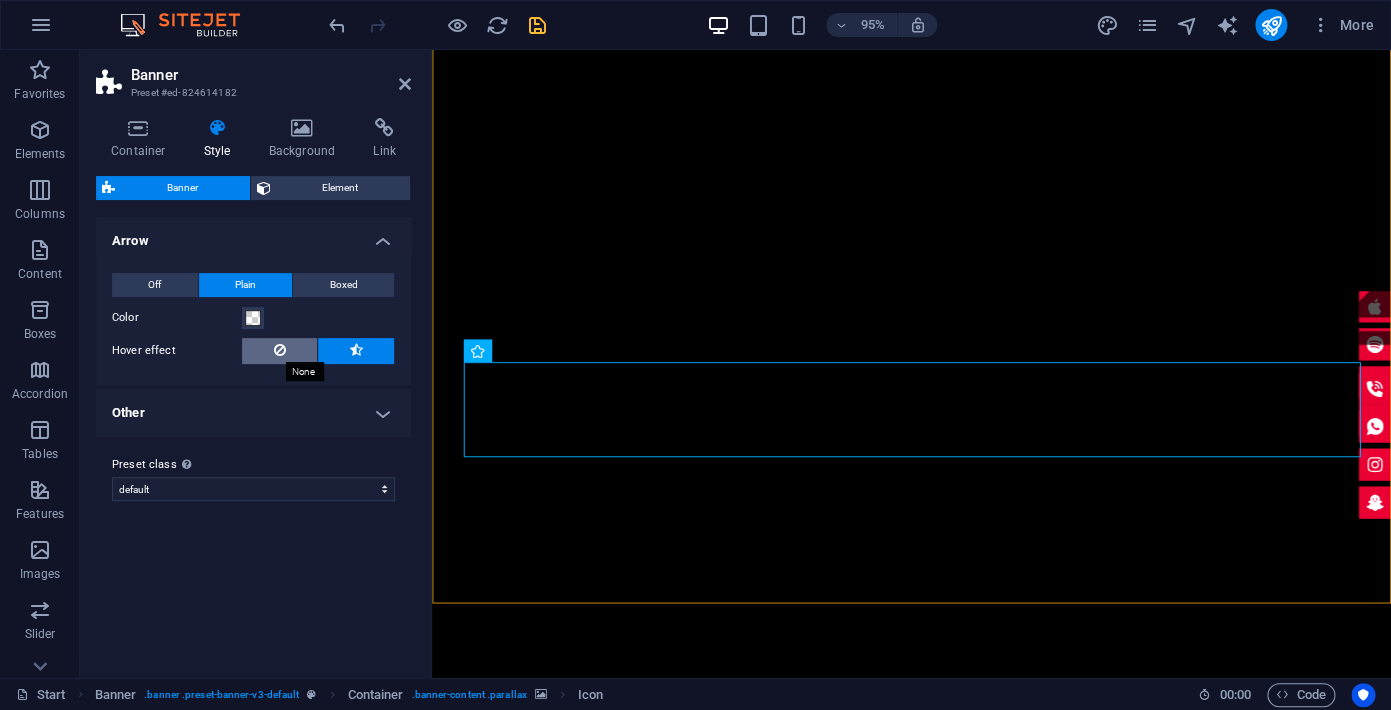 click at bounding box center [280, 350] 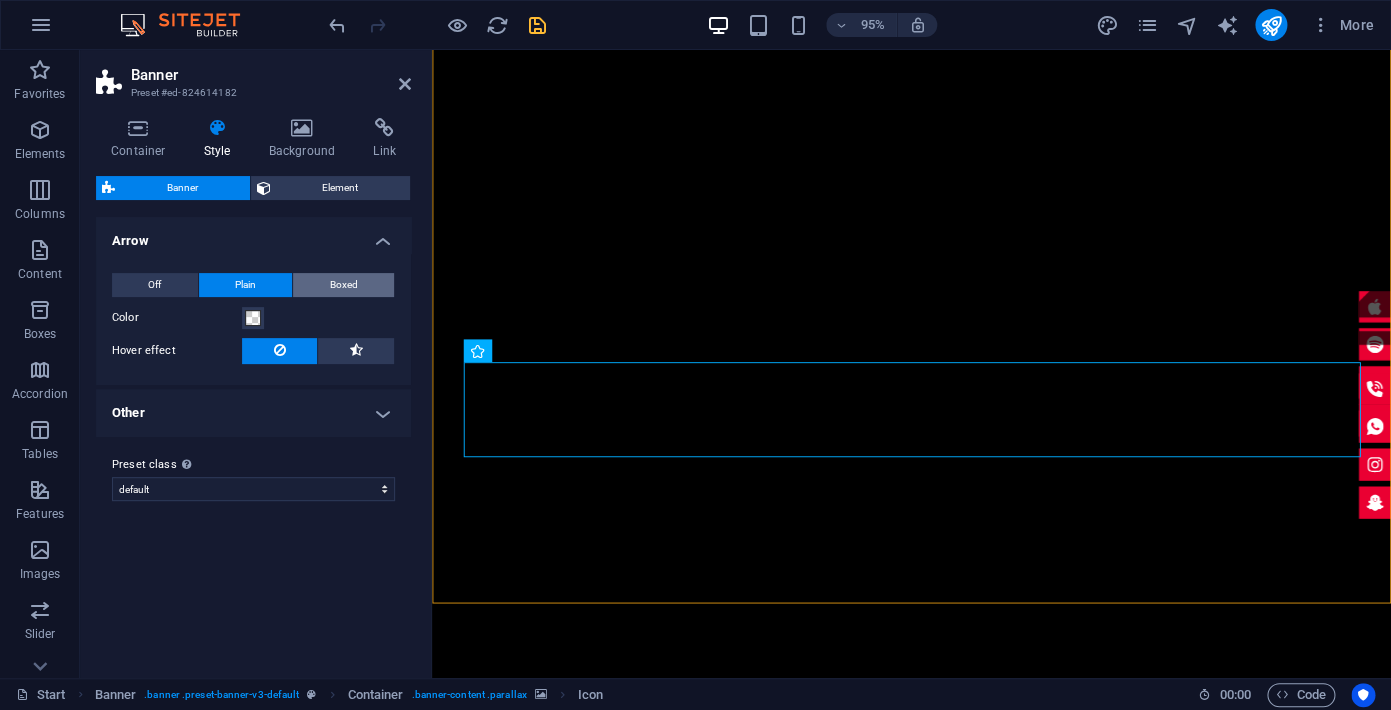 click on "Boxed" at bounding box center [344, 285] 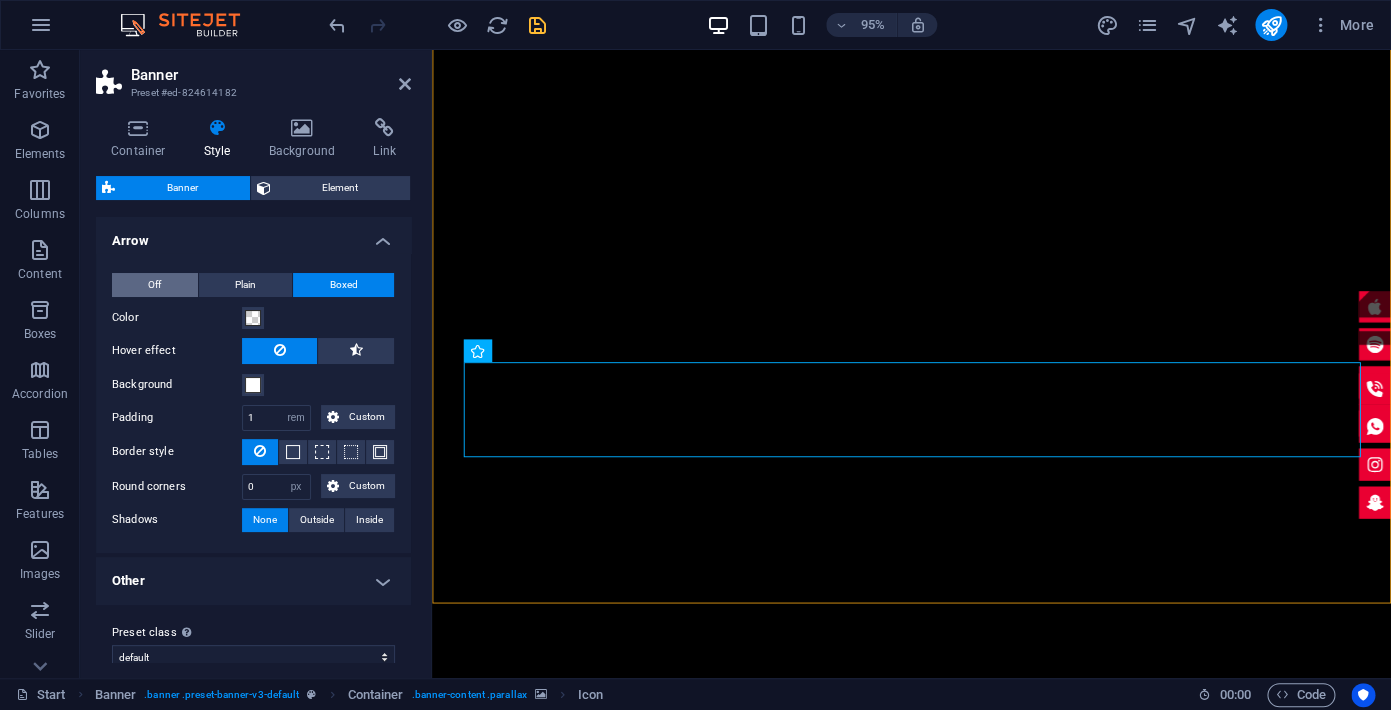 click on "Off" at bounding box center [154, 285] 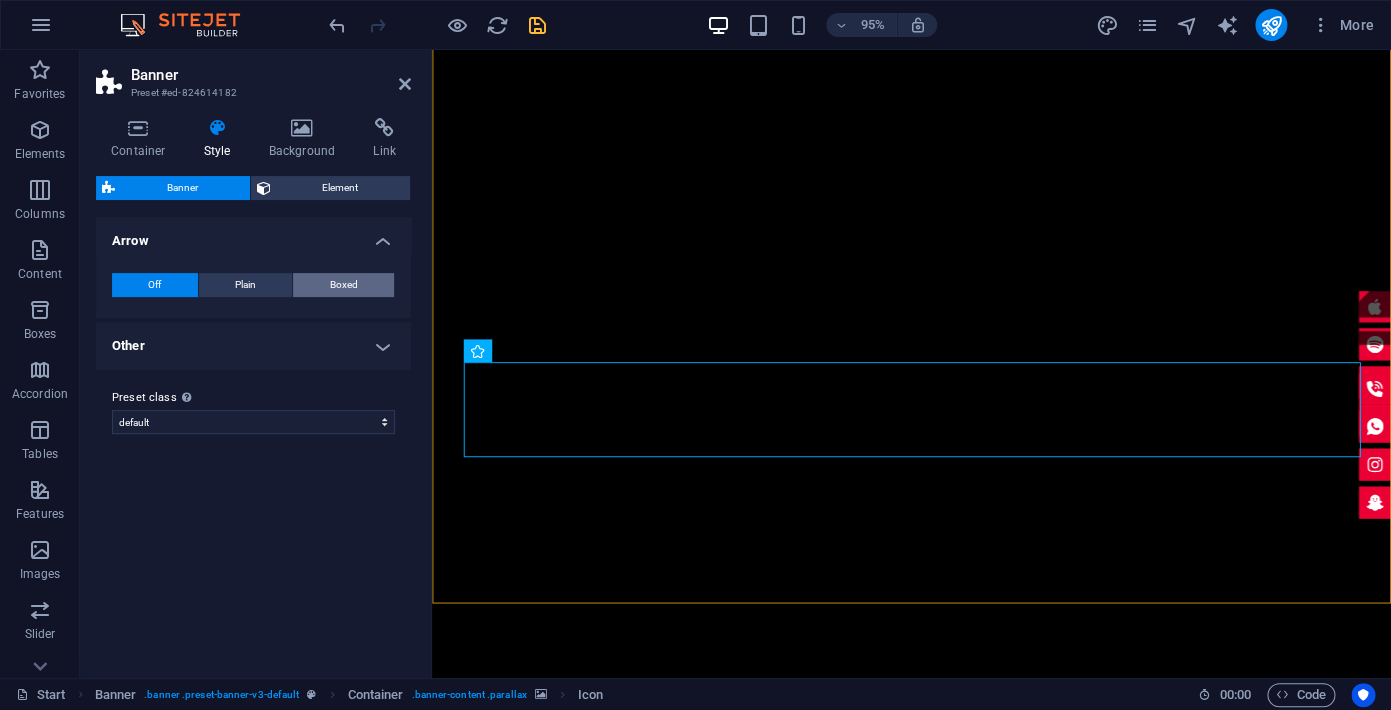 click on "Boxed" at bounding box center [344, 285] 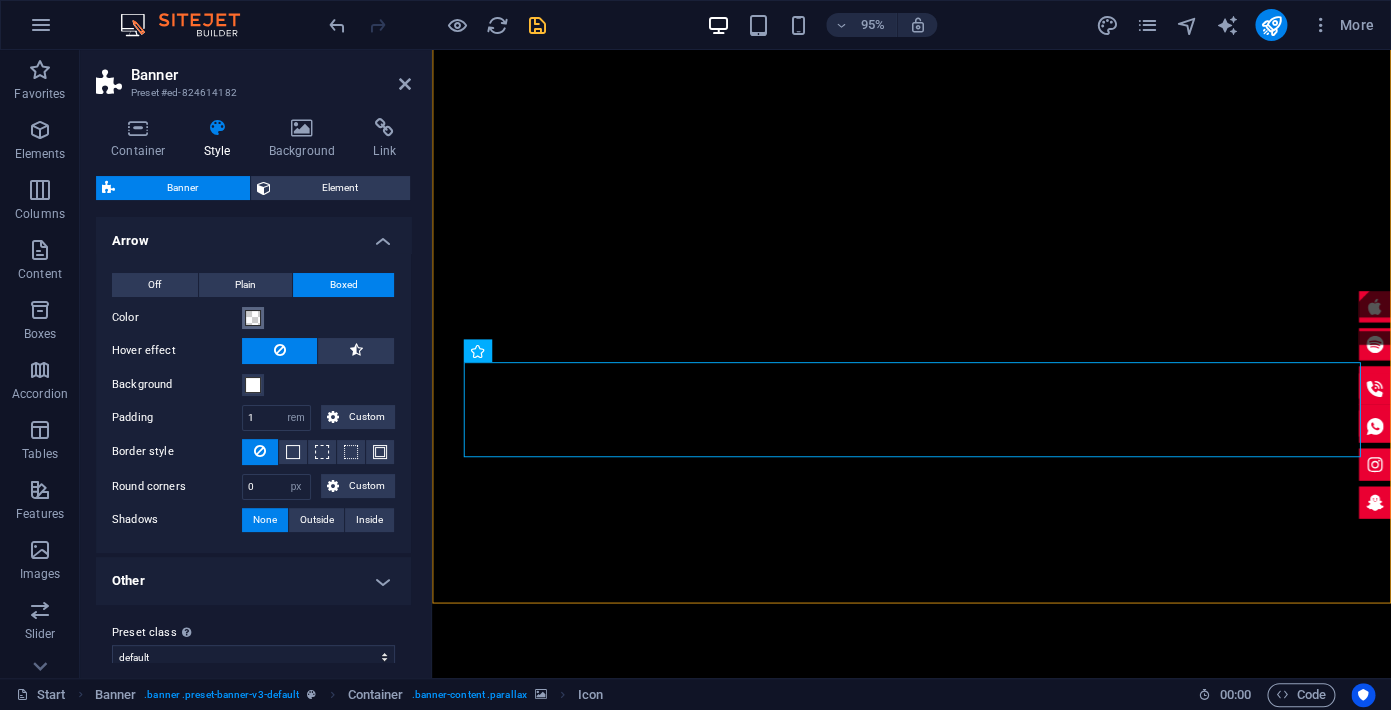 click at bounding box center (253, 318) 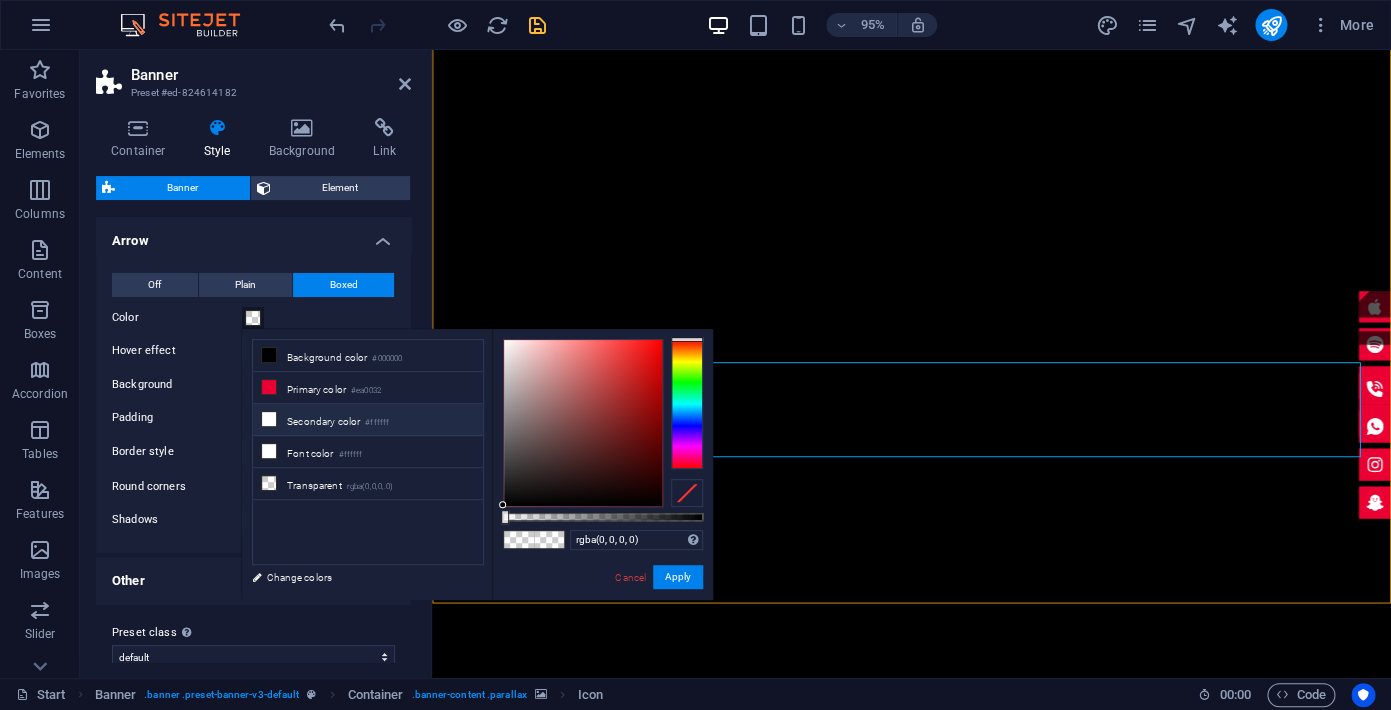 click at bounding box center [269, 419] 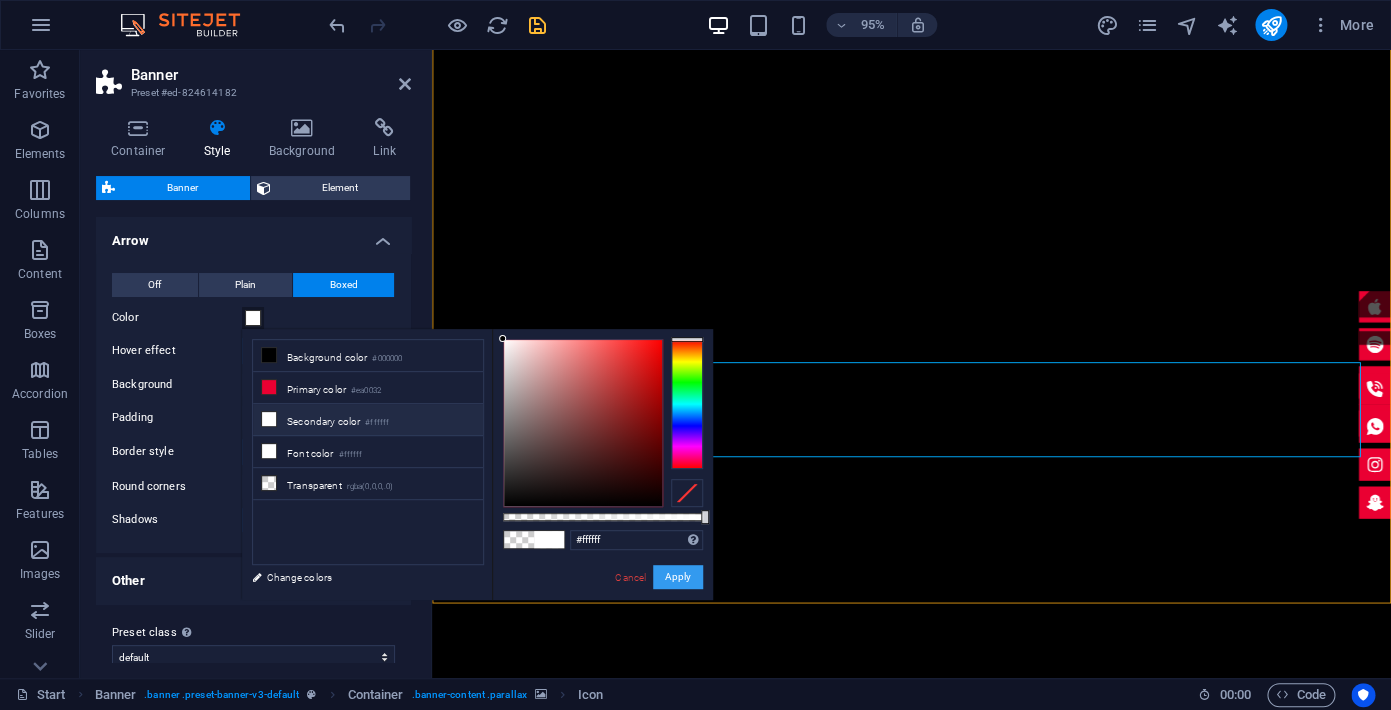 click on "Apply" at bounding box center [678, 577] 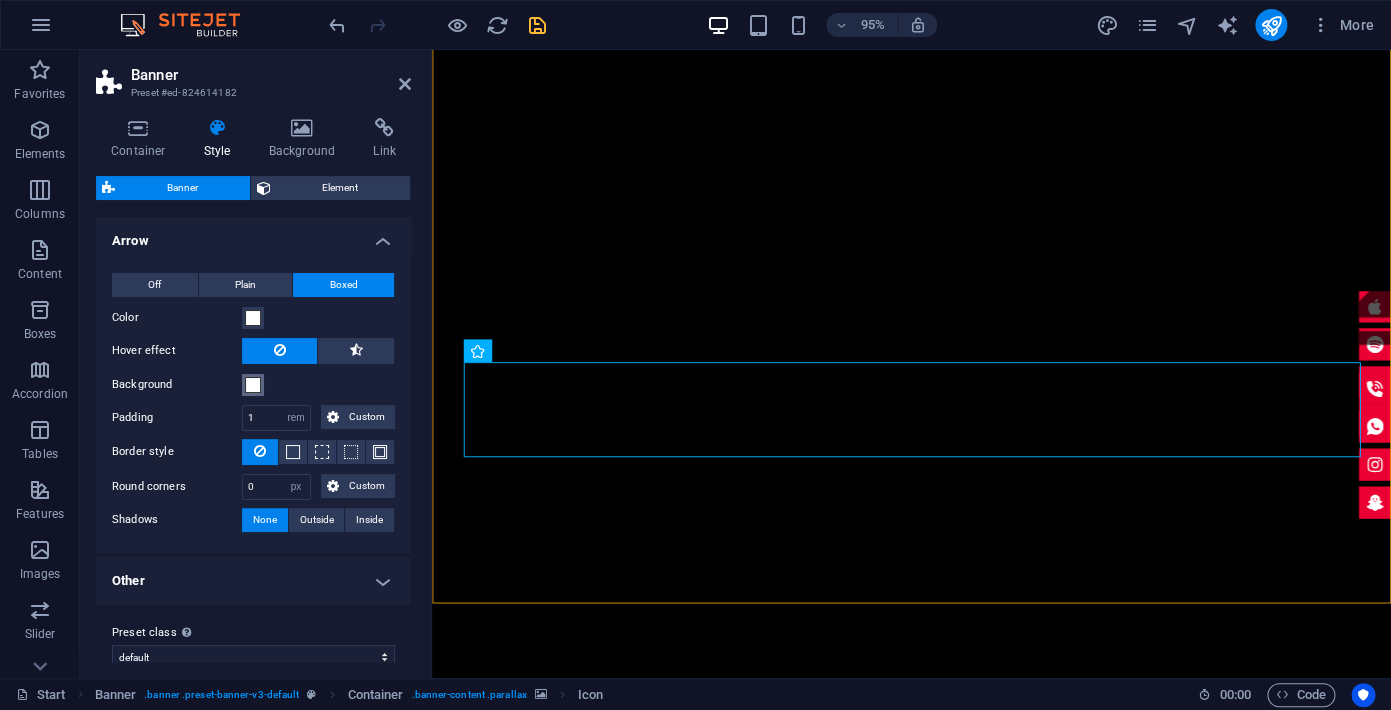 click at bounding box center (253, 385) 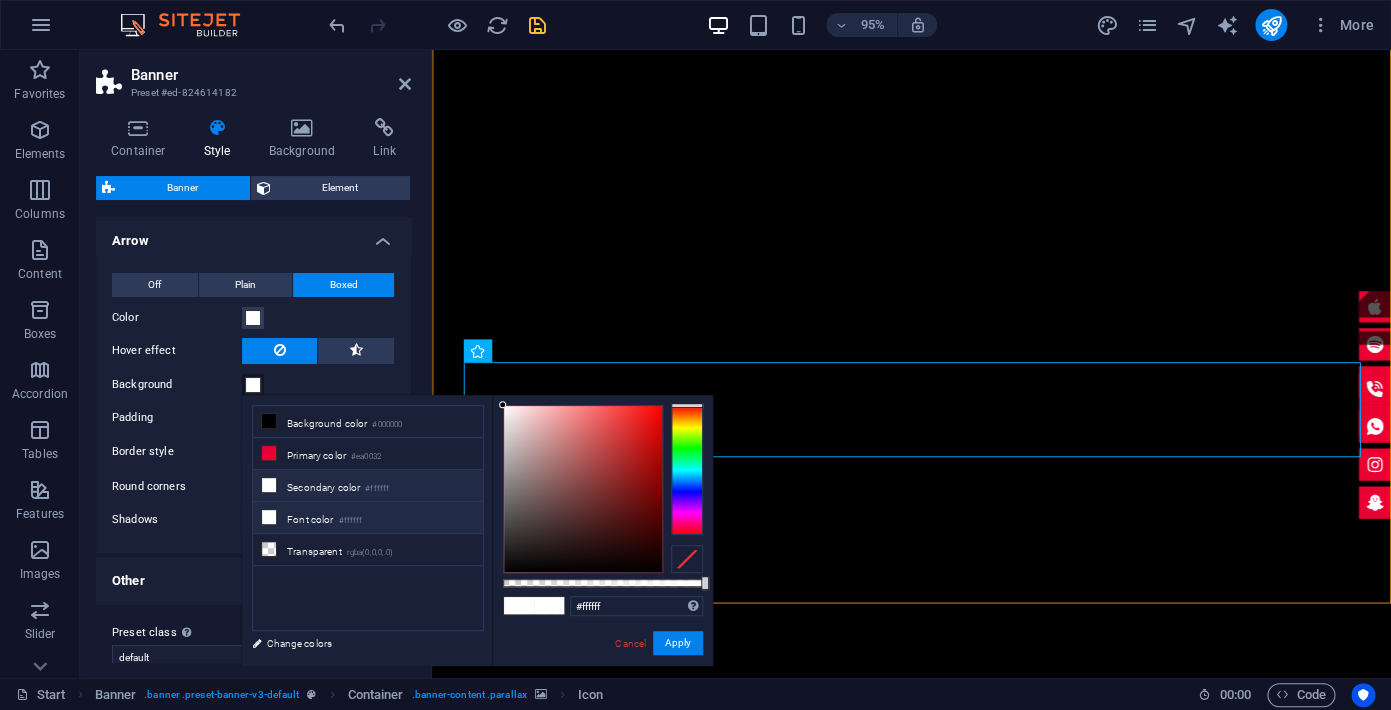 click at bounding box center (269, 485) 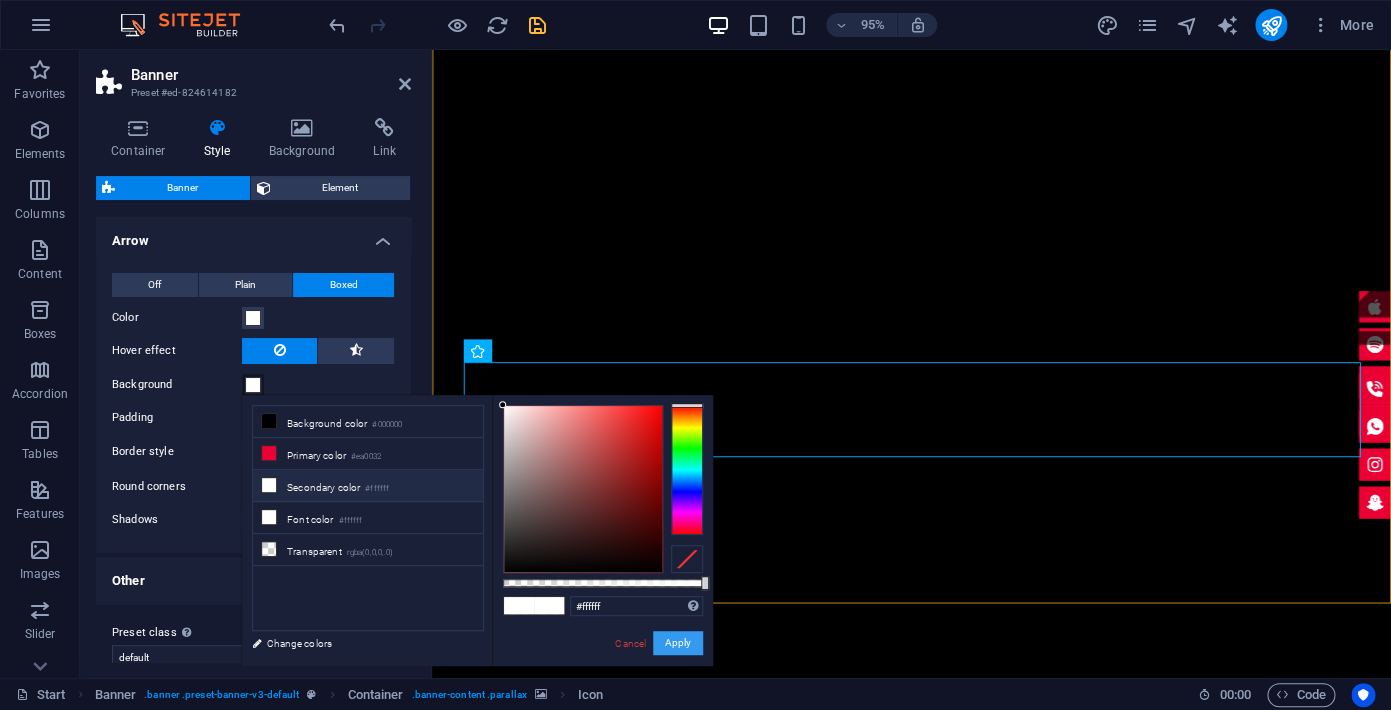 drag, startPoint x: 682, startPoint y: 643, endPoint x: 262, endPoint y: 624, distance: 420.42953 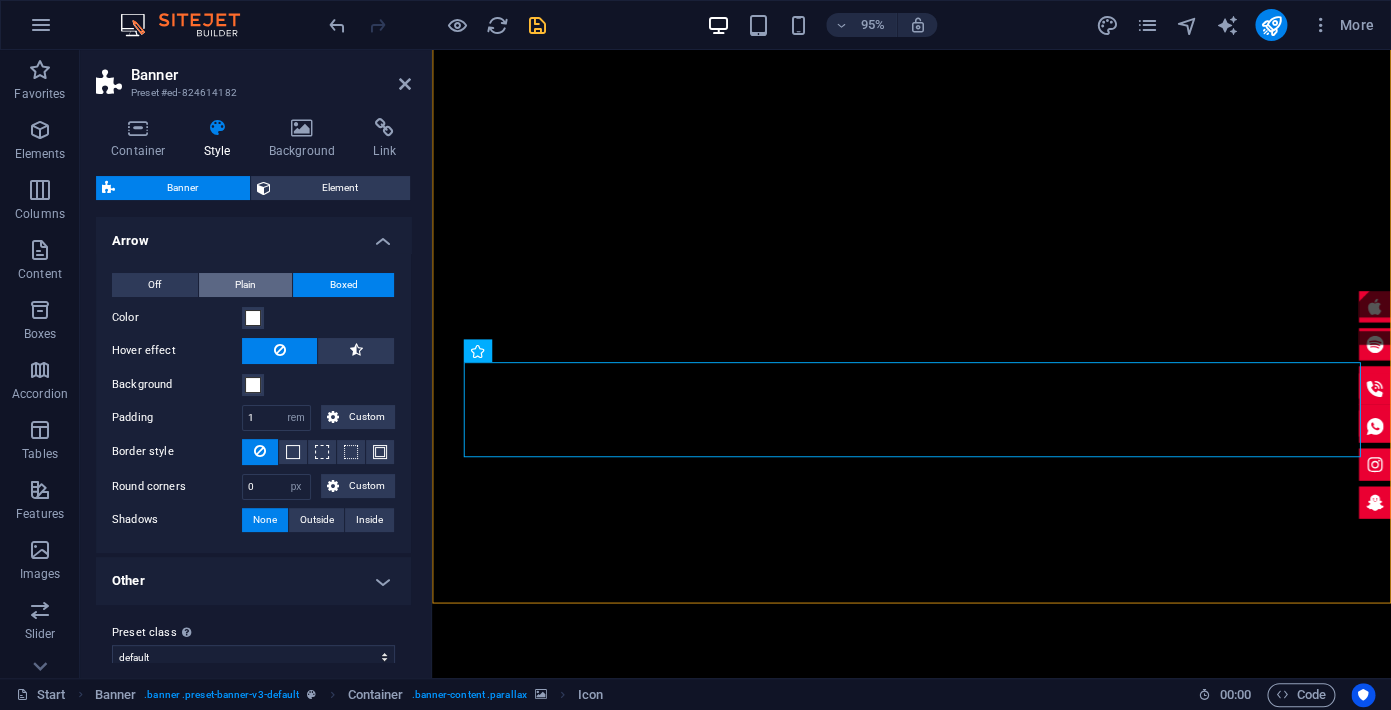 click on "Plain" at bounding box center (245, 285) 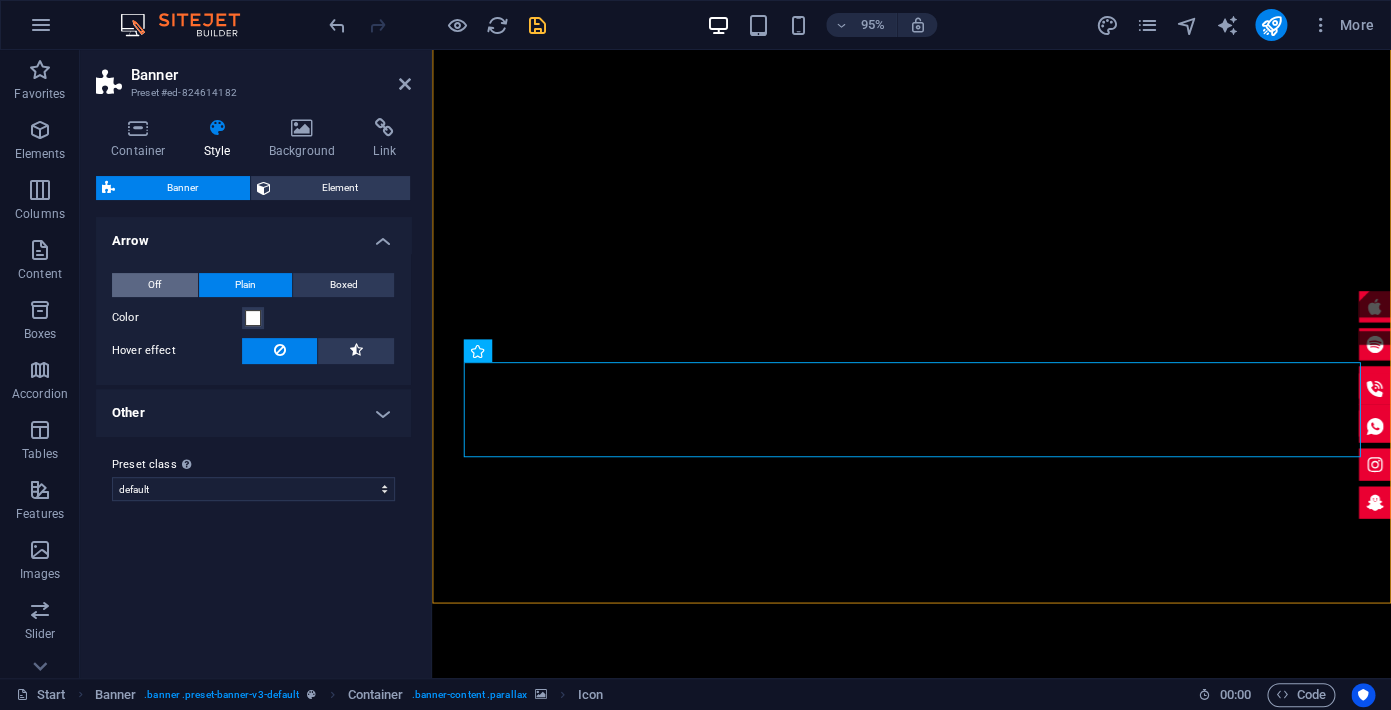 click on "Off" at bounding box center (155, 285) 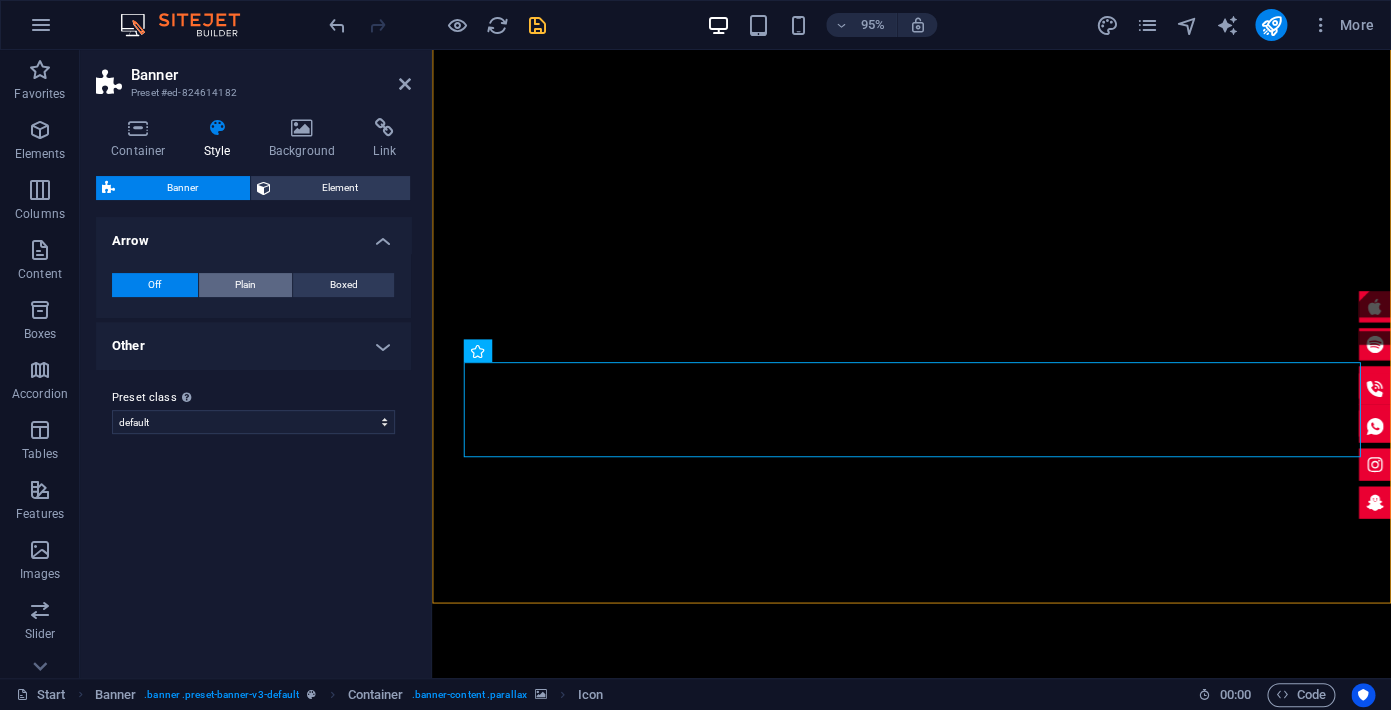 click on "Plain" at bounding box center (246, 285) 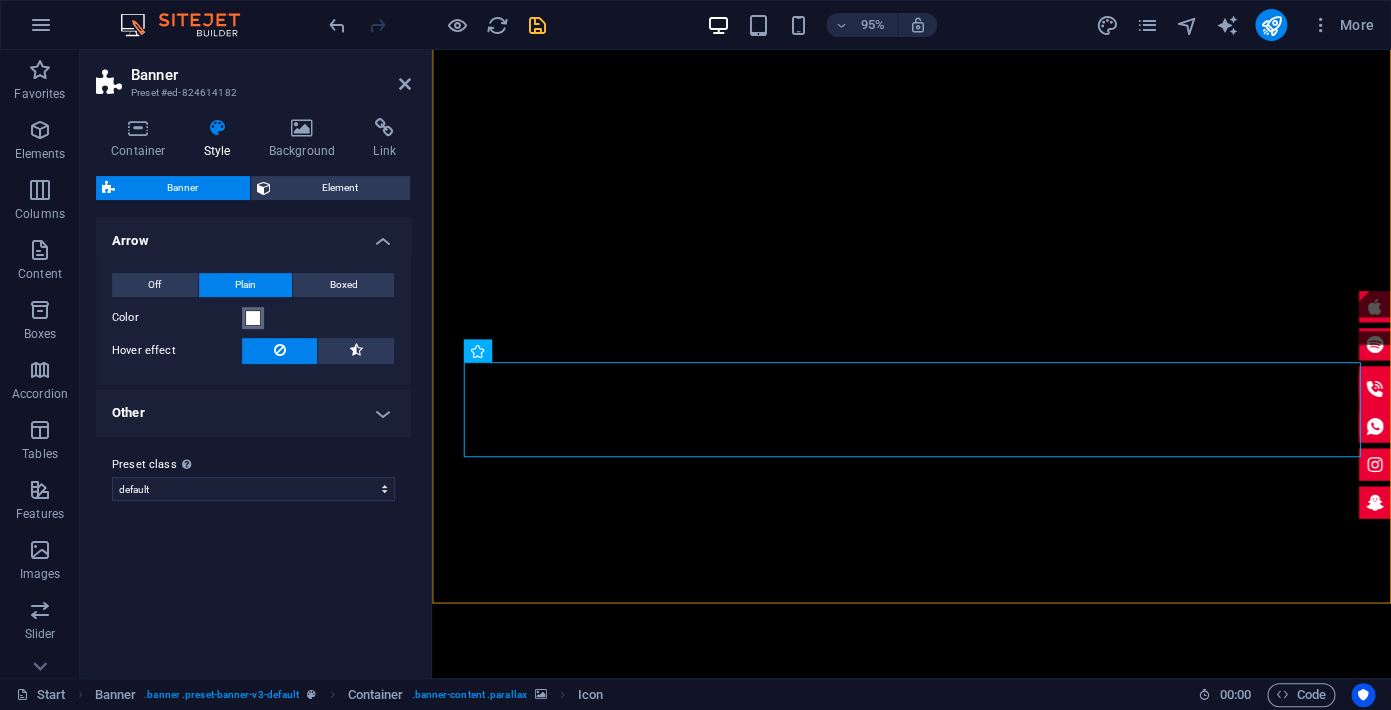click at bounding box center (253, 318) 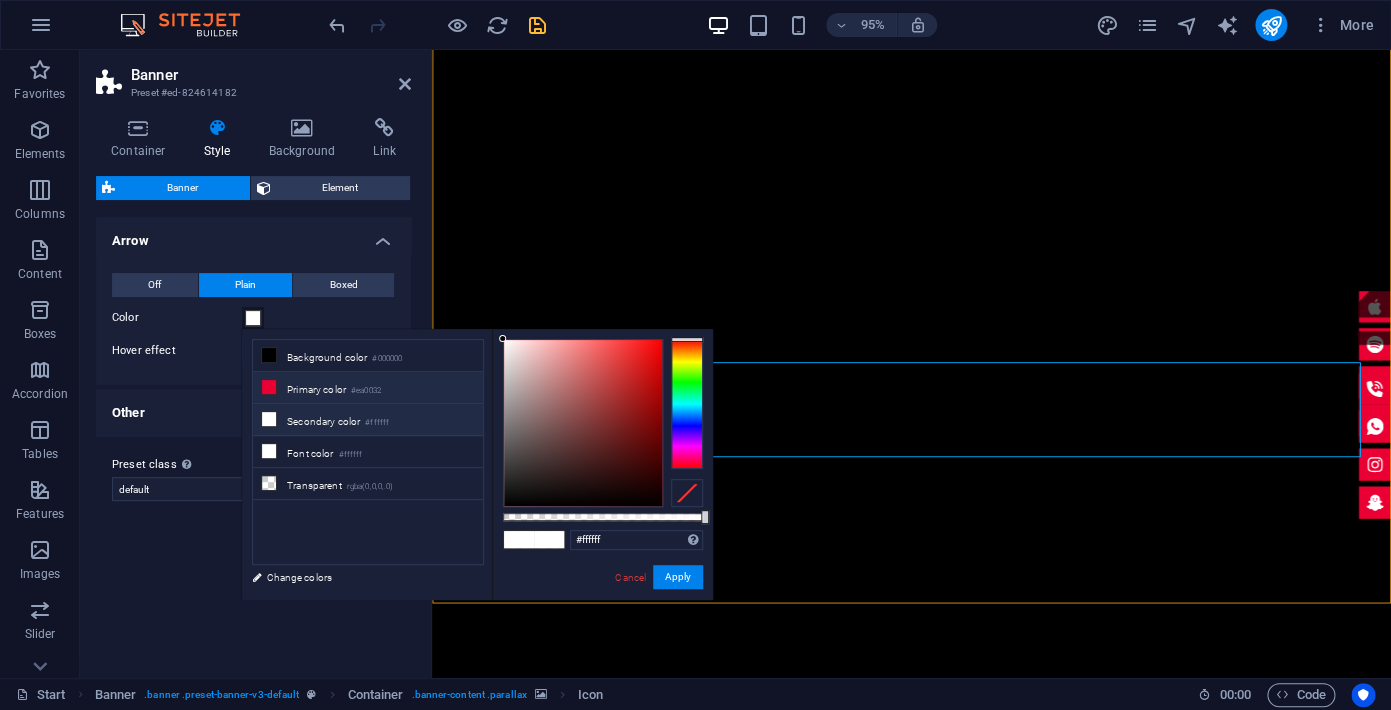 click at bounding box center [269, 387] 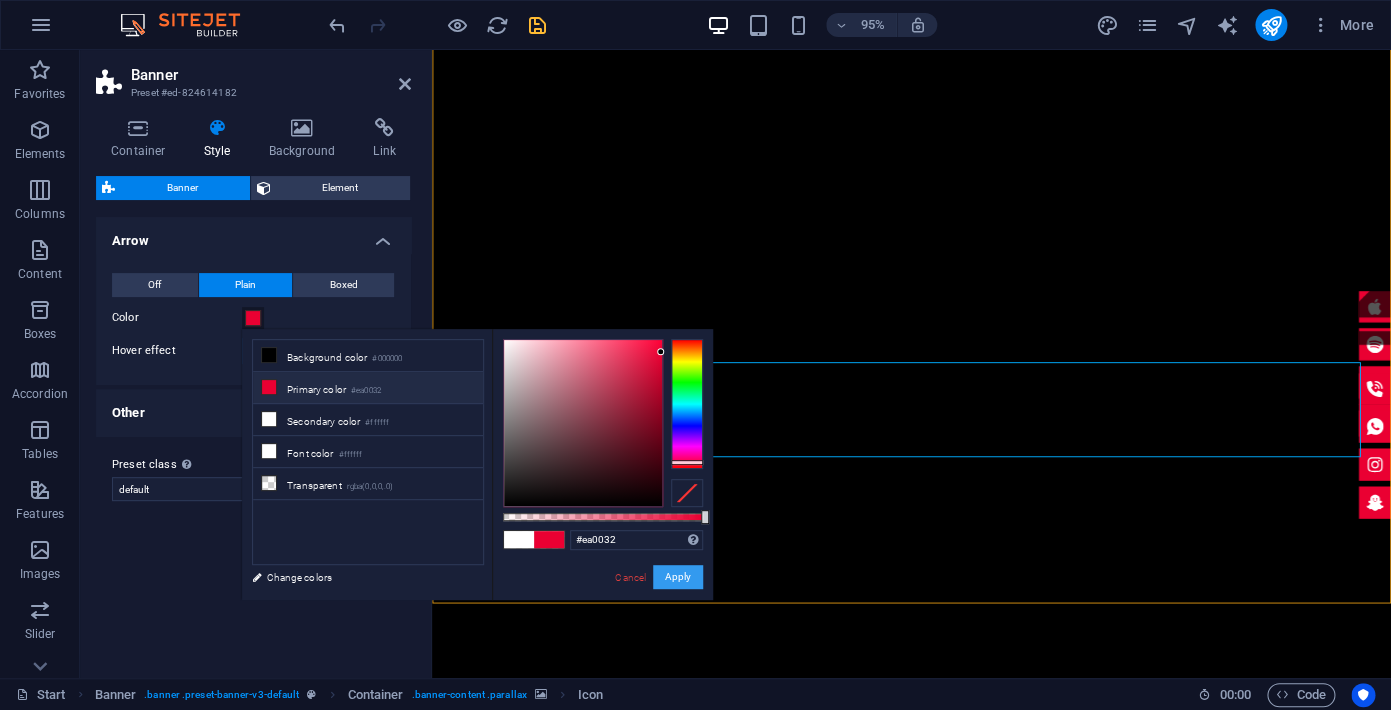 click on "Apply" at bounding box center [678, 577] 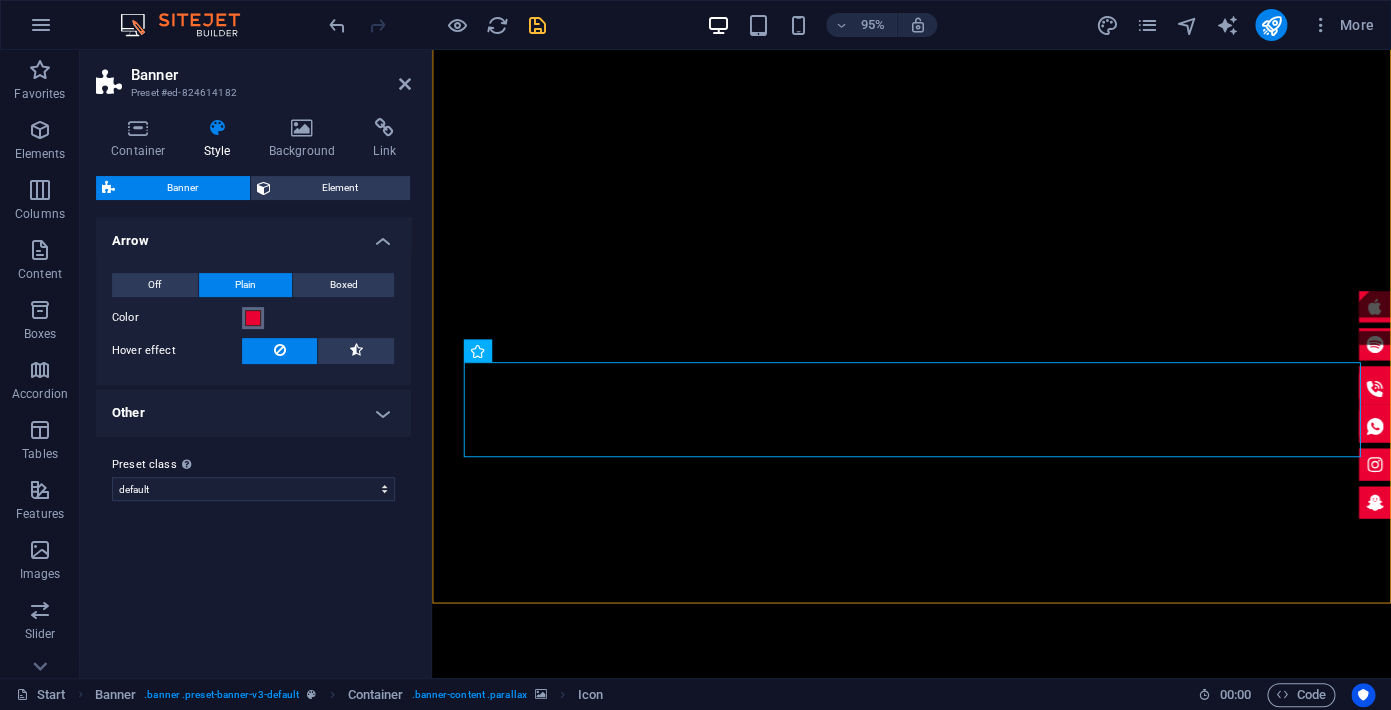 click at bounding box center [253, 318] 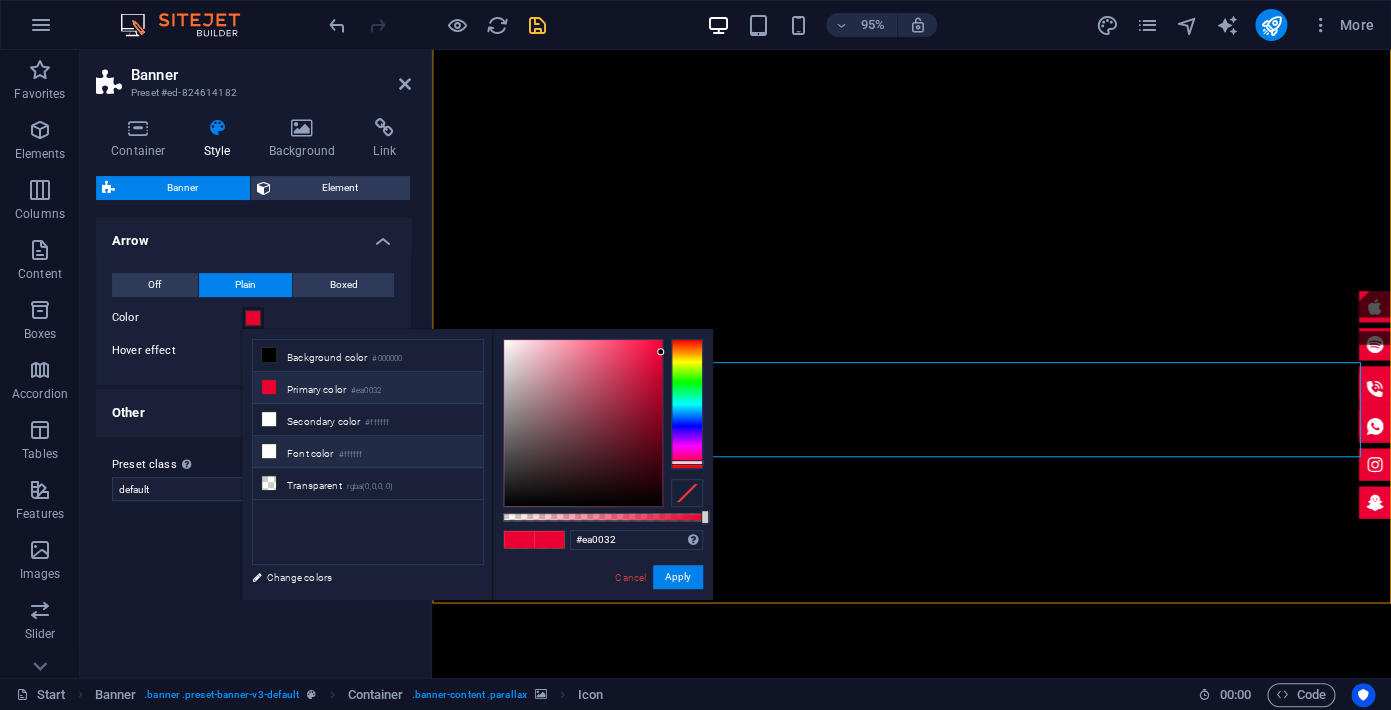 click at bounding box center [269, 451] 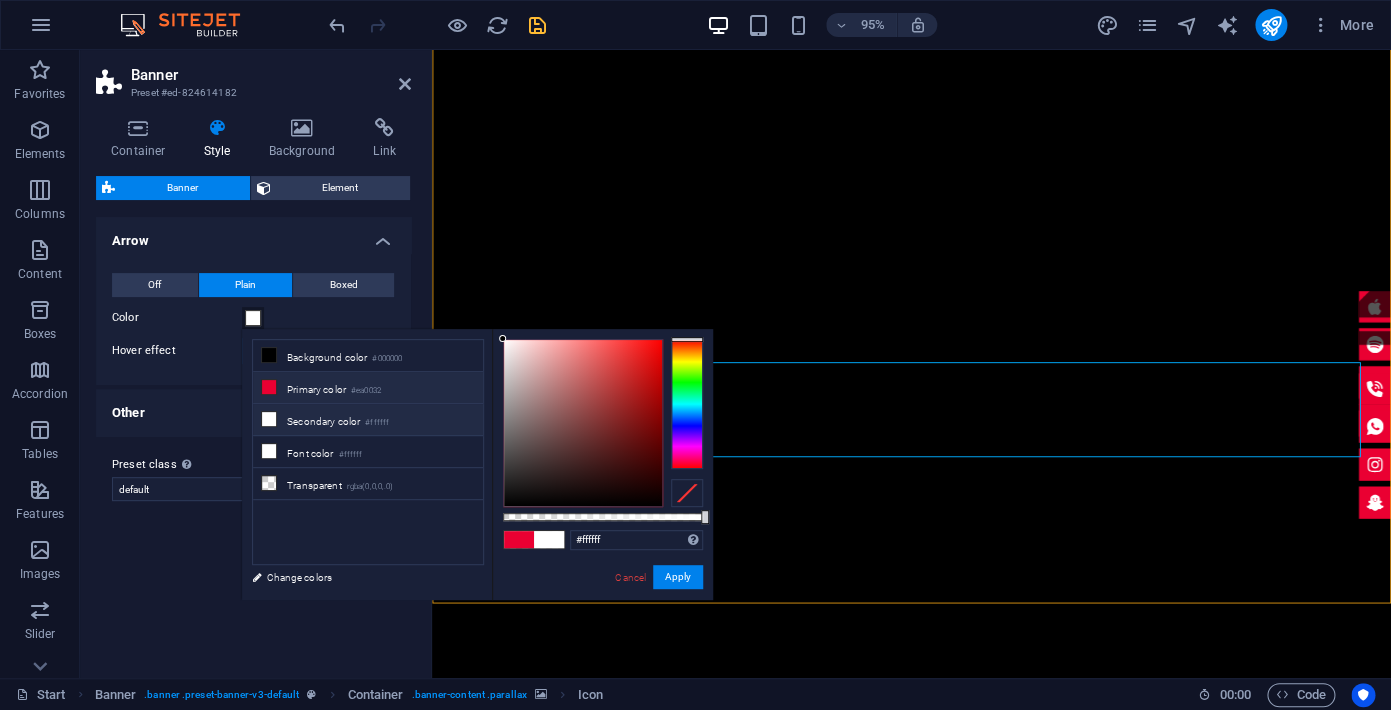 click at bounding box center (269, 387) 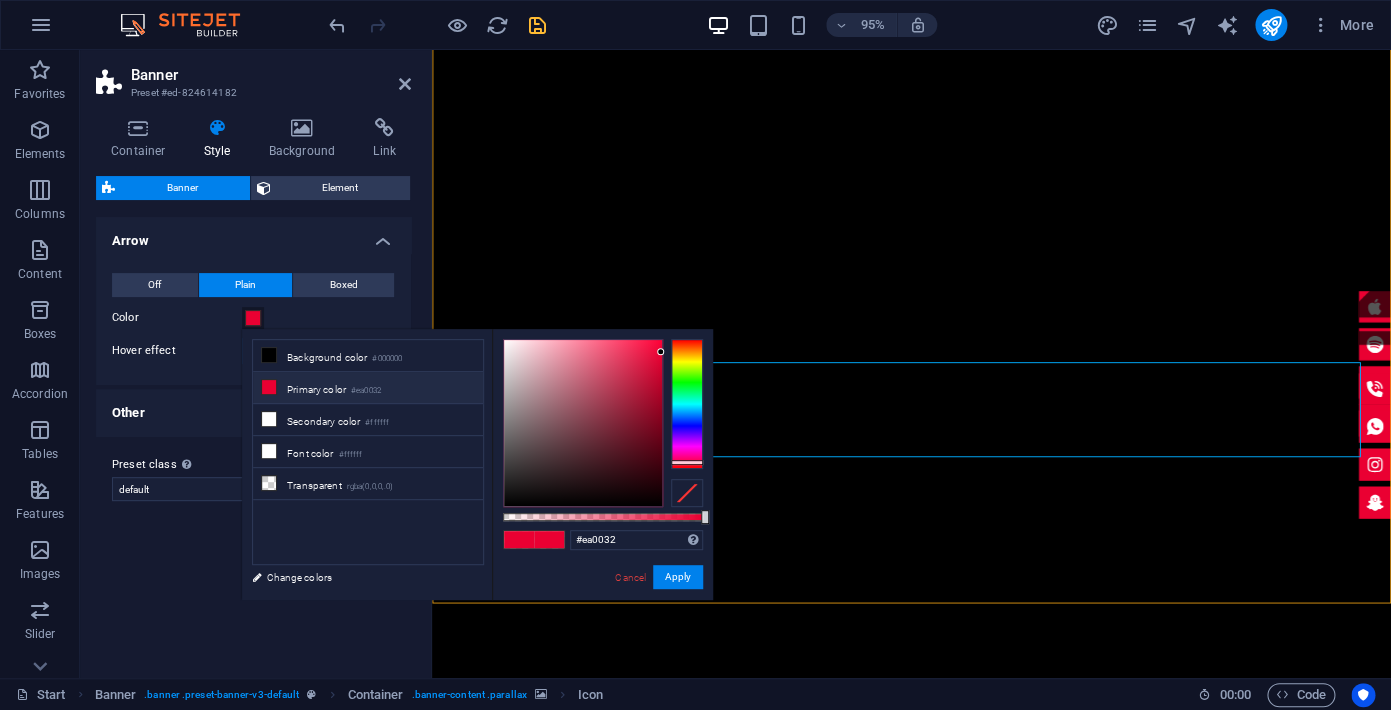 click at bounding box center (269, 387) 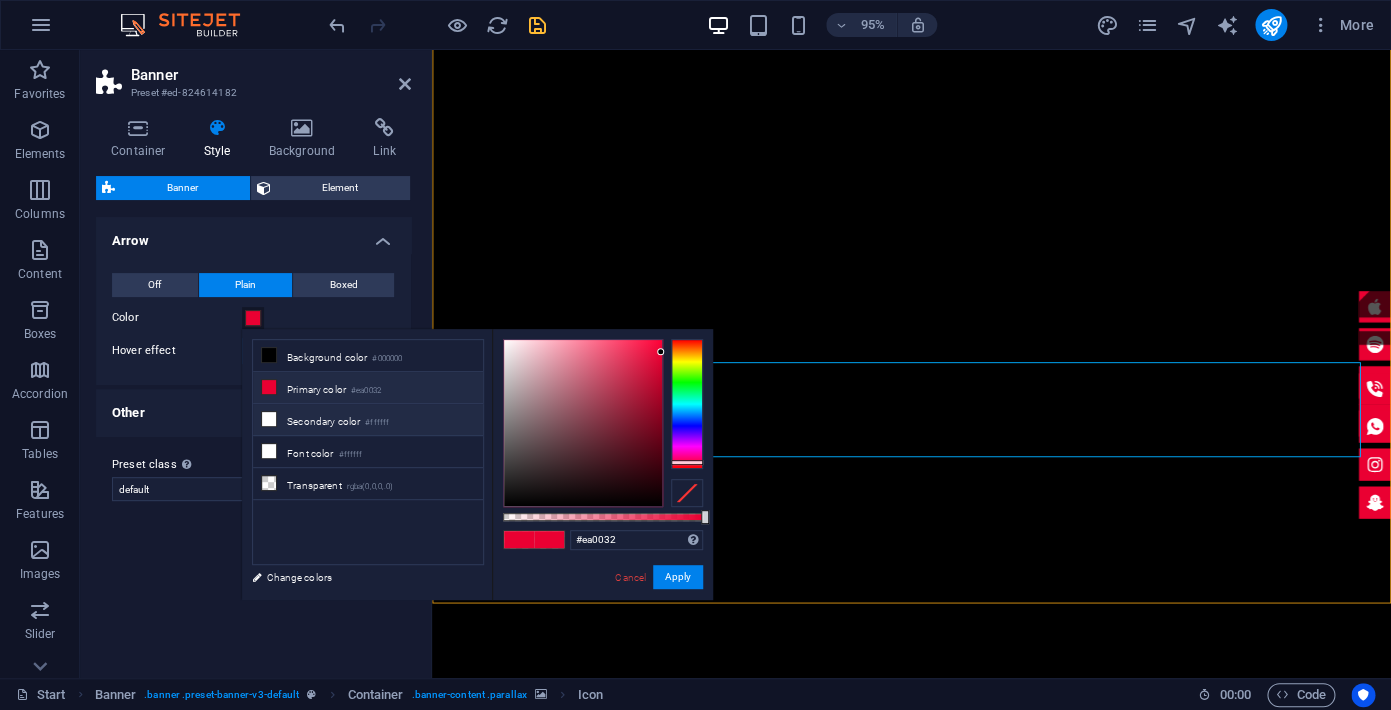 click at bounding box center (269, 419) 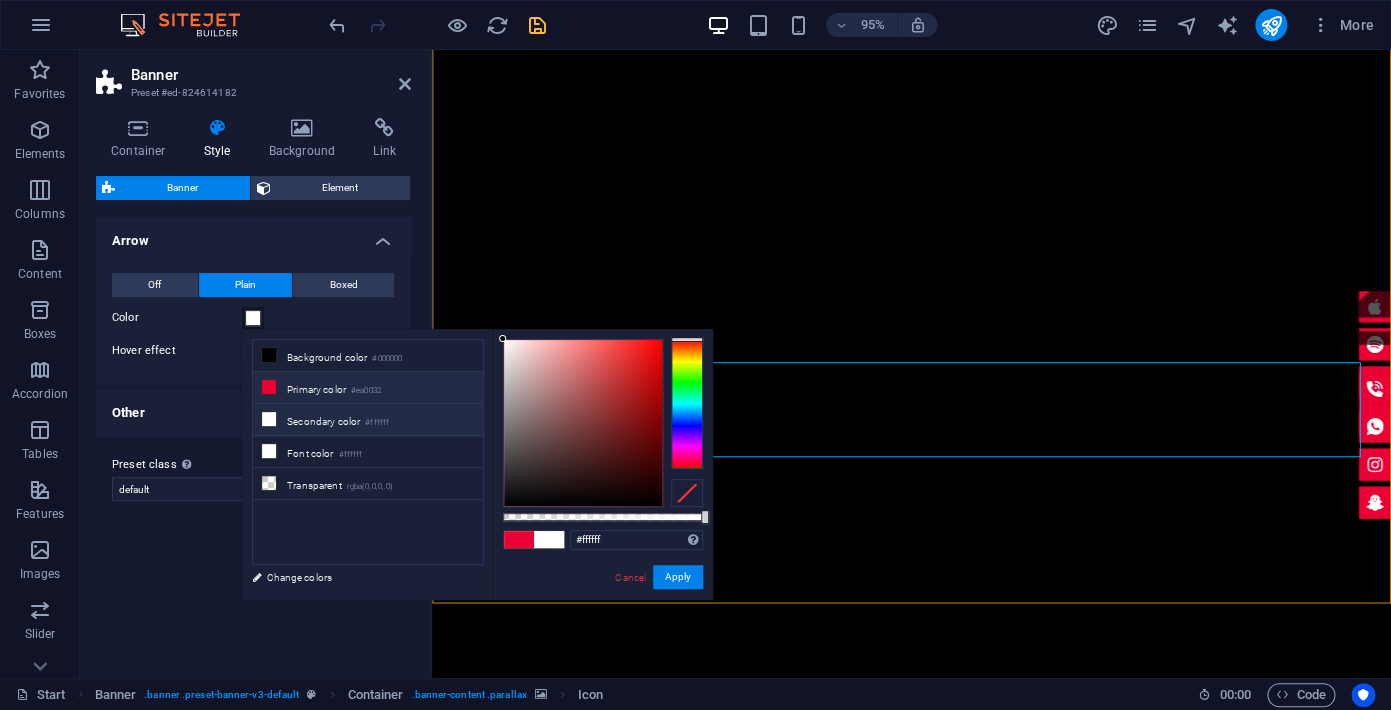click on "Primary color
#ea0032" at bounding box center (368, 388) 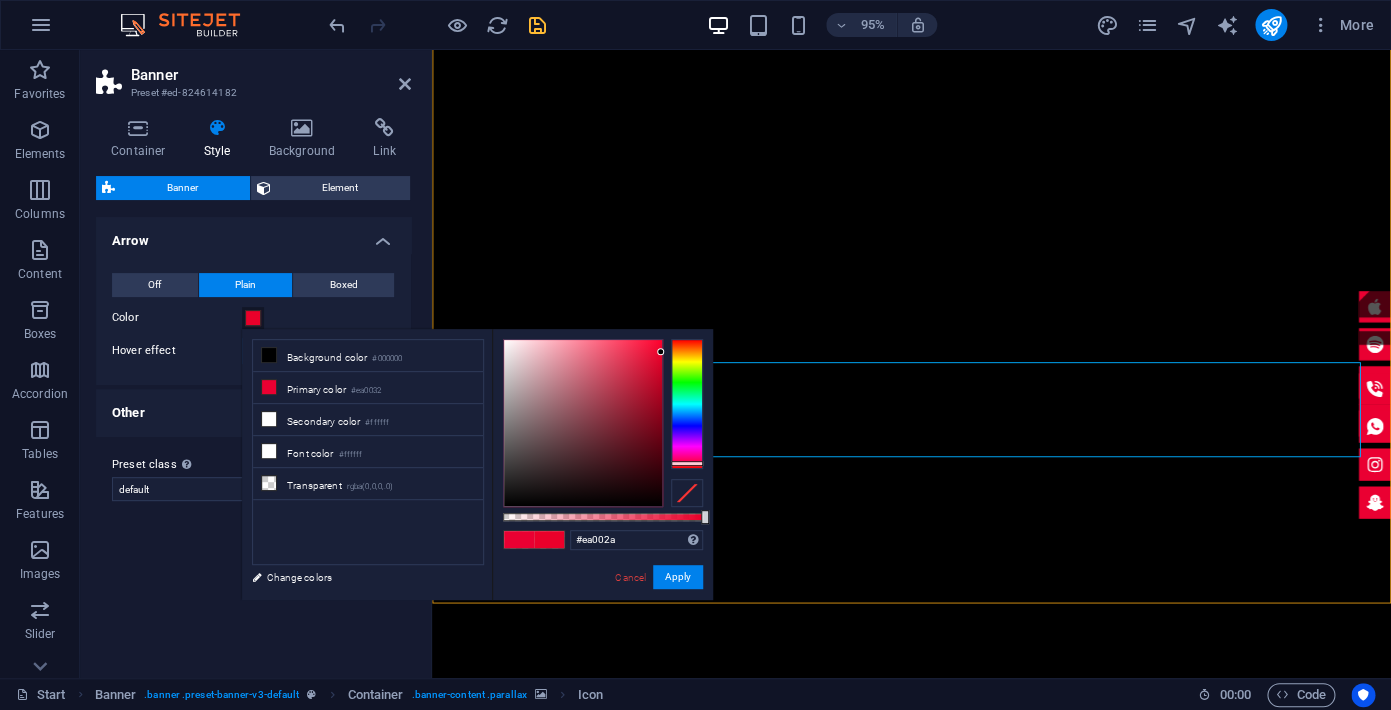 click at bounding box center [687, 463] 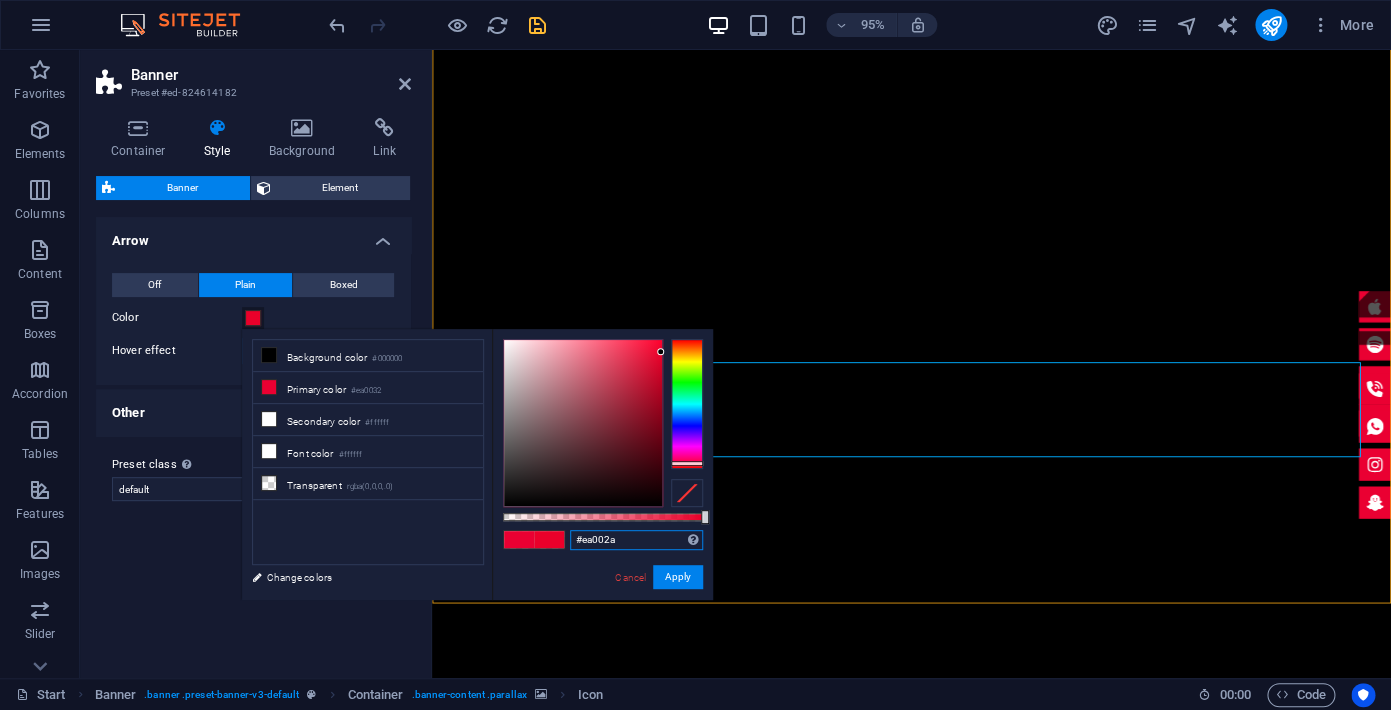 click on "#ea002a" at bounding box center [636, 540] 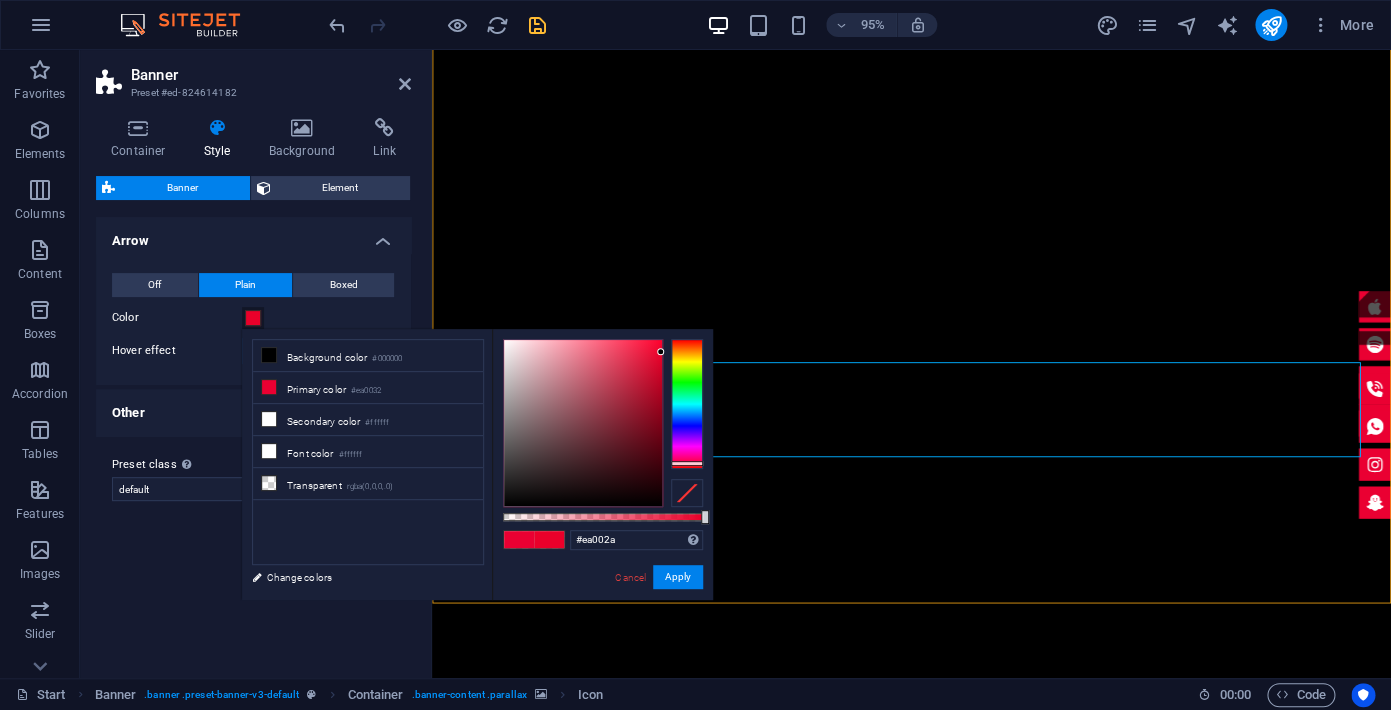 click at bounding box center [519, 539] 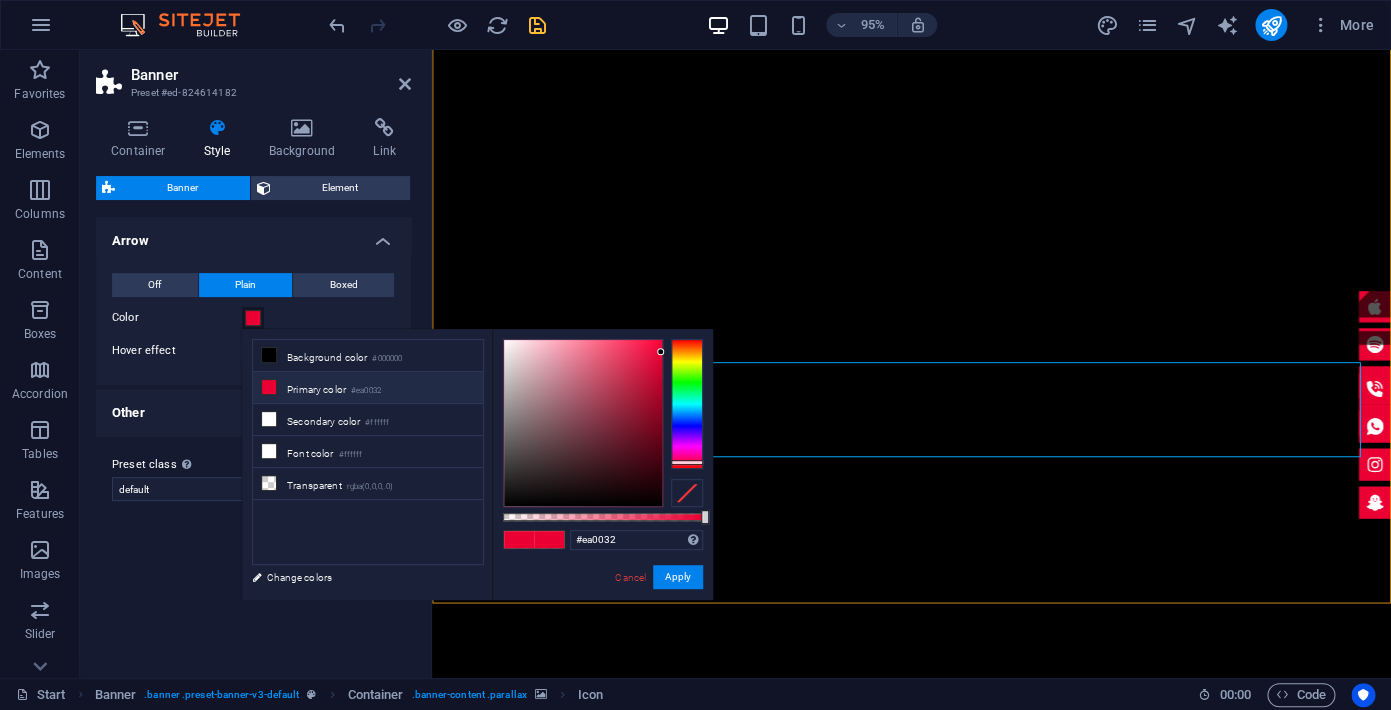 click on "Primary color
#ea0032" at bounding box center [368, 388] 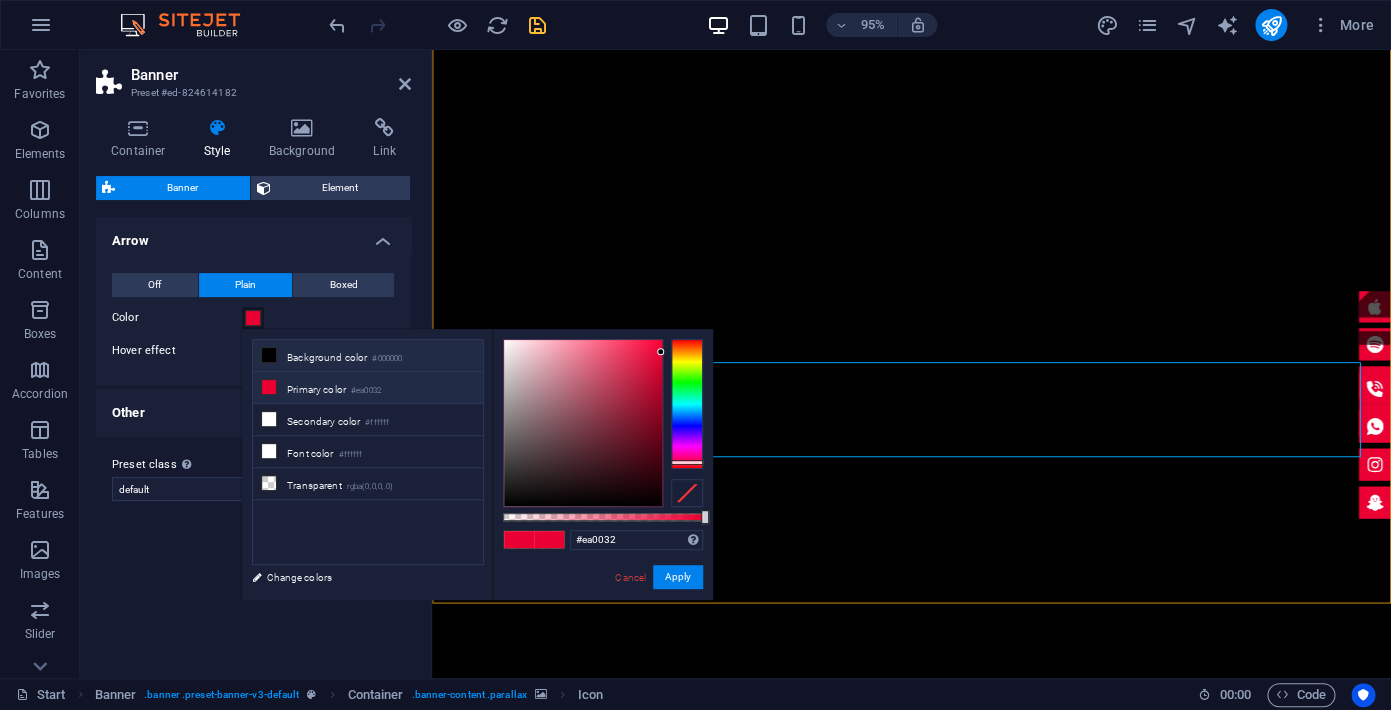 click at bounding box center [269, 355] 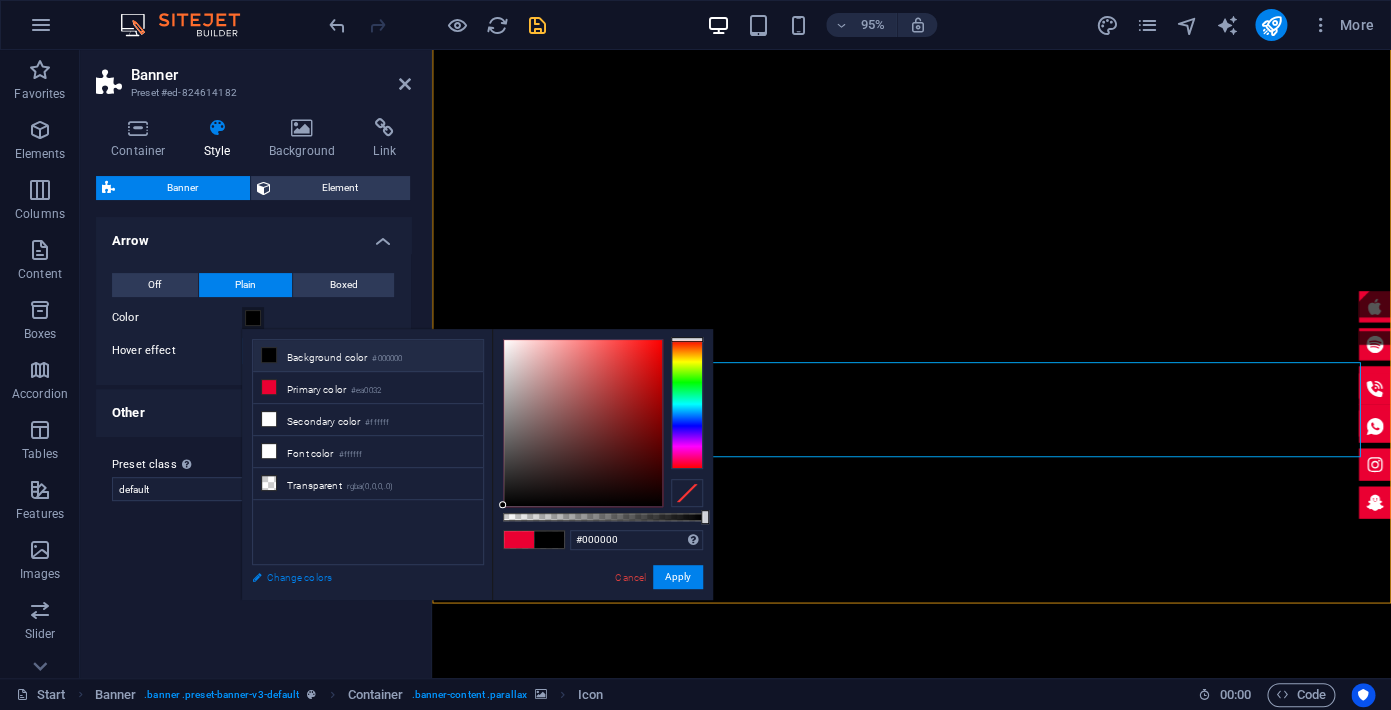 click on "Change colors" at bounding box center (358, 577) 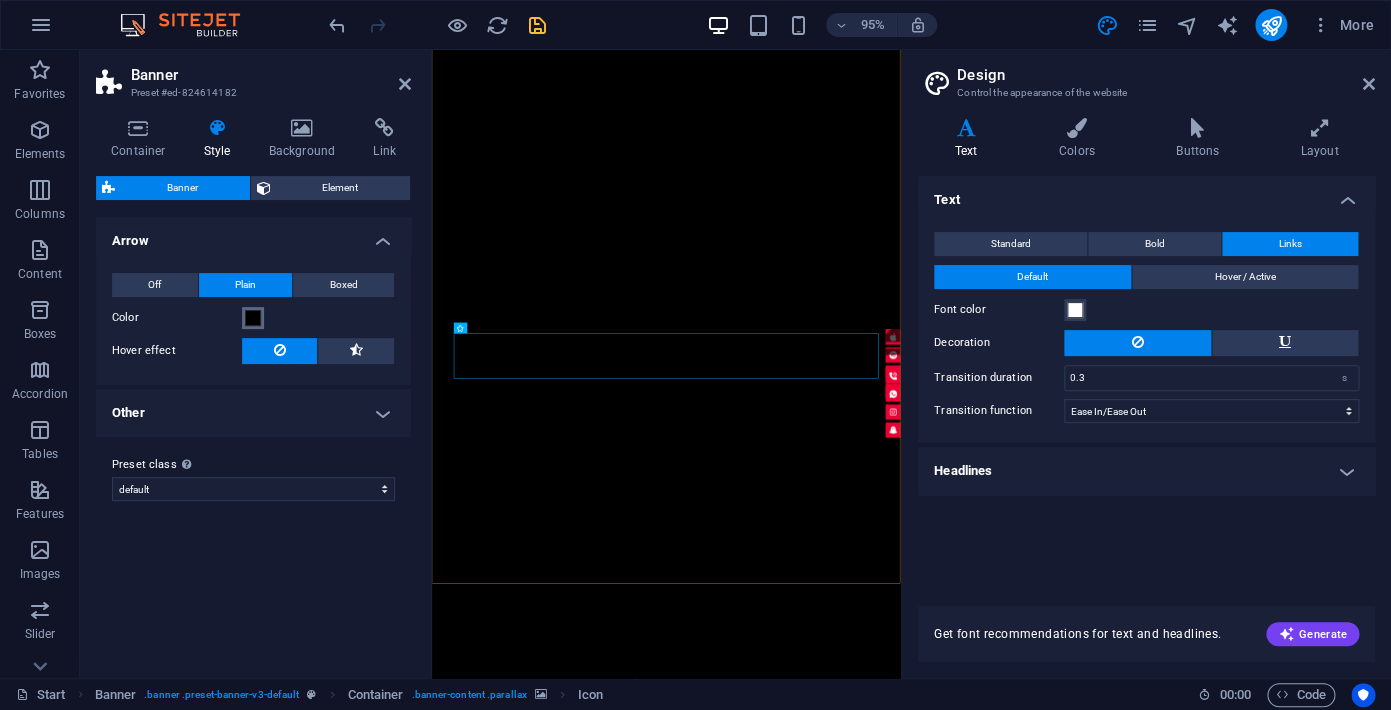 click at bounding box center [253, 318] 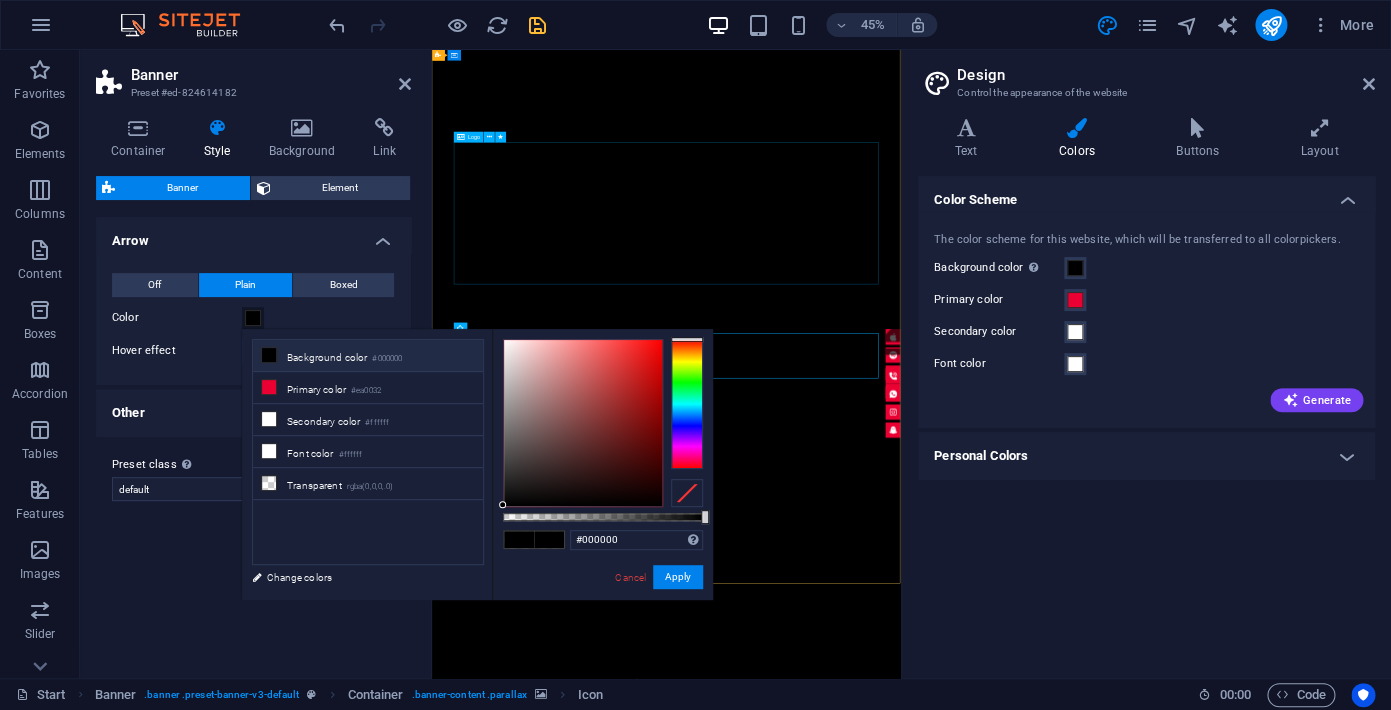 click at bounding box center [953, 1507] 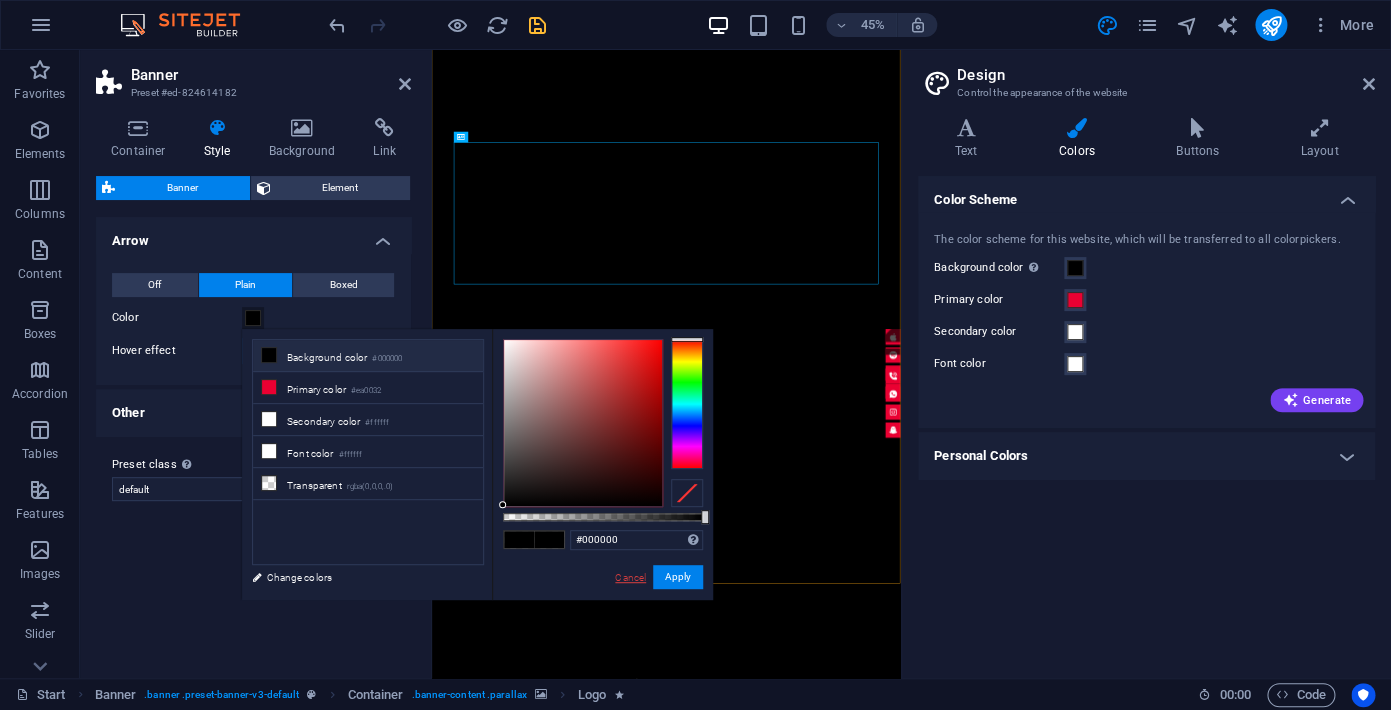 drag, startPoint x: 634, startPoint y: 573, endPoint x: 444, endPoint y: 1162, distance: 618.8869 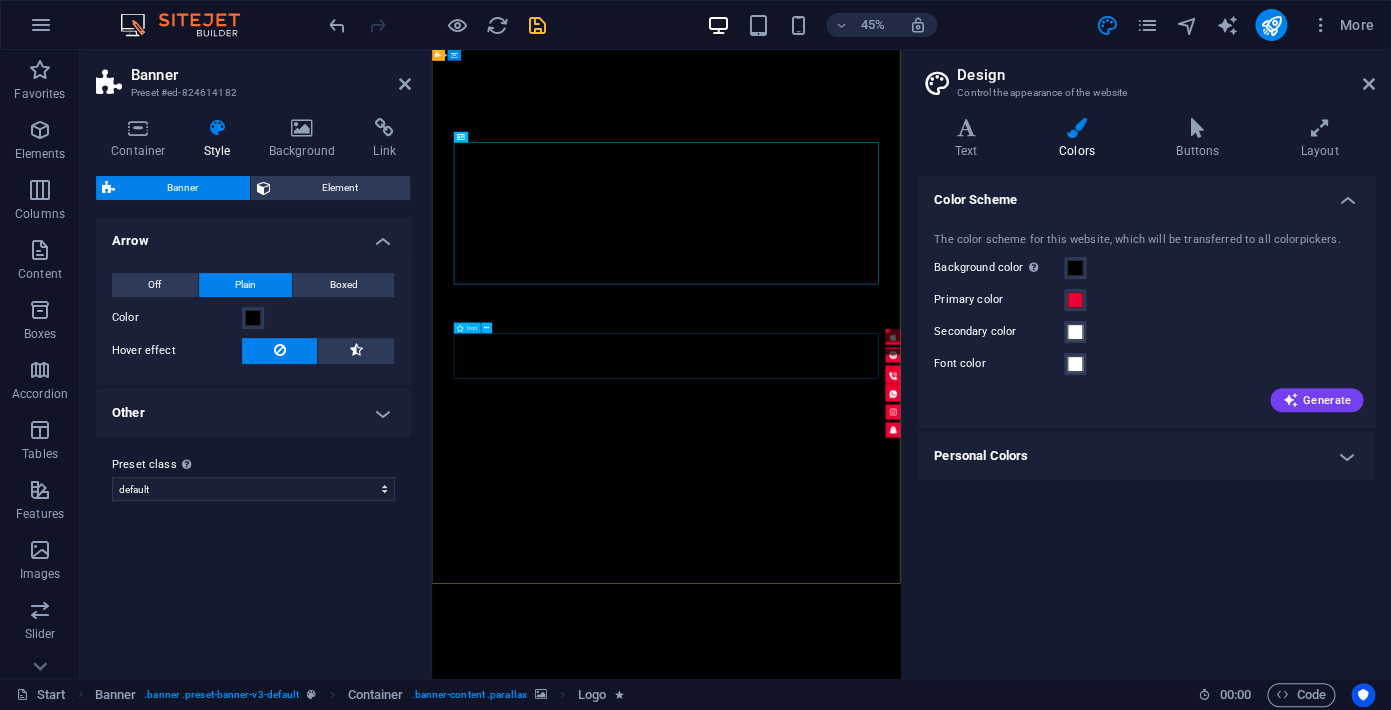 click at bounding box center (953, 1828) 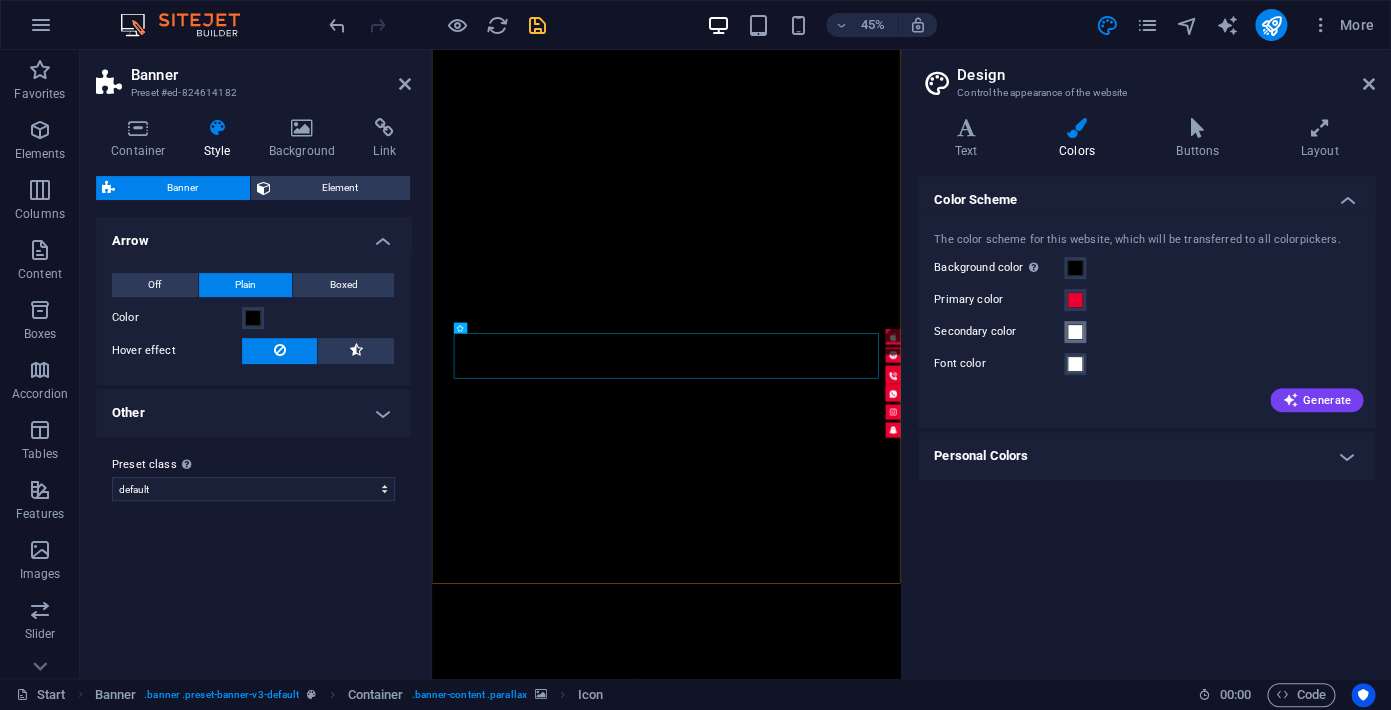 click at bounding box center (1075, 332) 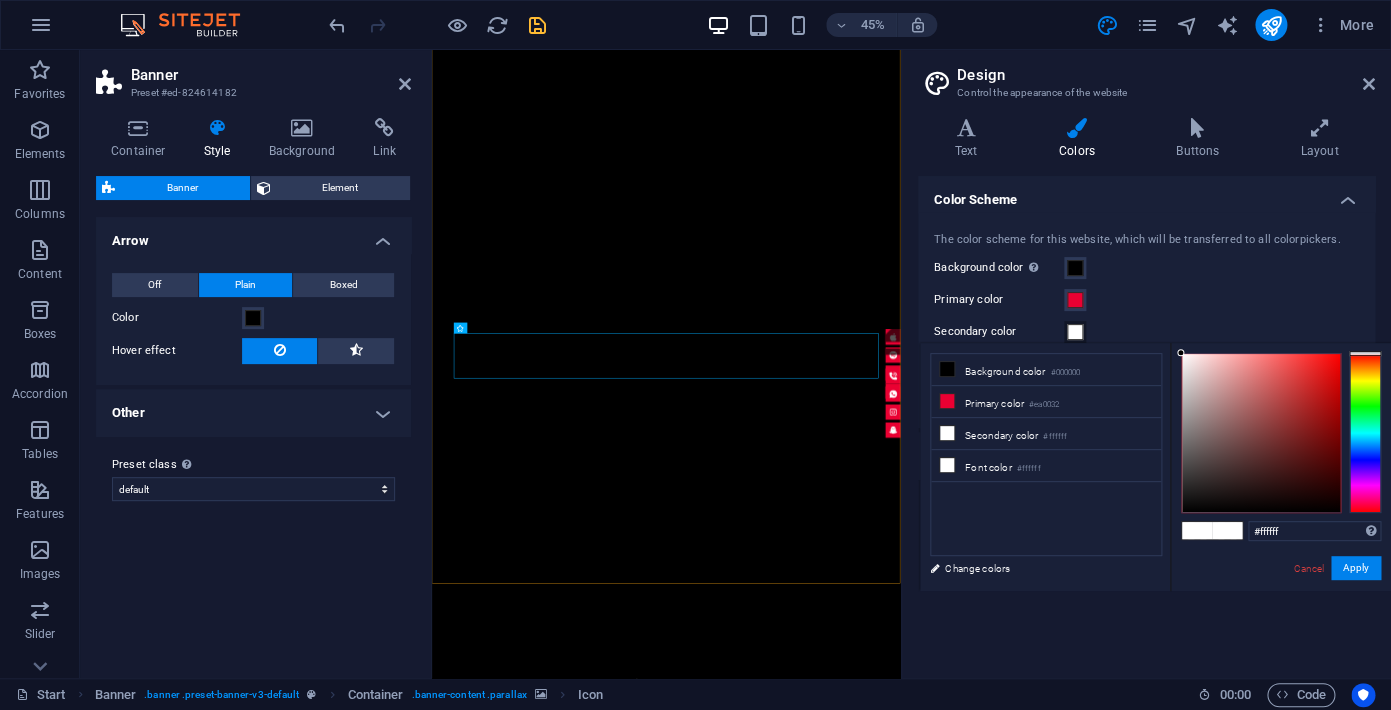 click at bounding box center (1227, 530) 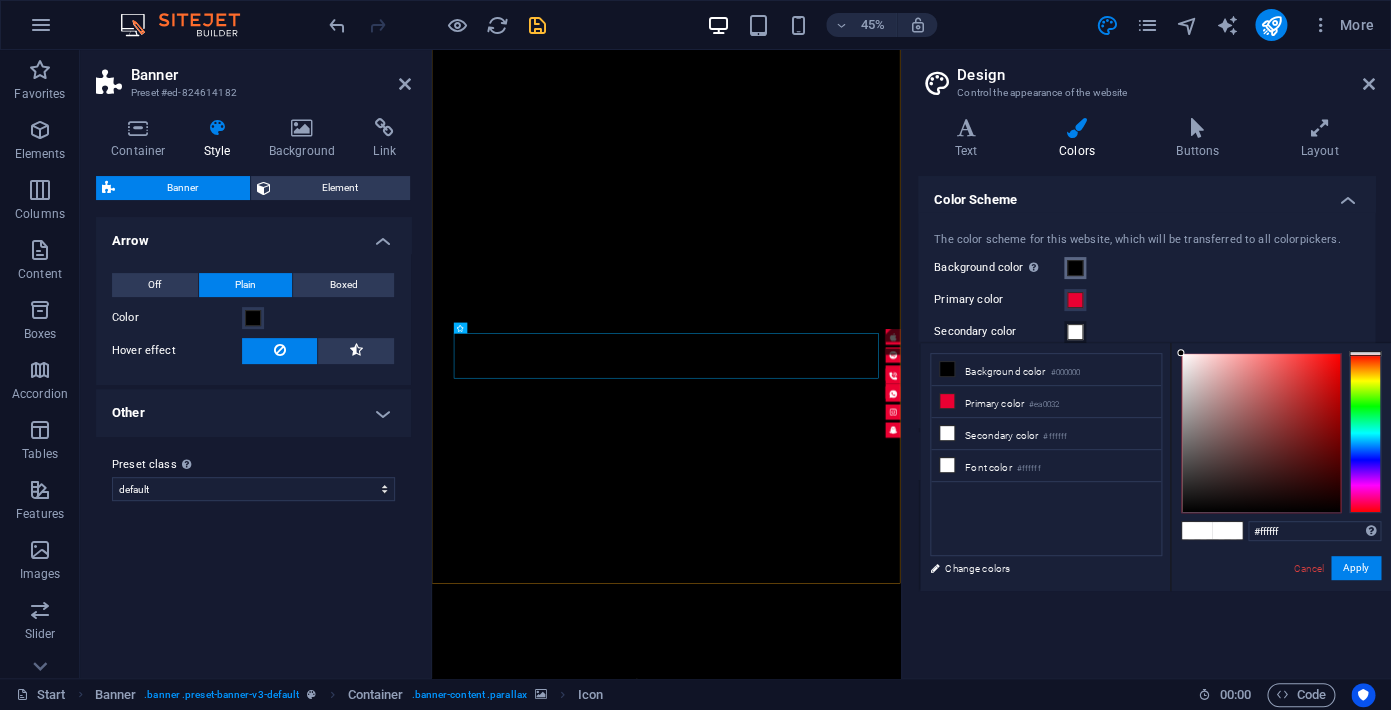 click at bounding box center [1075, 268] 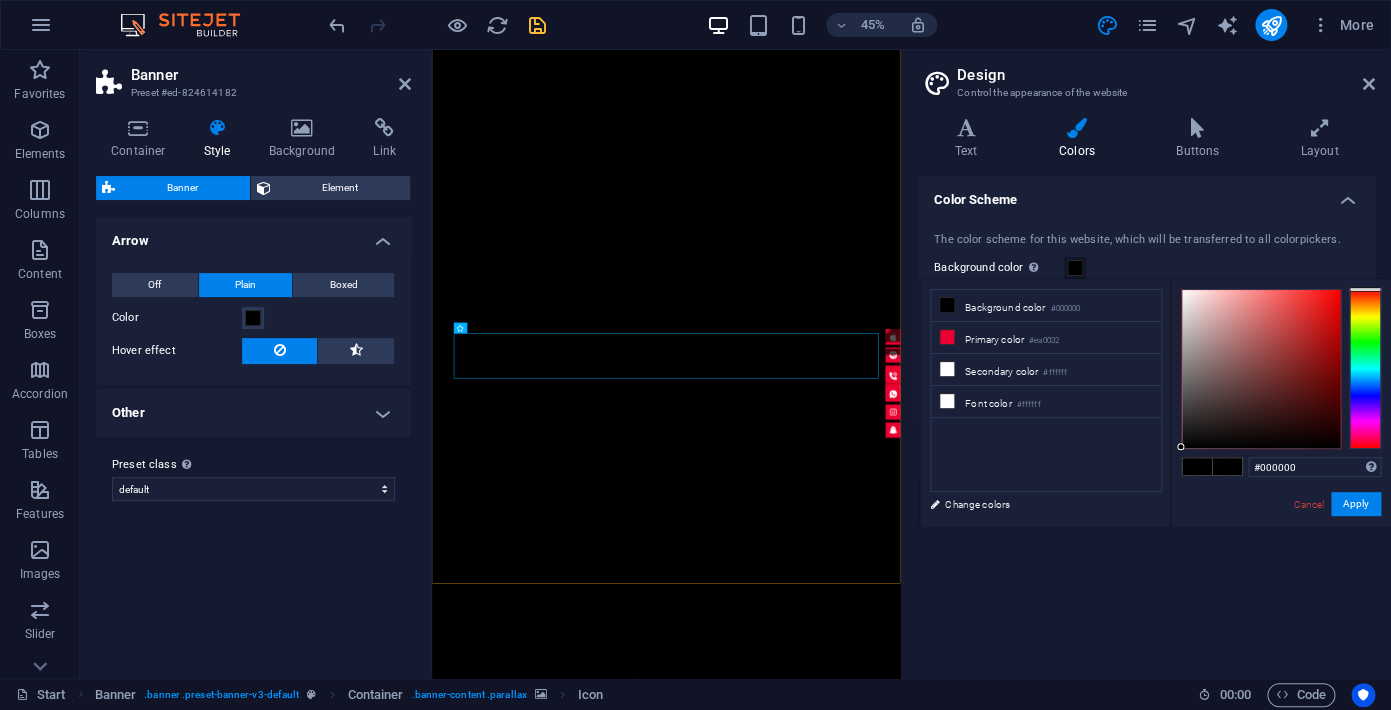 click at bounding box center (1197, 466) 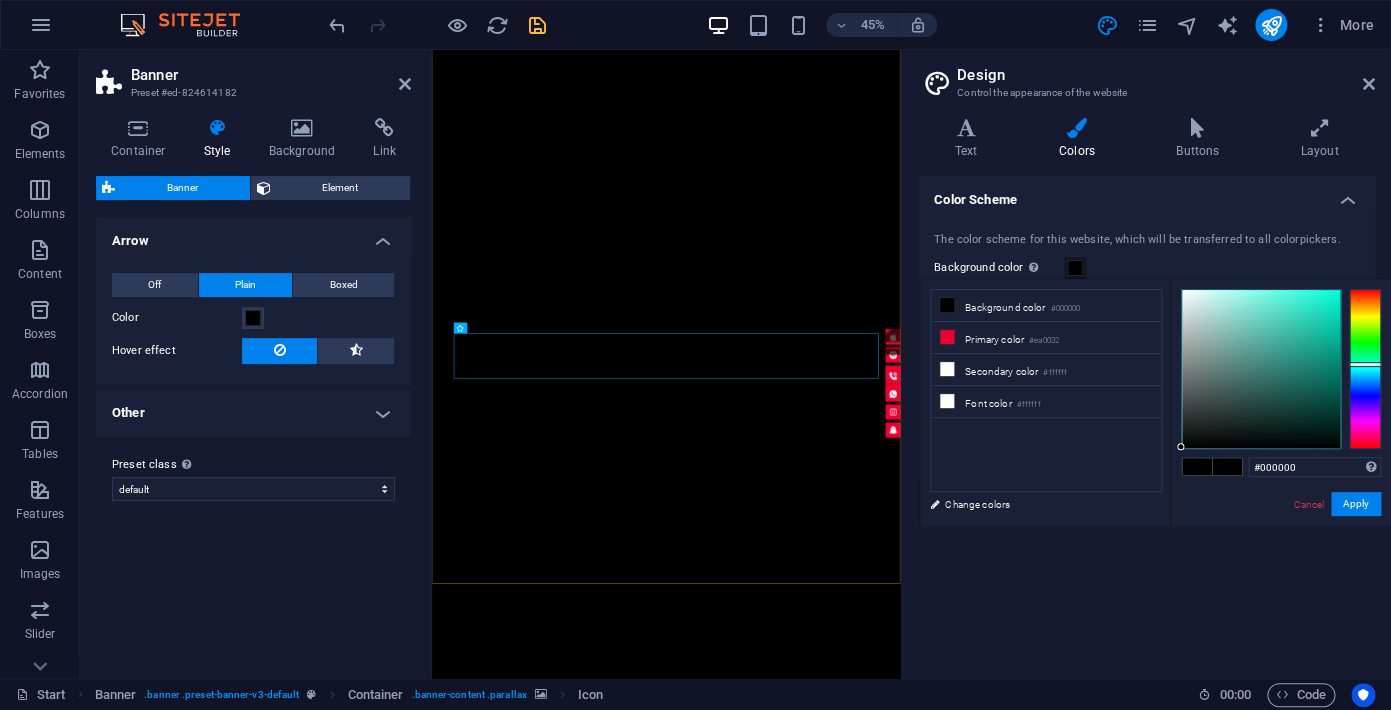click at bounding box center (1365, 369) 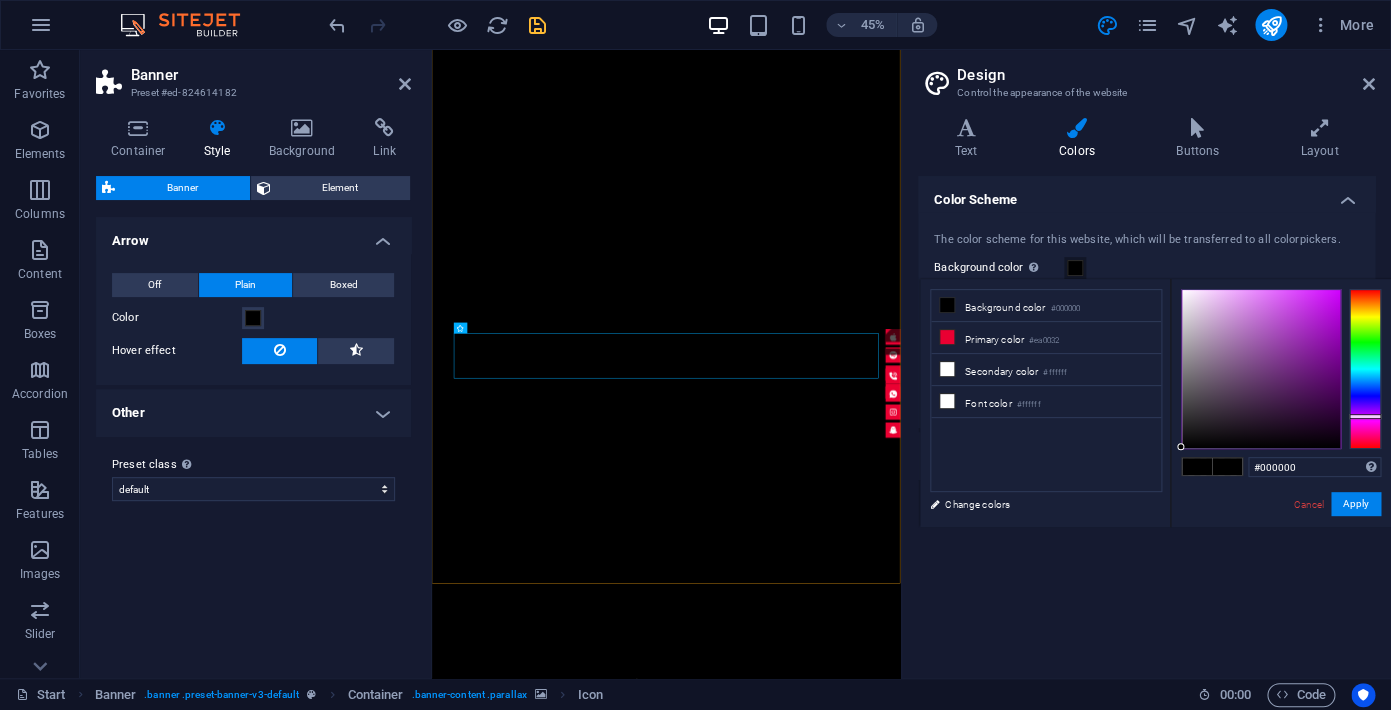 click at bounding box center [1365, 369] 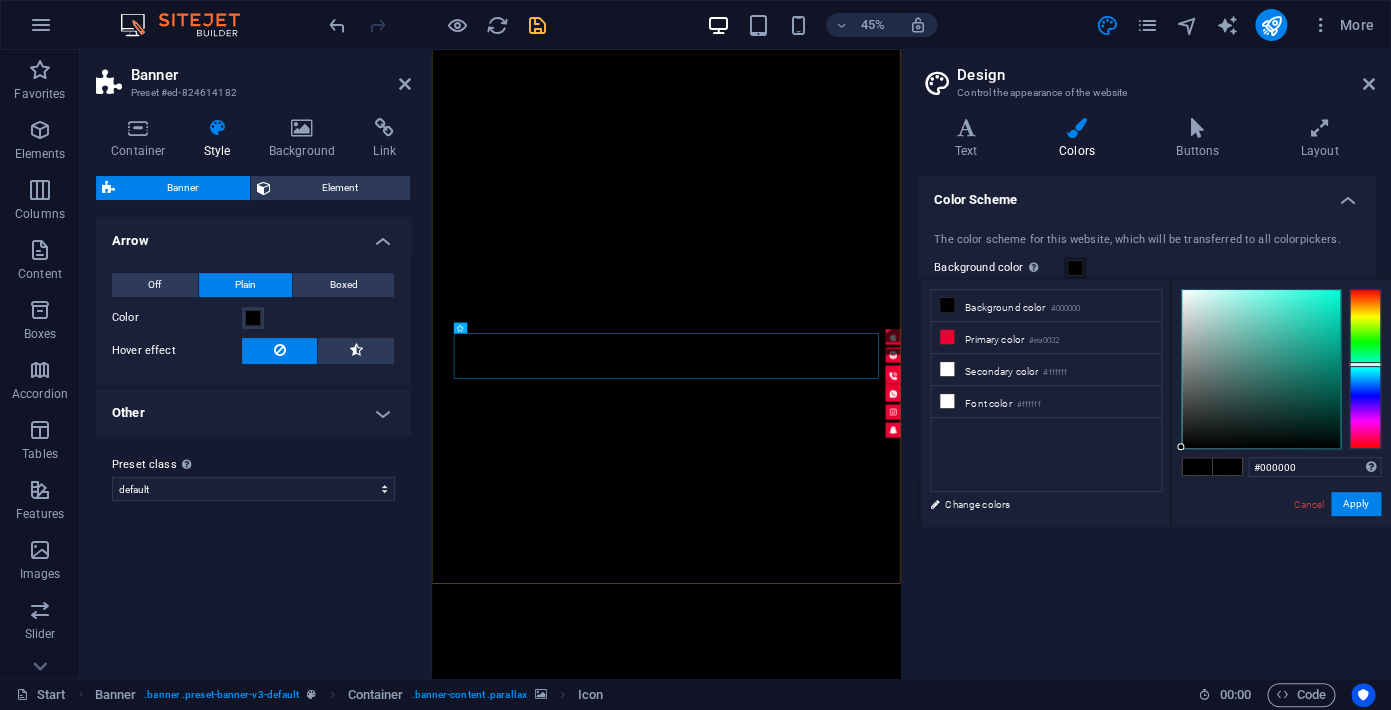 click at bounding box center (1365, 369) 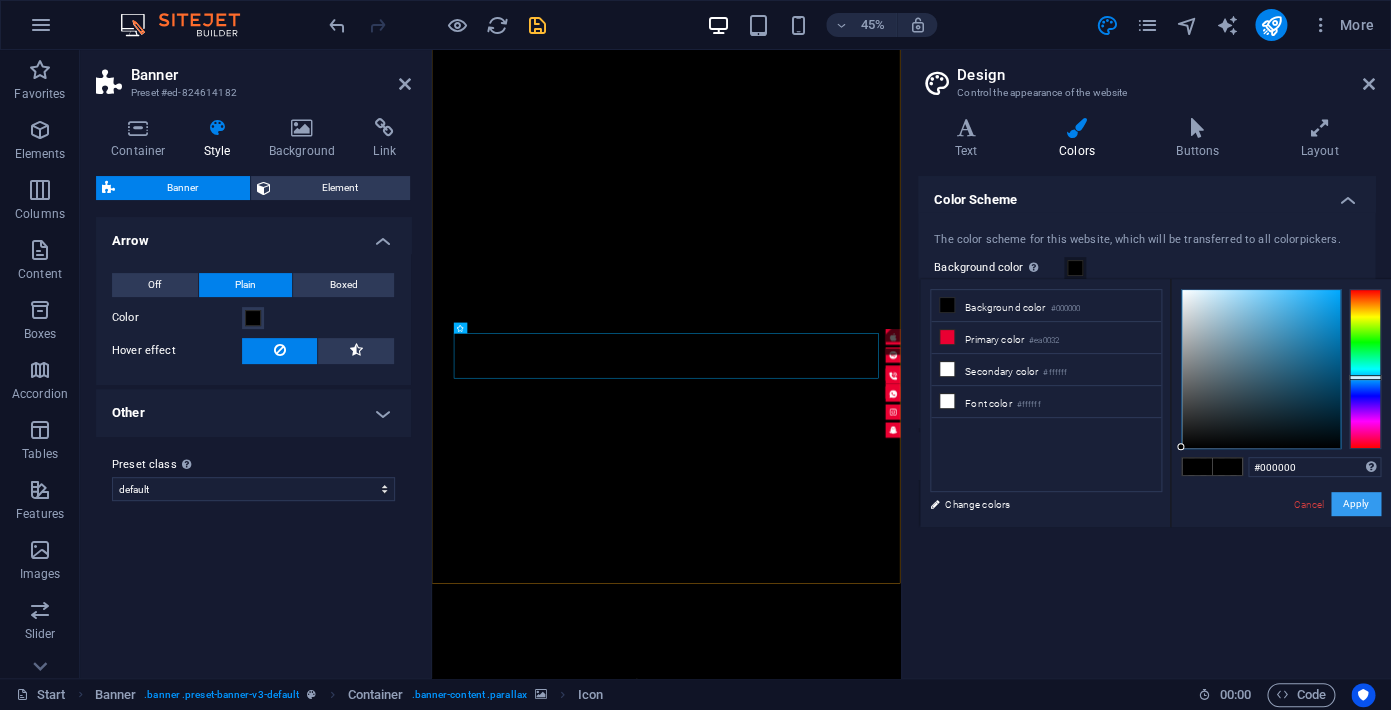 click on "Apply" at bounding box center [1356, 504] 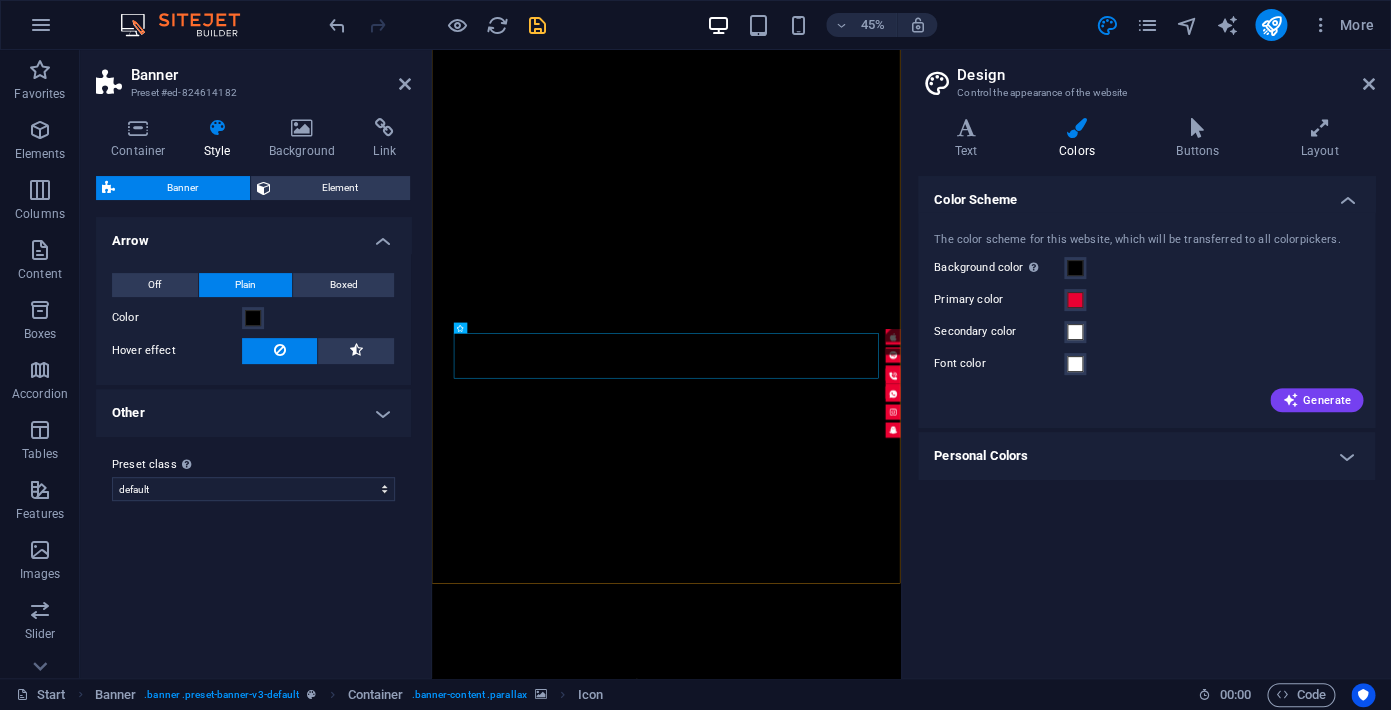click on "Personal Colors" at bounding box center (1146, 456) 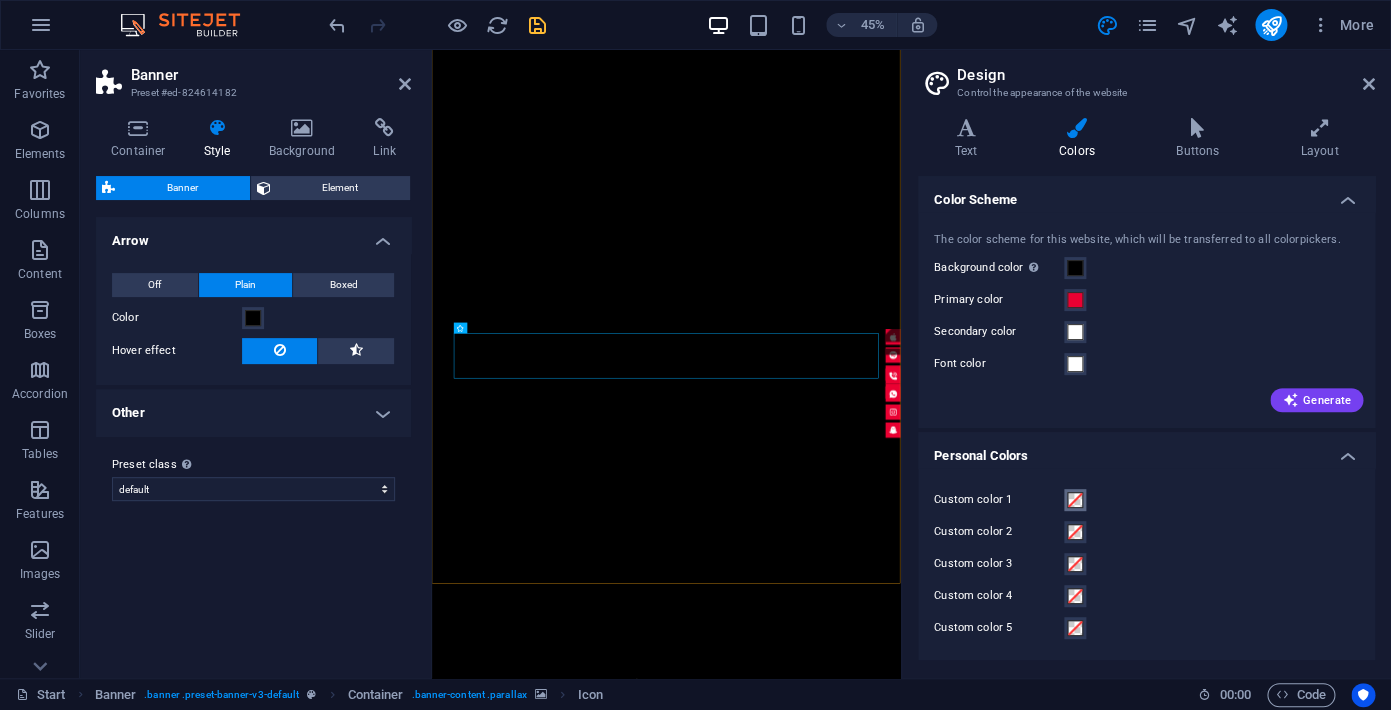 click at bounding box center (1075, 500) 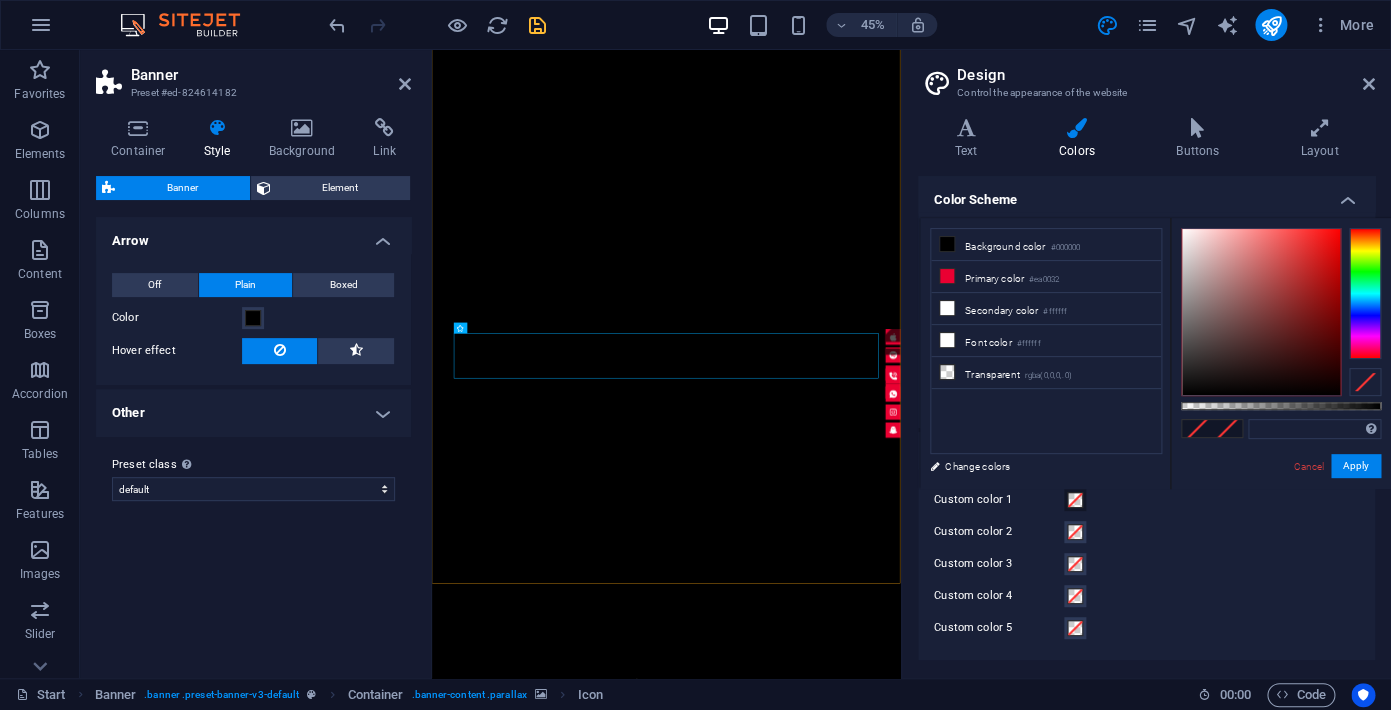 click on "less
Background color
#000000
Primary color
#ea0032
Secondary color
#ffffff
Font color
#0852ed" at bounding box center (1155, 353) 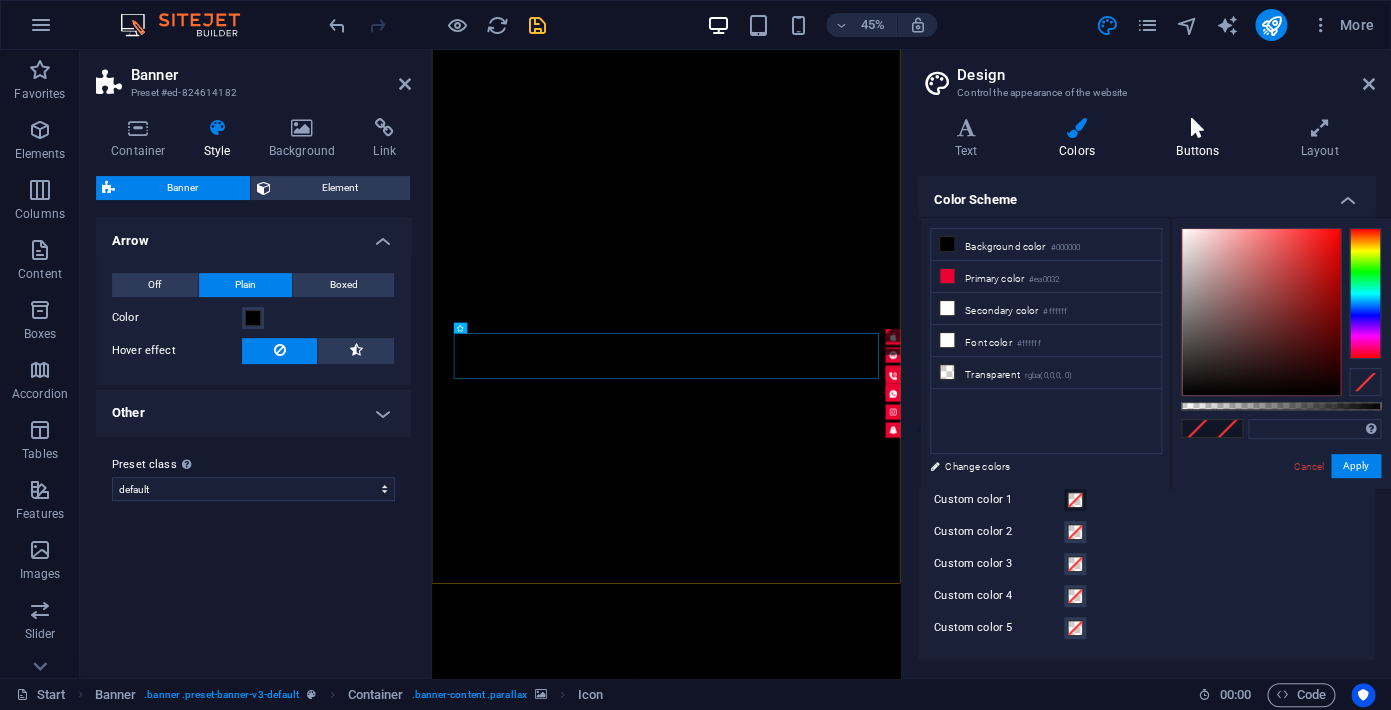 click at bounding box center [1197, 128] 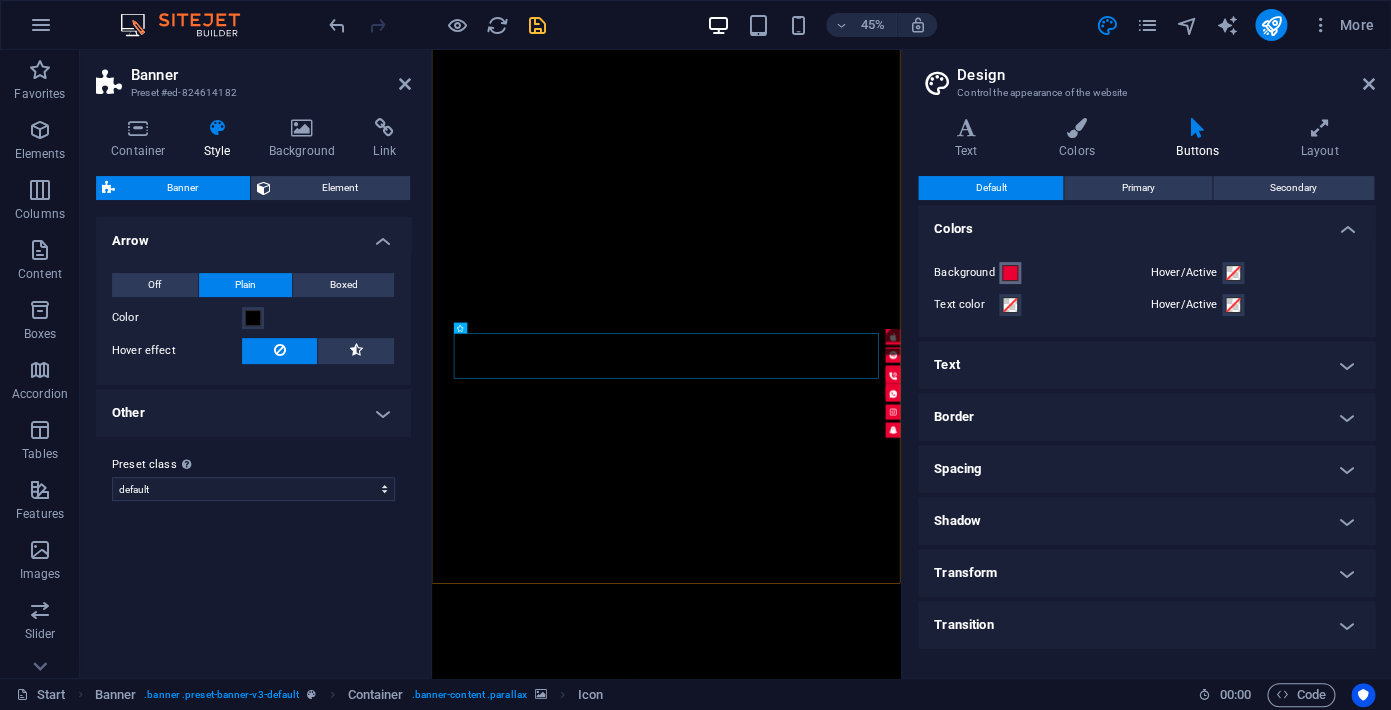 click at bounding box center (1010, 273) 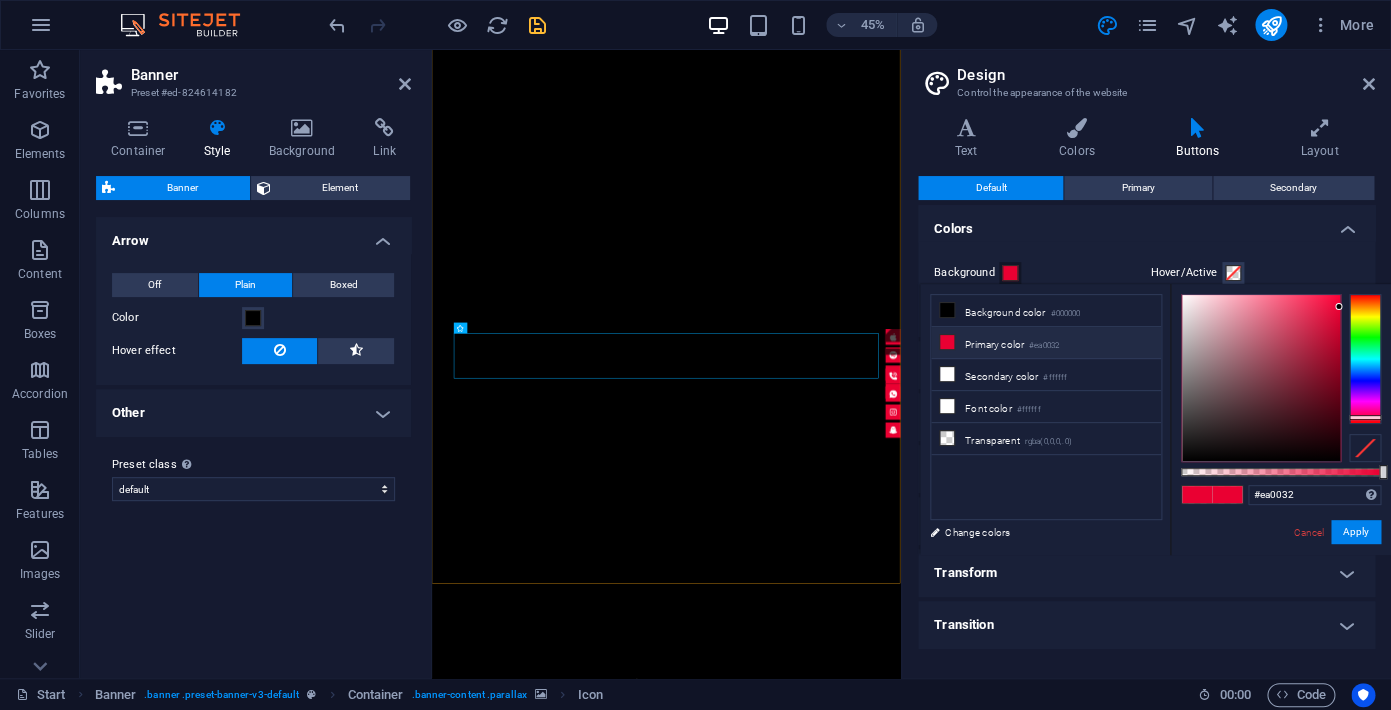 click at bounding box center [953, 623] 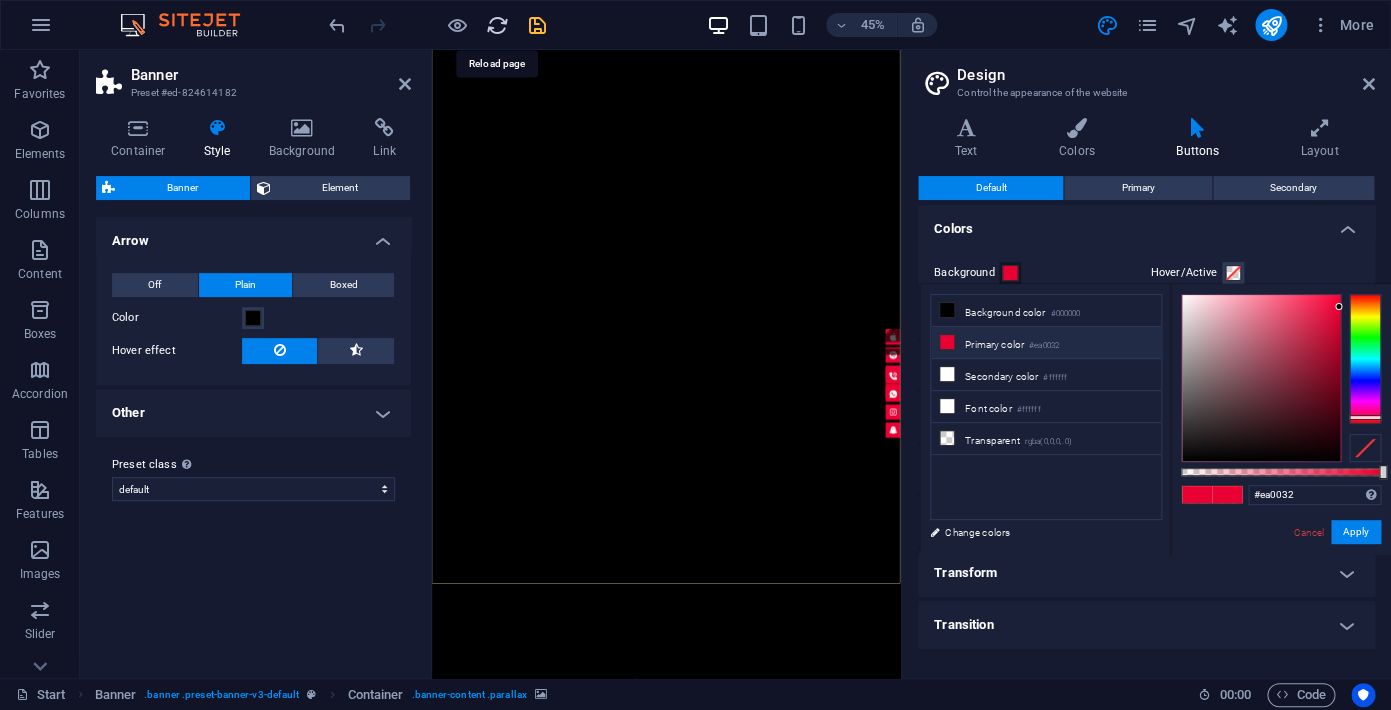 click at bounding box center (497, 25) 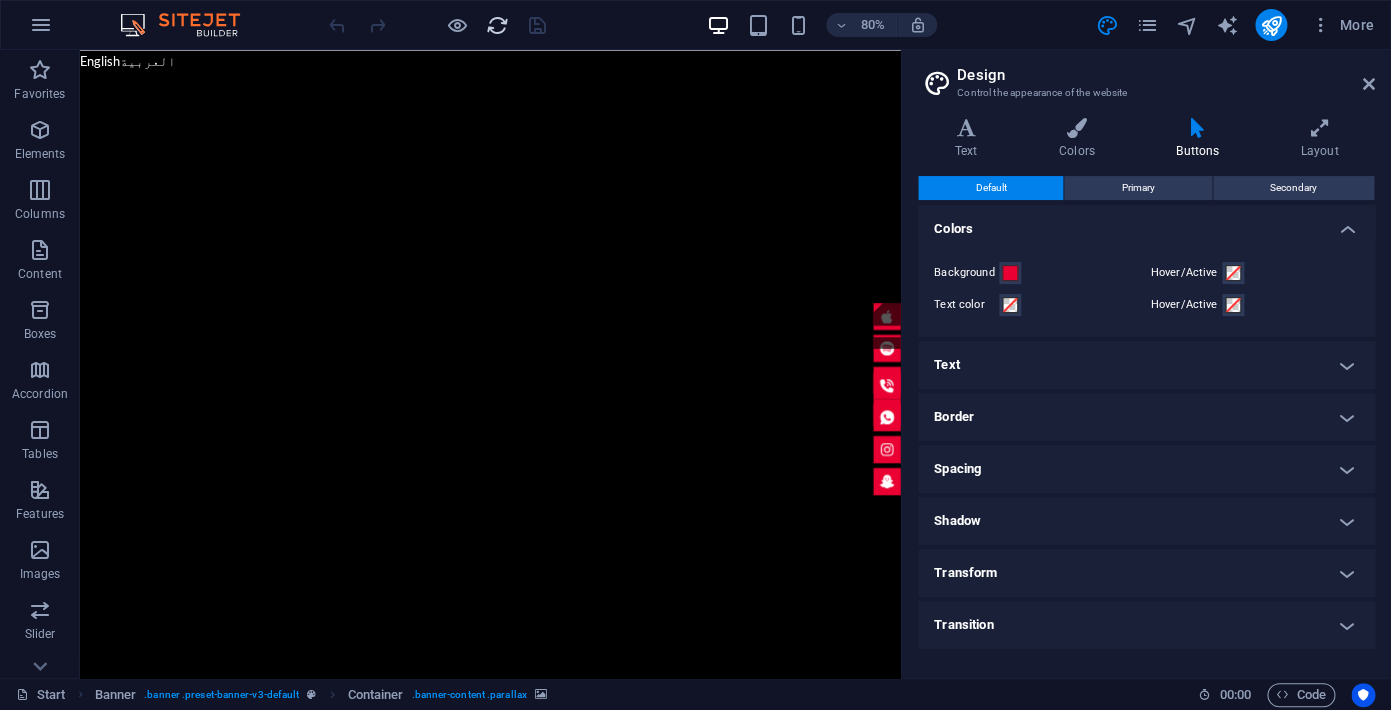 scroll, scrollTop: 0, scrollLeft: 0, axis: both 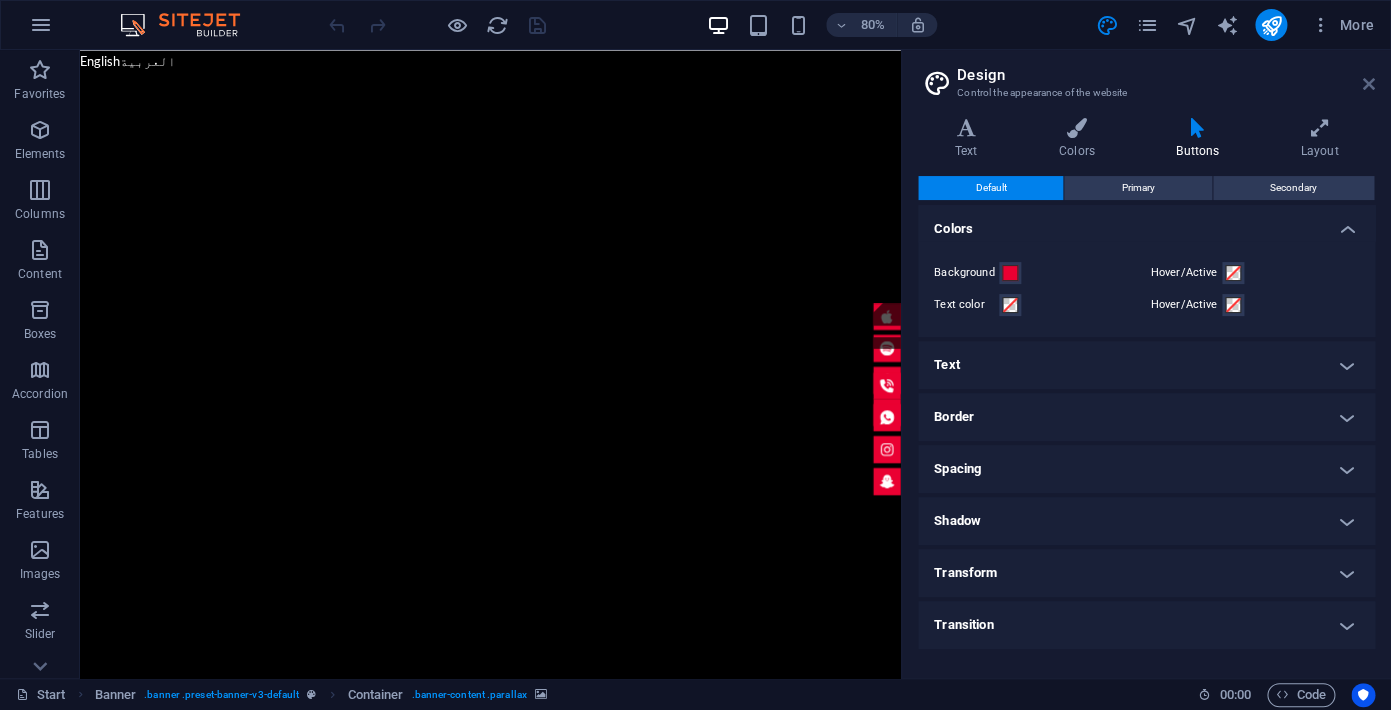 click at bounding box center [1369, 84] 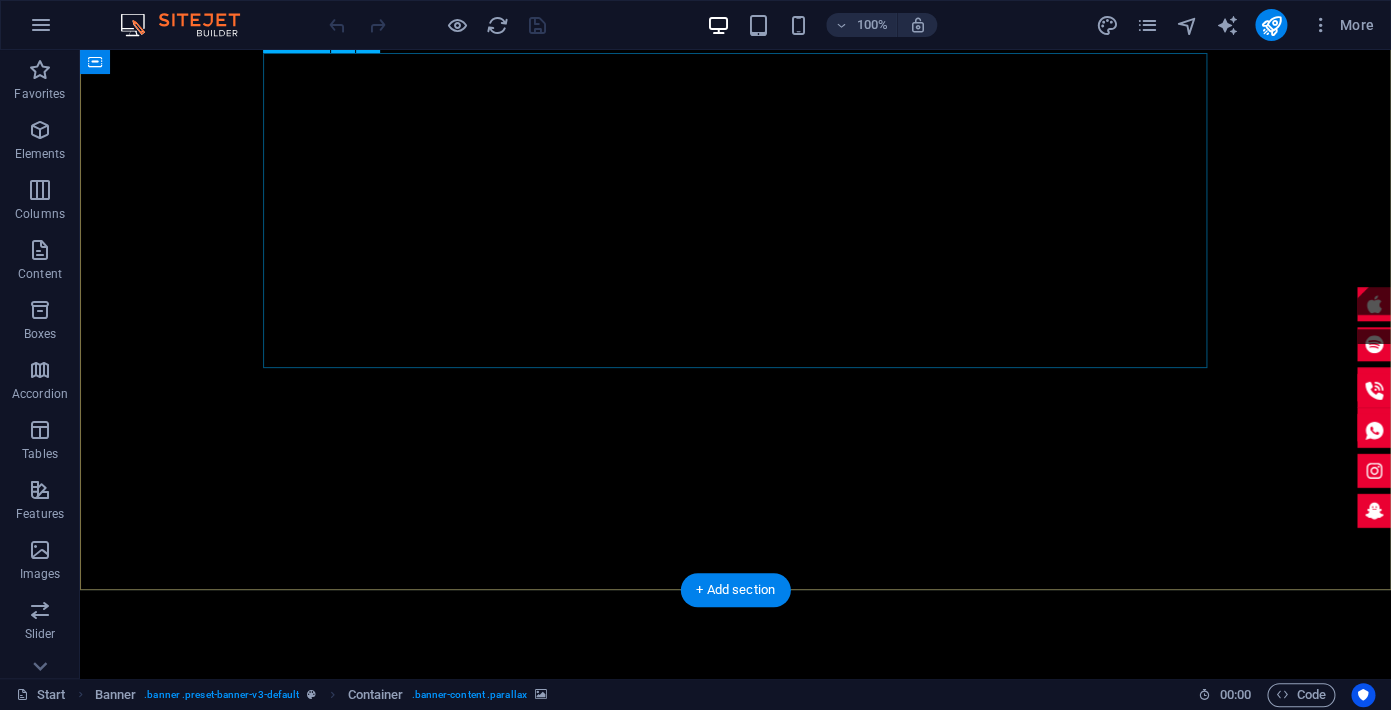 scroll, scrollTop: 0, scrollLeft: 0, axis: both 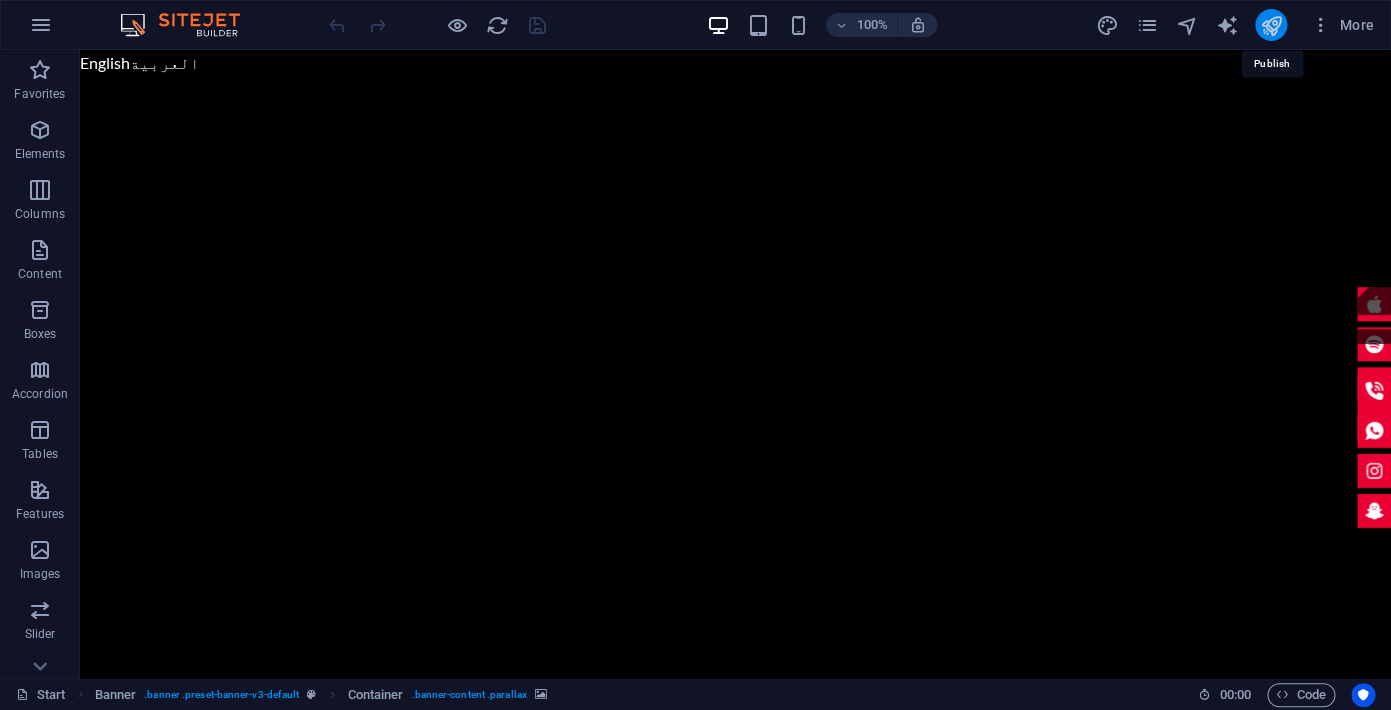 click at bounding box center [1270, 25] 